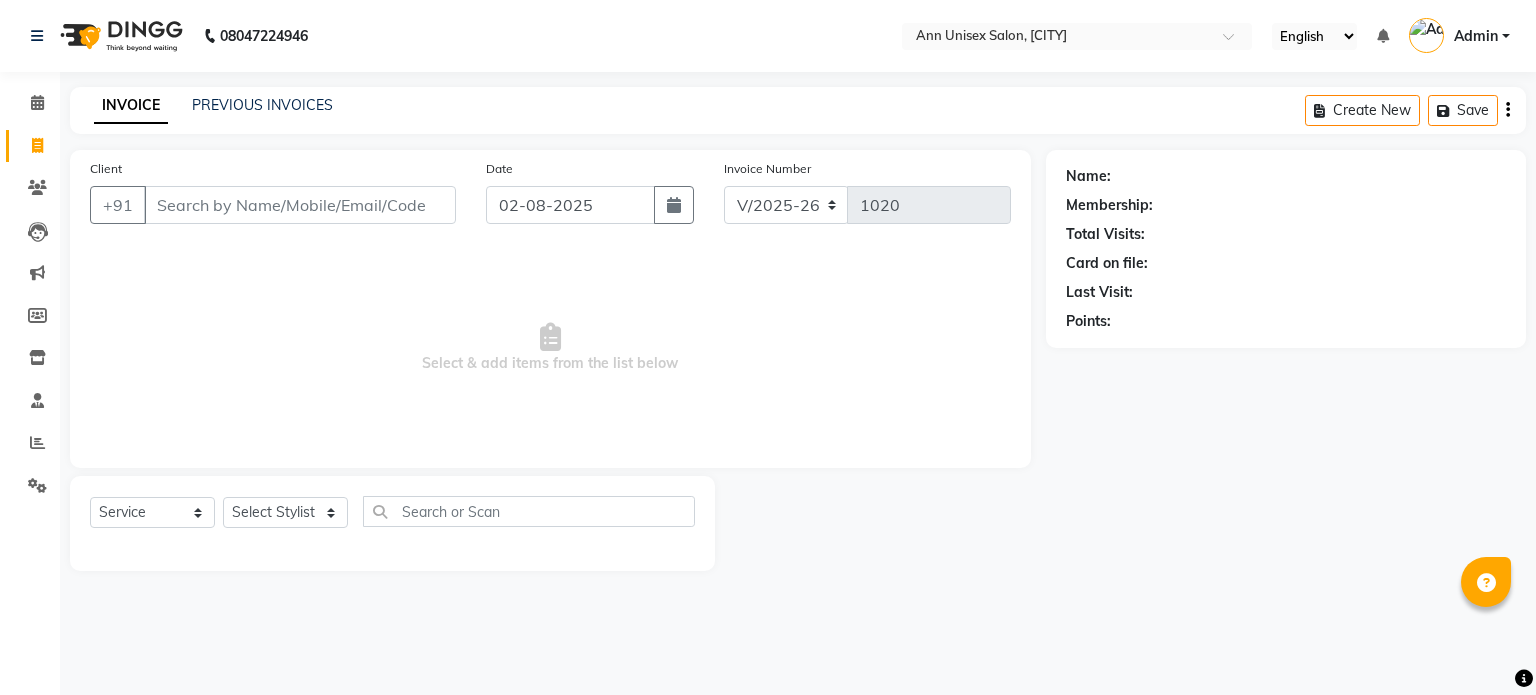 select on "7372" 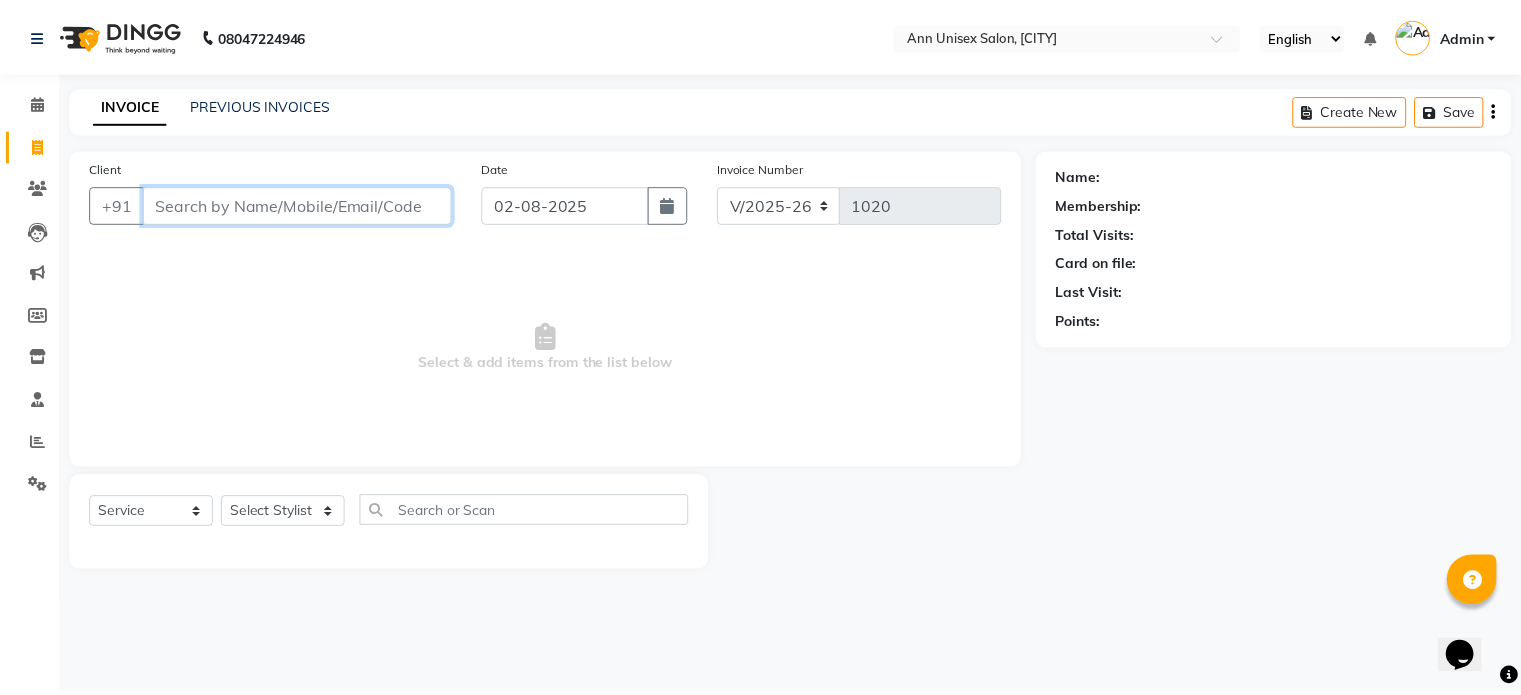 scroll, scrollTop: 0, scrollLeft: 0, axis: both 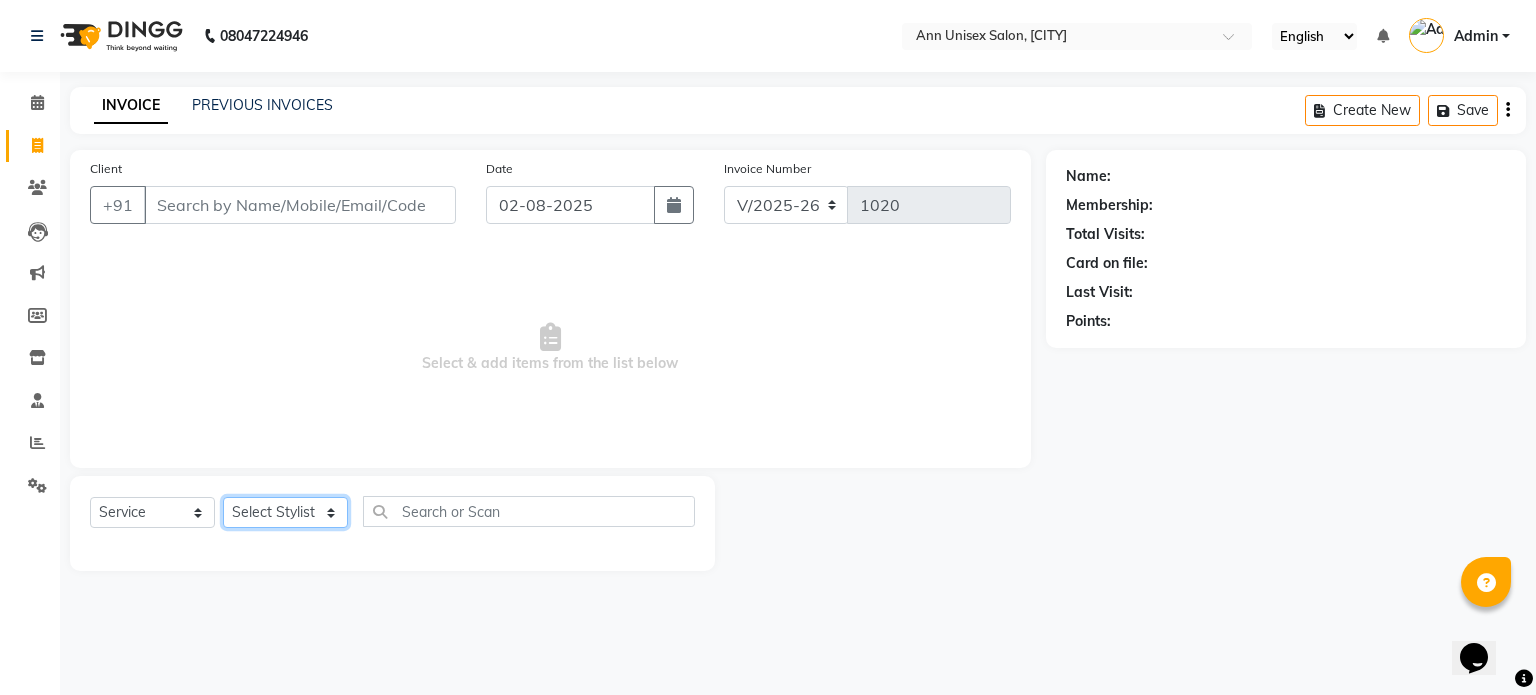 click on "Select Stylist [FIRST] [LAST] [FIRST] [LAST] [FIRST] [LAST] [FIRST] [LAST] [FIRST] [LAST] [FIRST] [LAST] [FIRST] [LAST] [FIRST] [LAST]" 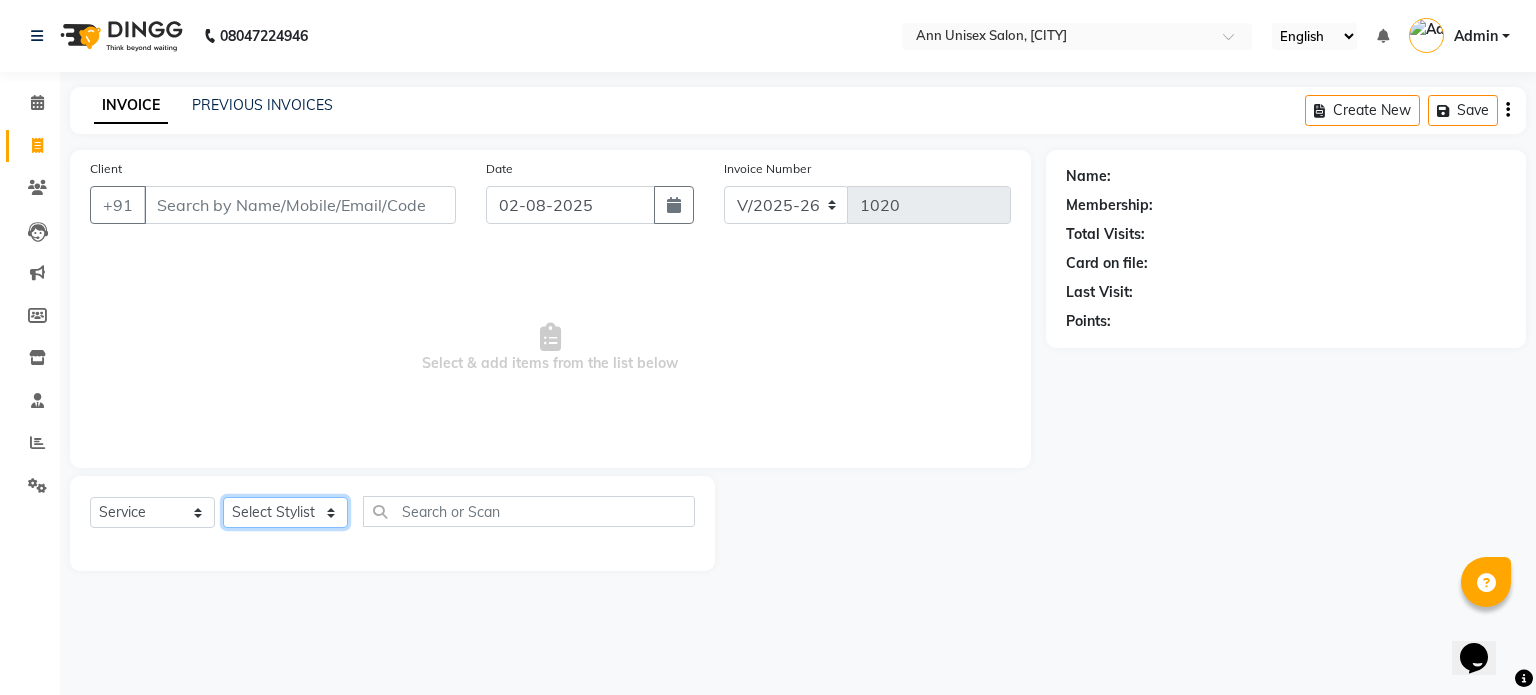 select on "64435" 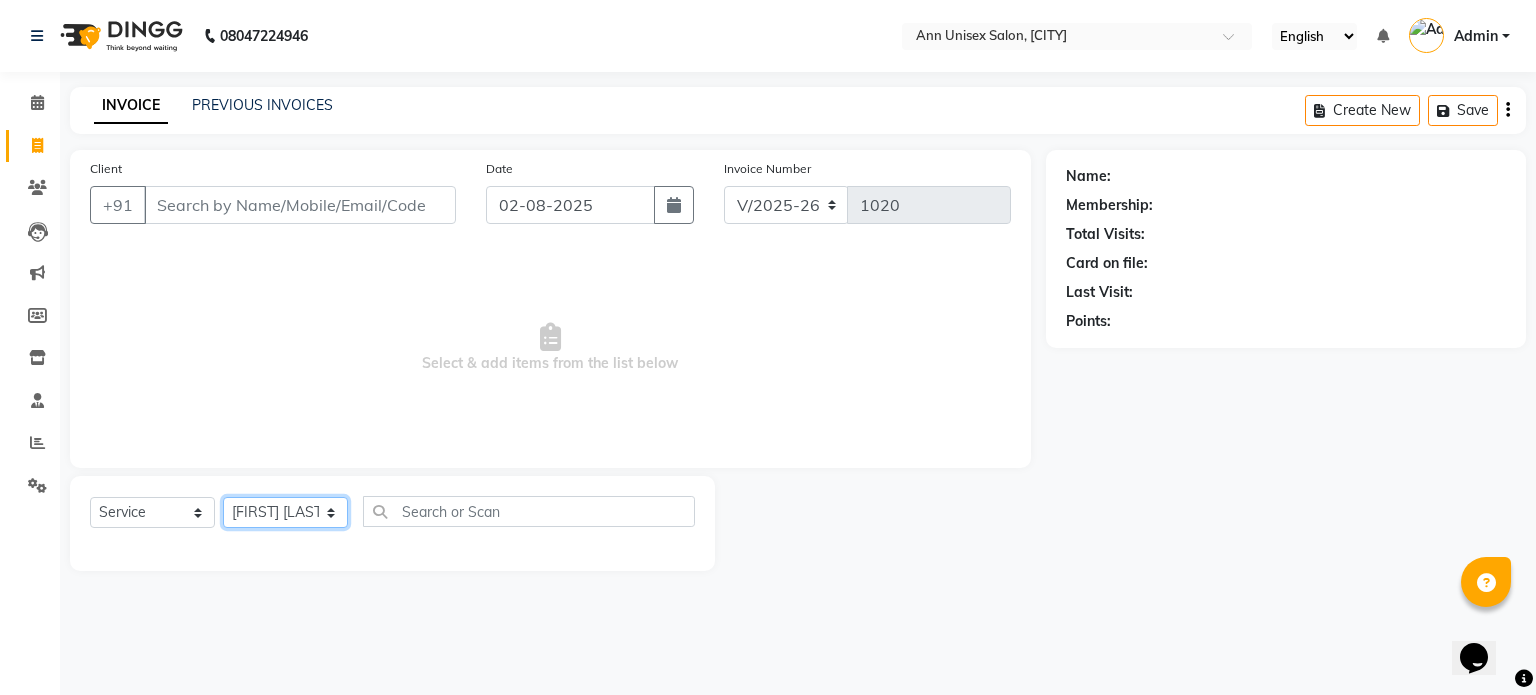 click on "Select Stylist [FIRST] [LAST] [FIRST] [LAST] [FIRST] [LAST] [FIRST] [LAST] [FIRST] [LAST] [FIRST] [LAST] [FIRST] [LAST] [FIRST] [LAST]" 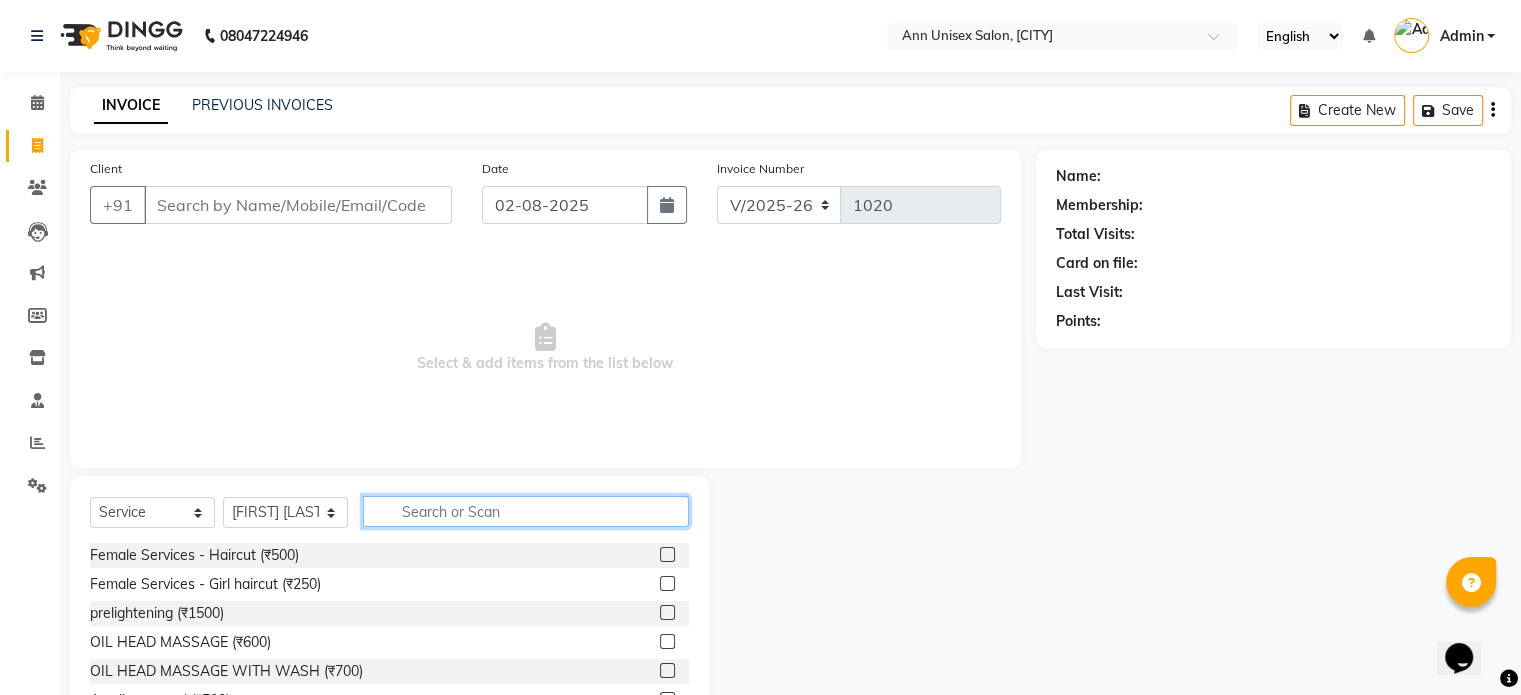 click 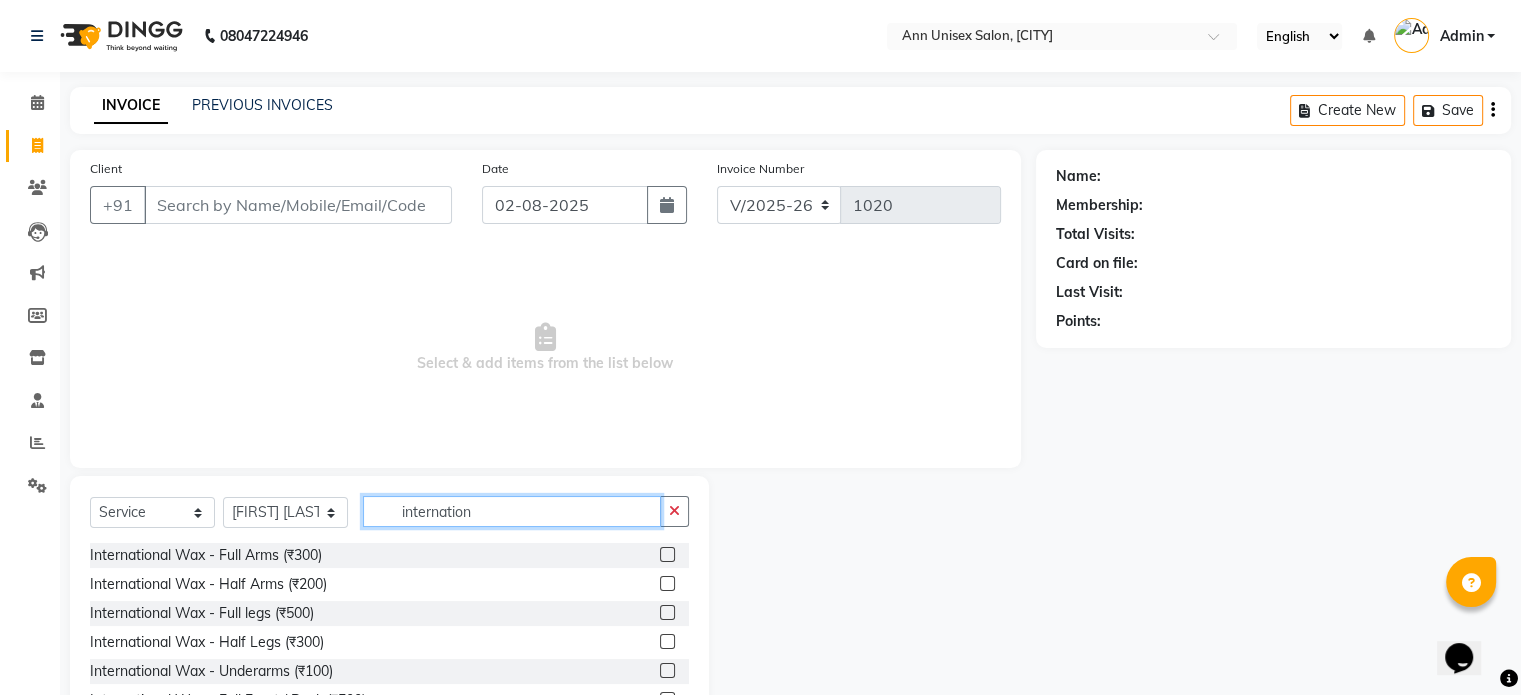 type on "internation" 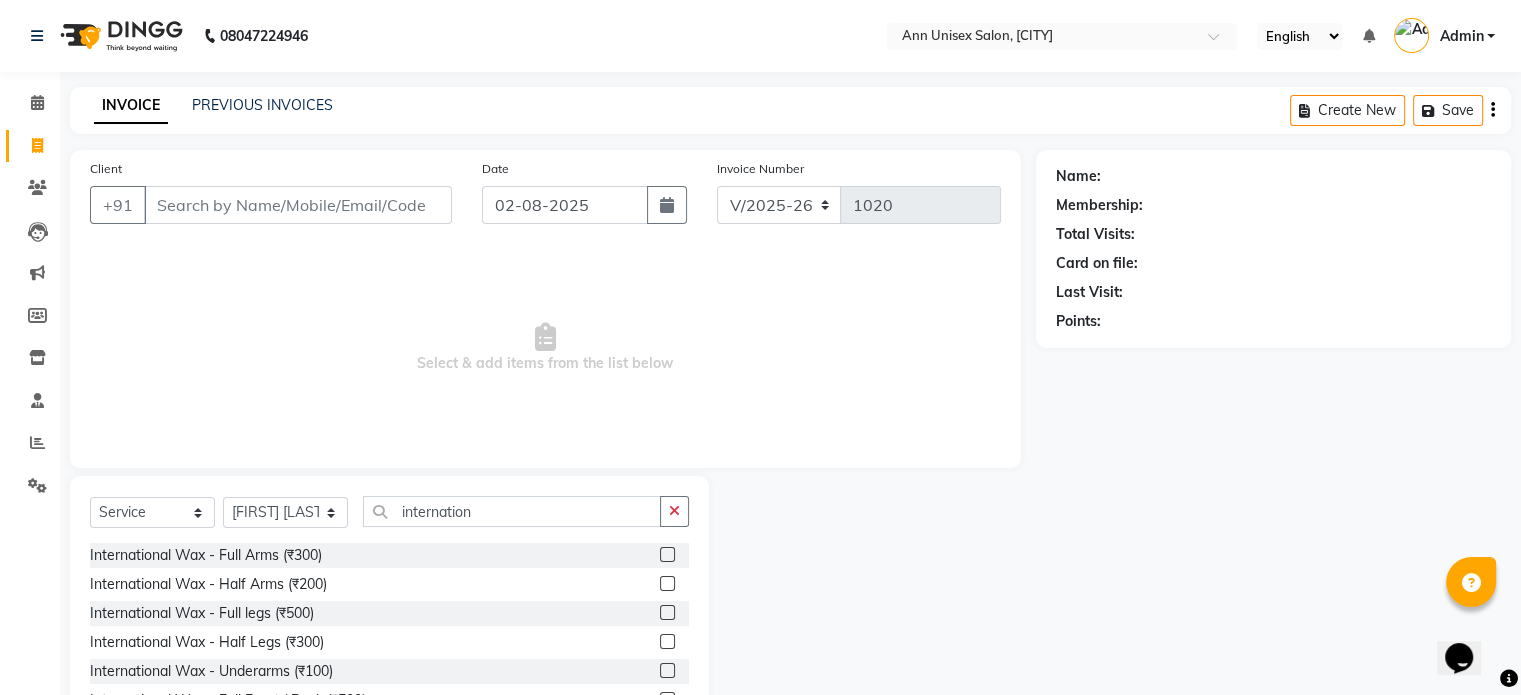 click 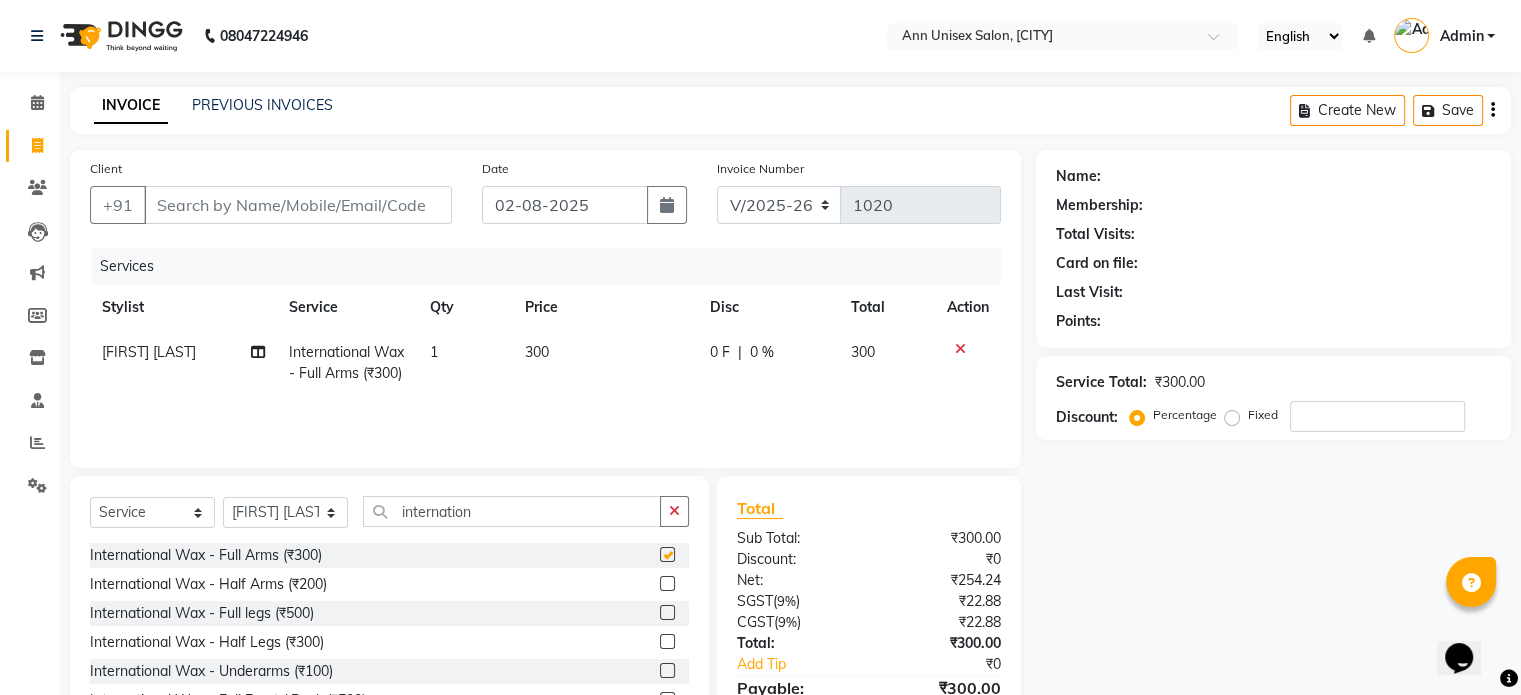checkbox on "false" 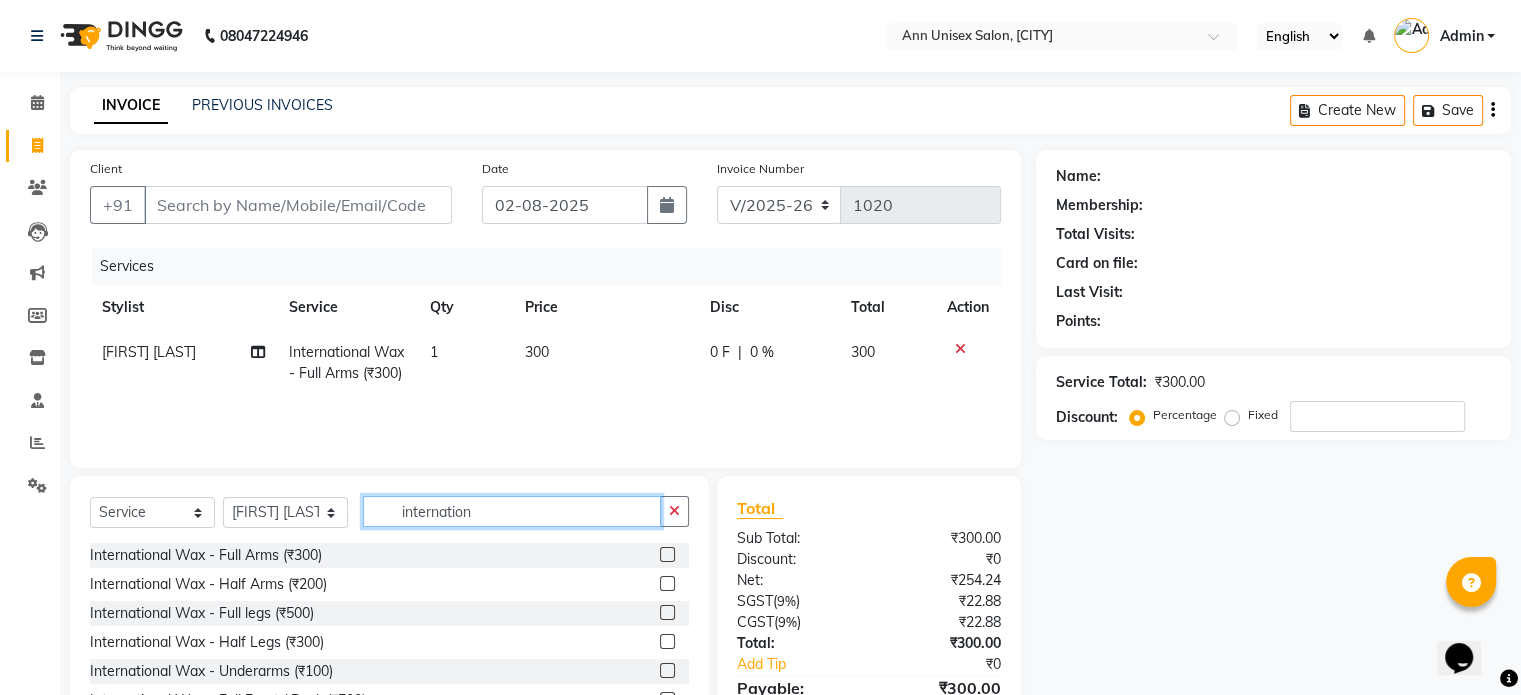 click on "internation" 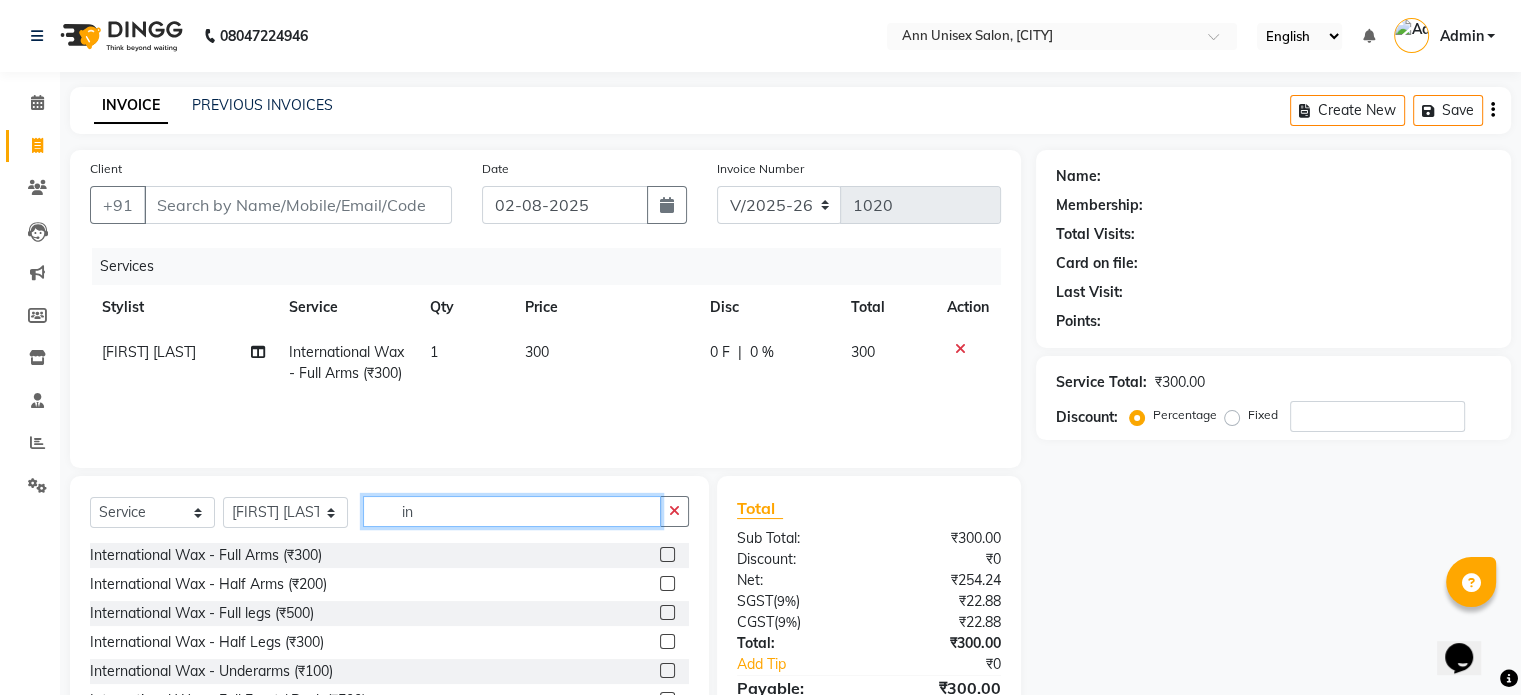 type on "i" 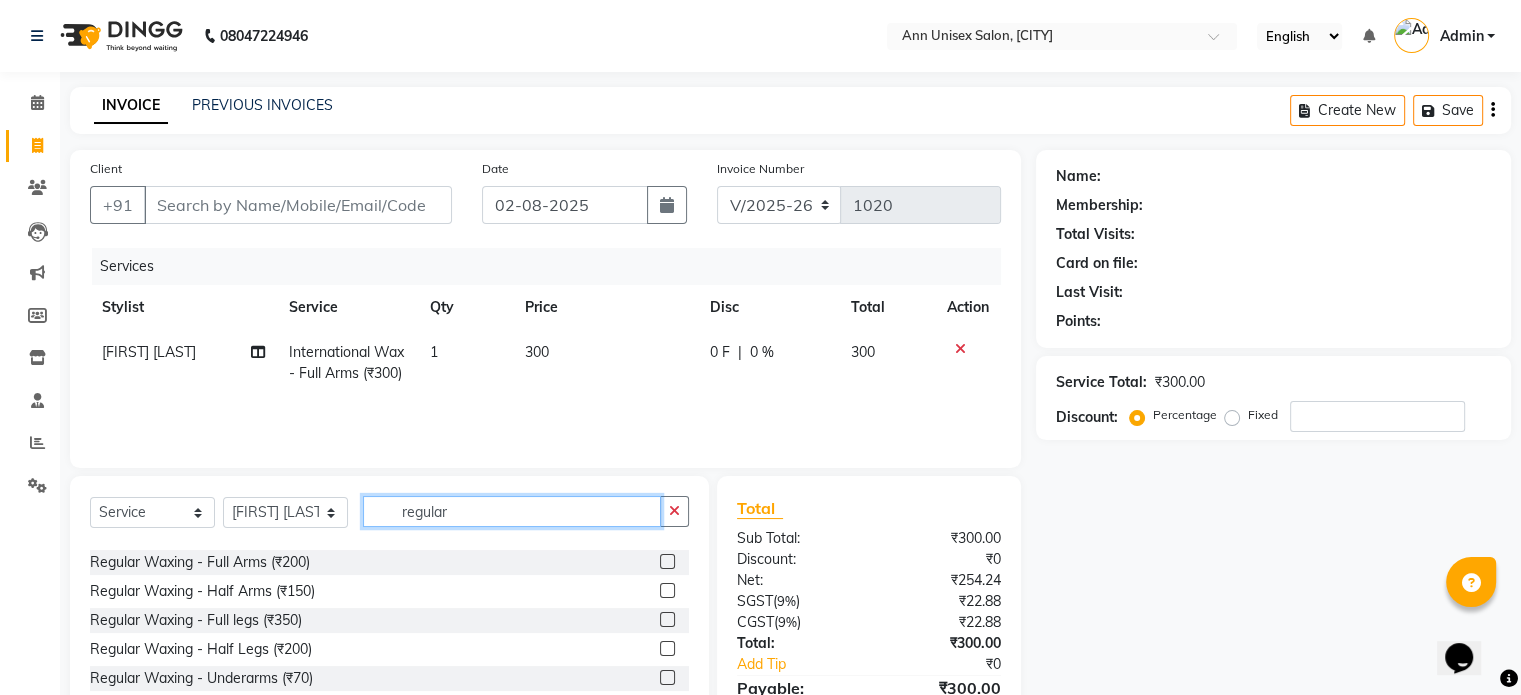 scroll, scrollTop: 164, scrollLeft: 0, axis: vertical 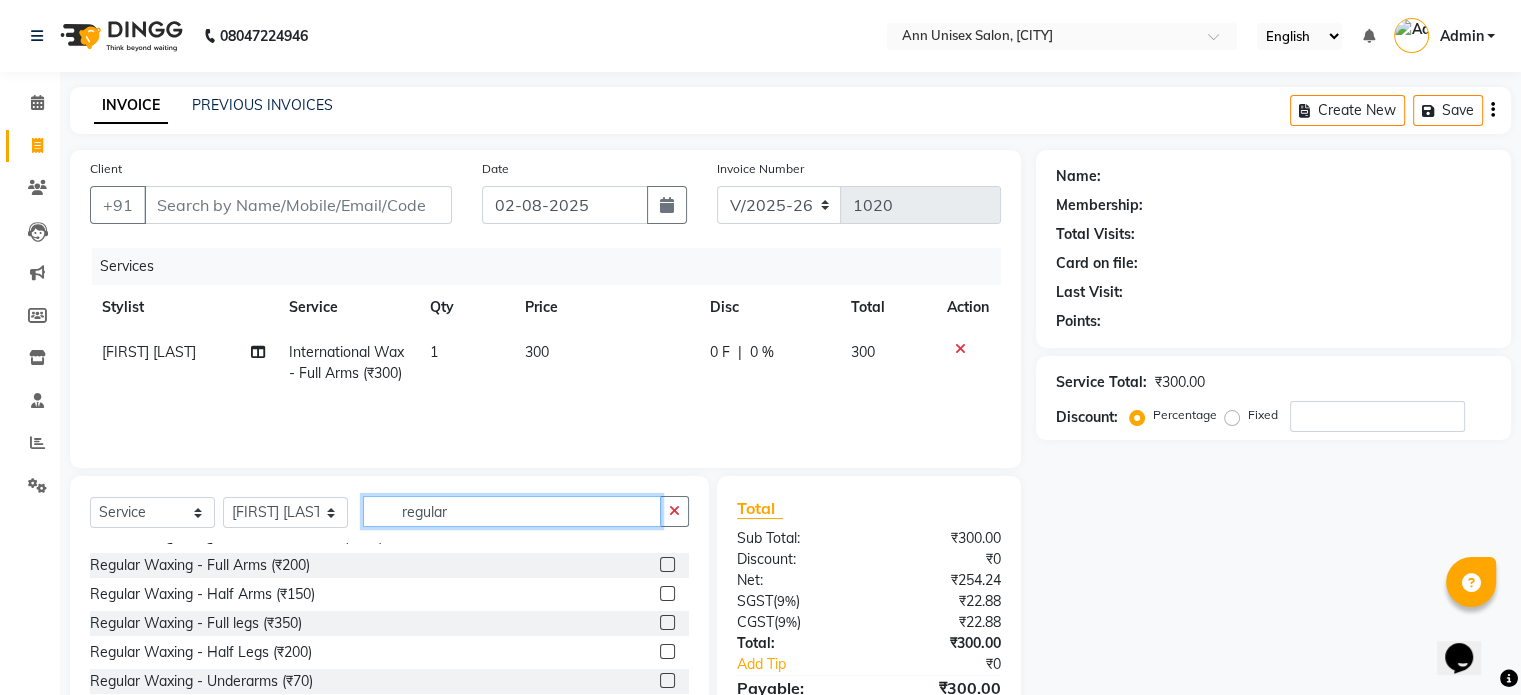 type on "regular" 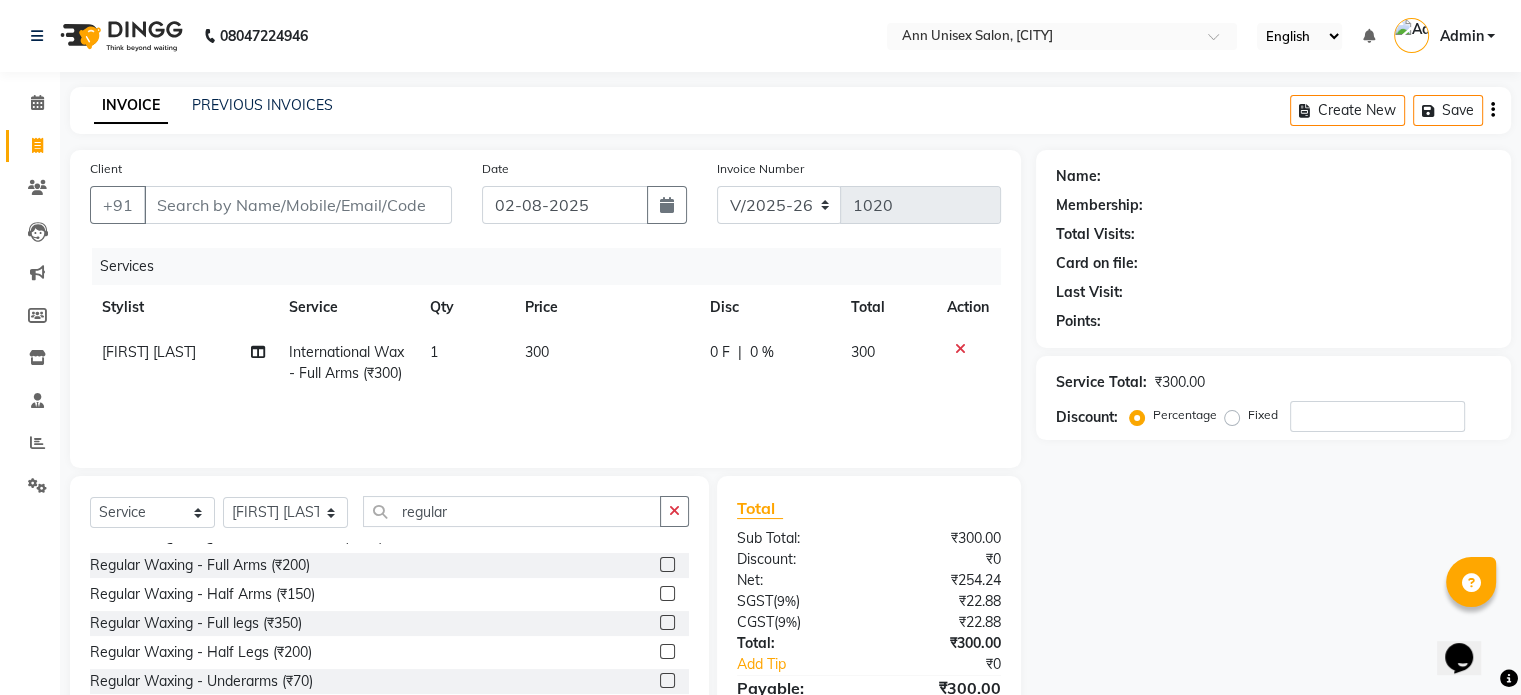 click 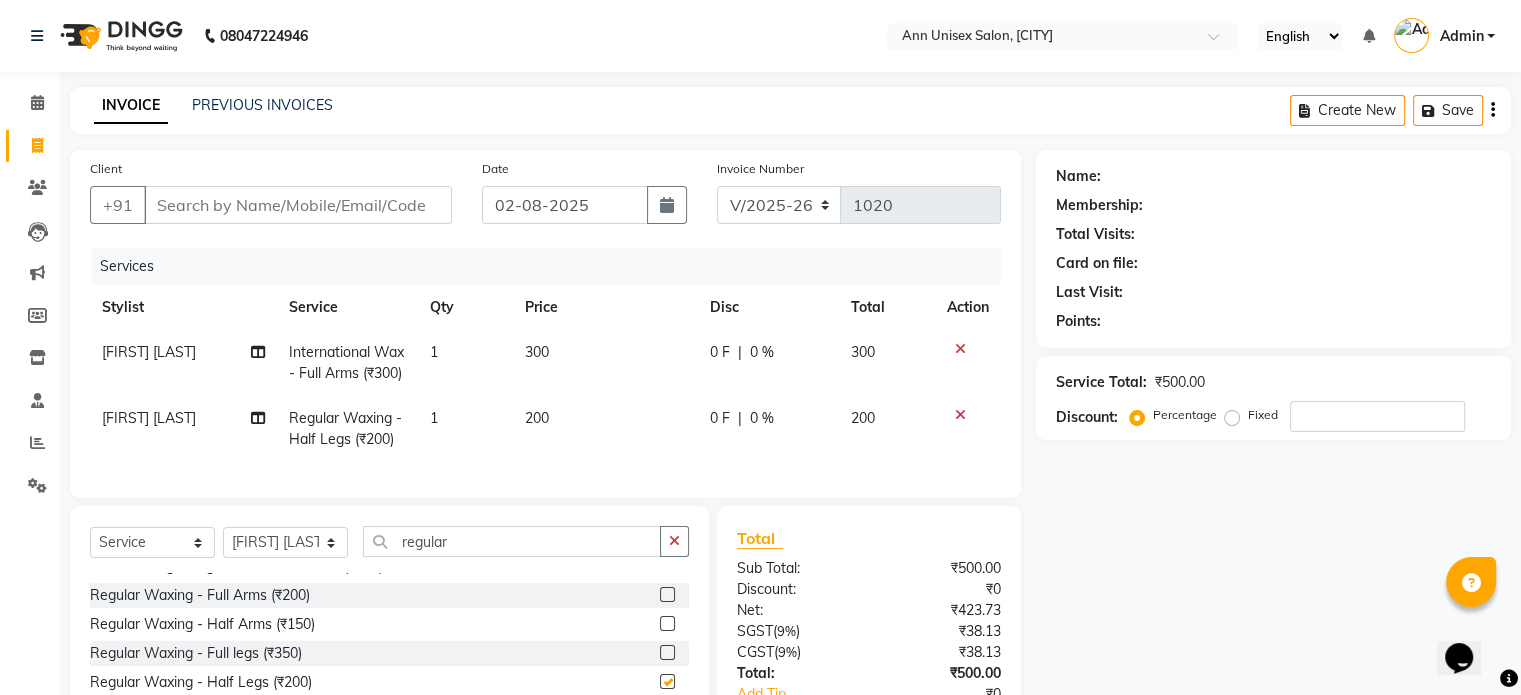 checkbox on "false" 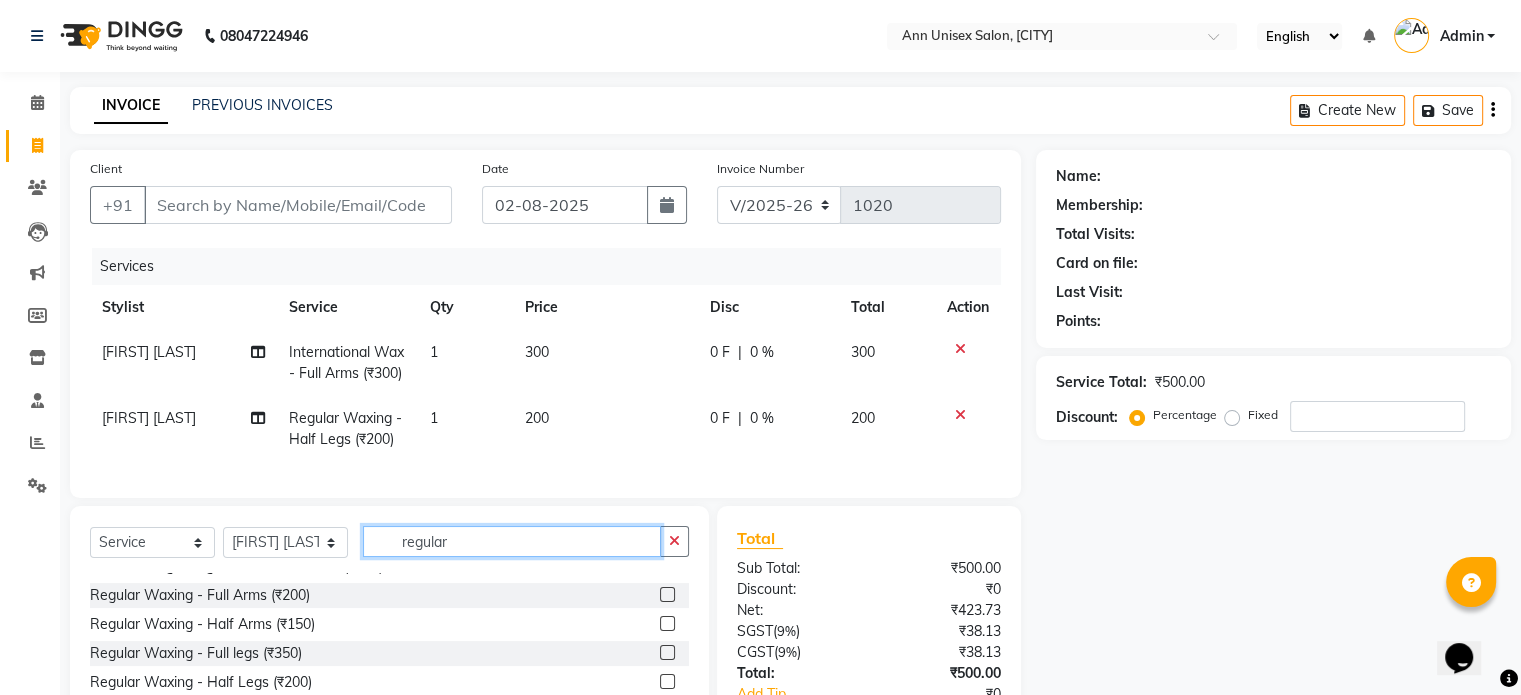 click on "regular" 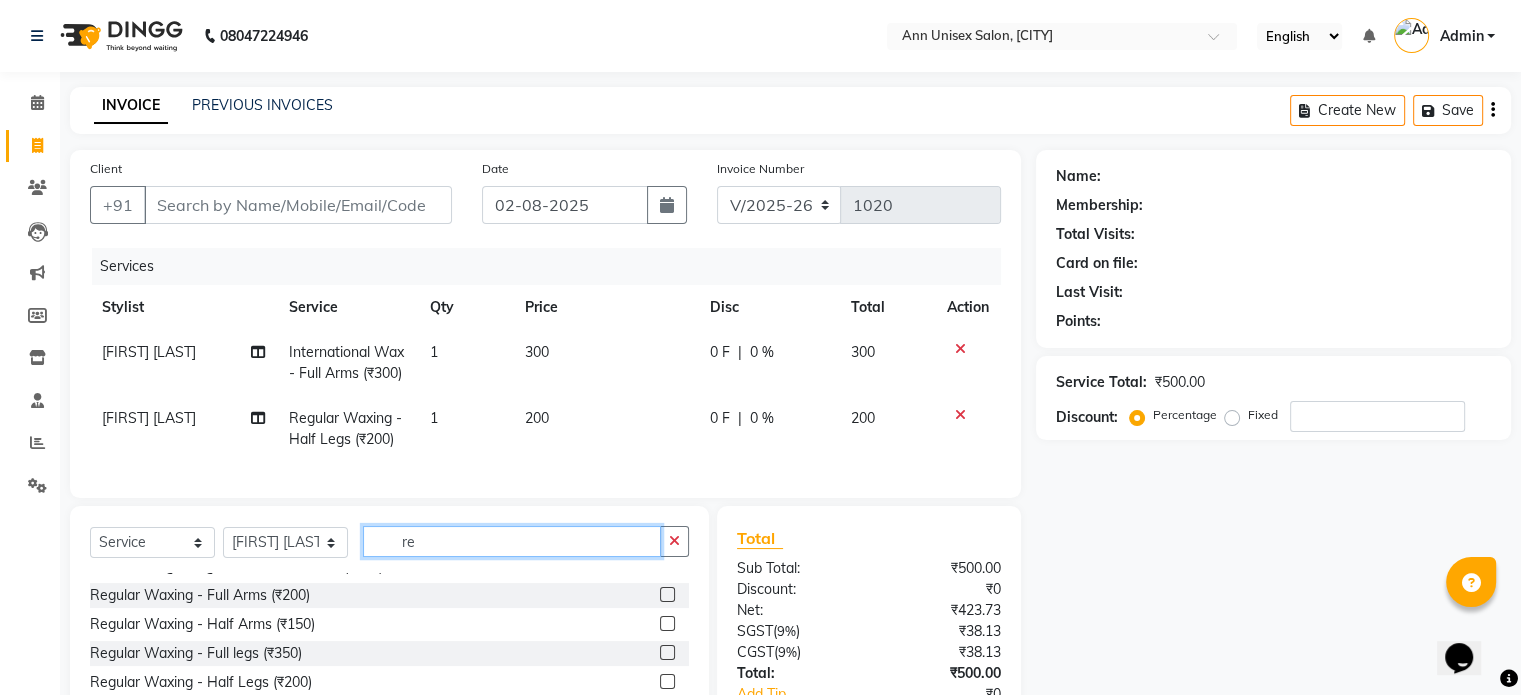 type on "r" 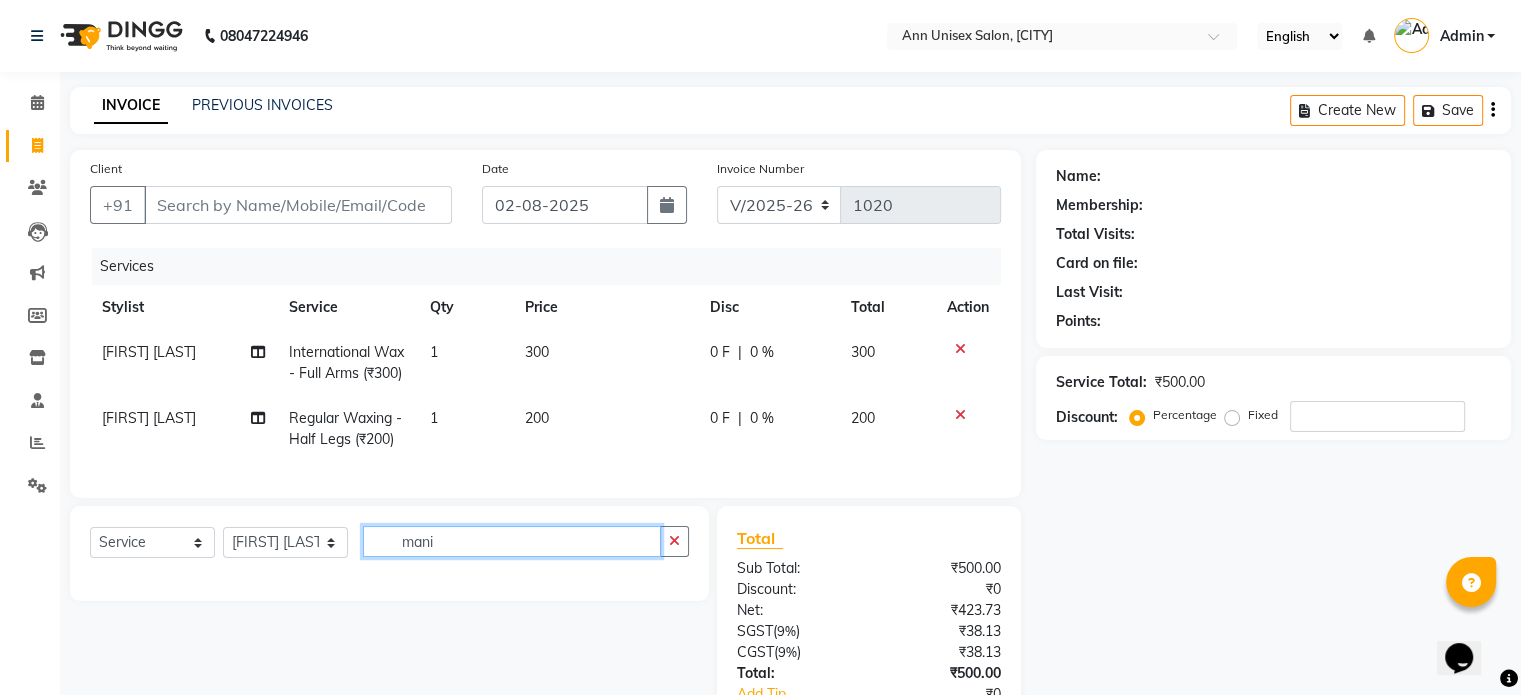 scroll, scrollTop: 0, scrollLeft: 0, axis: both 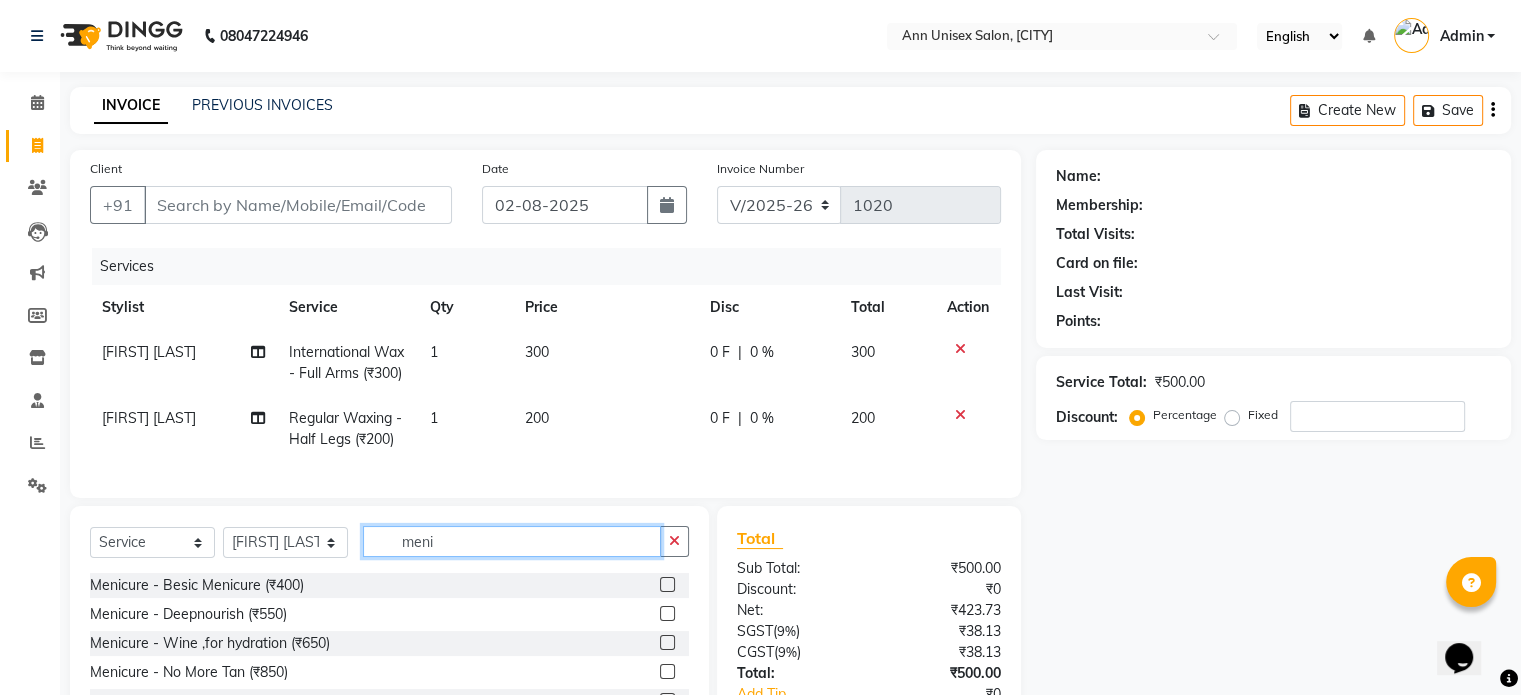 type on "meni" 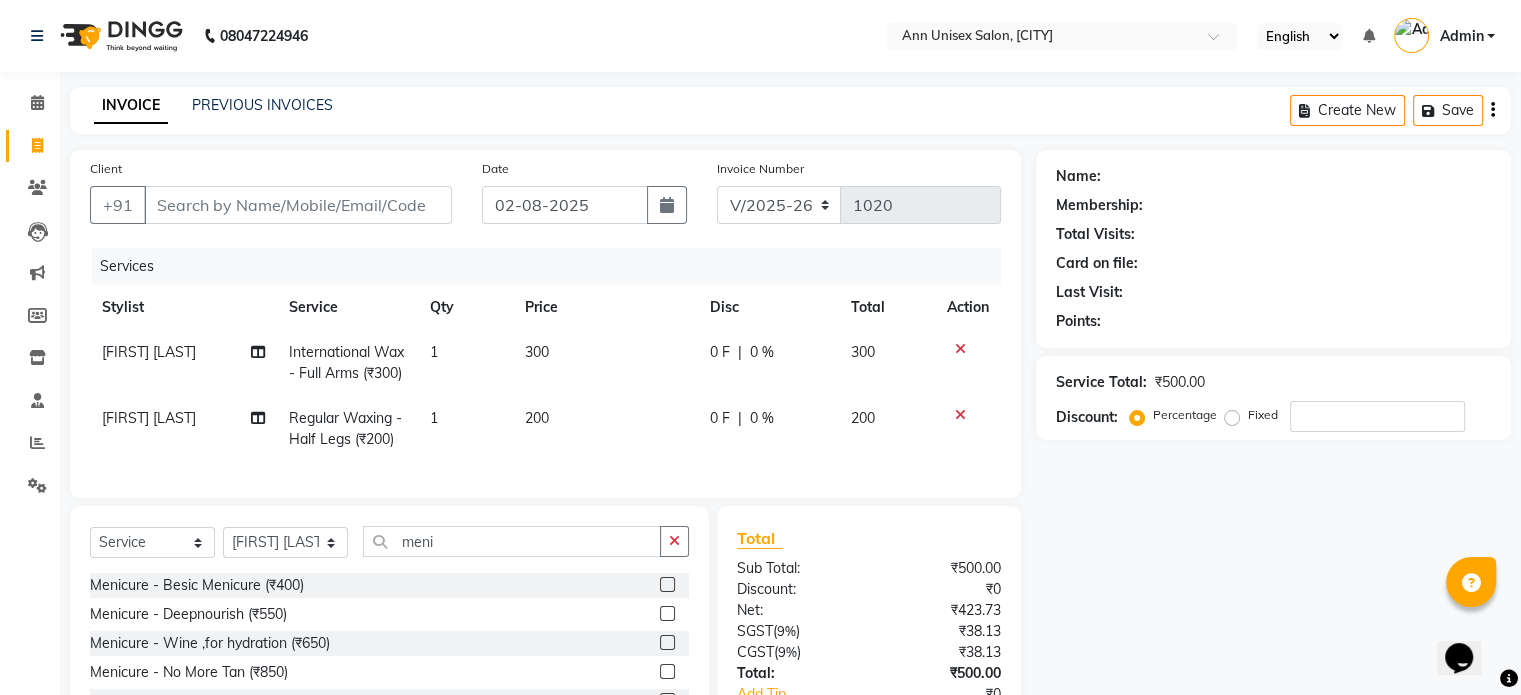 click 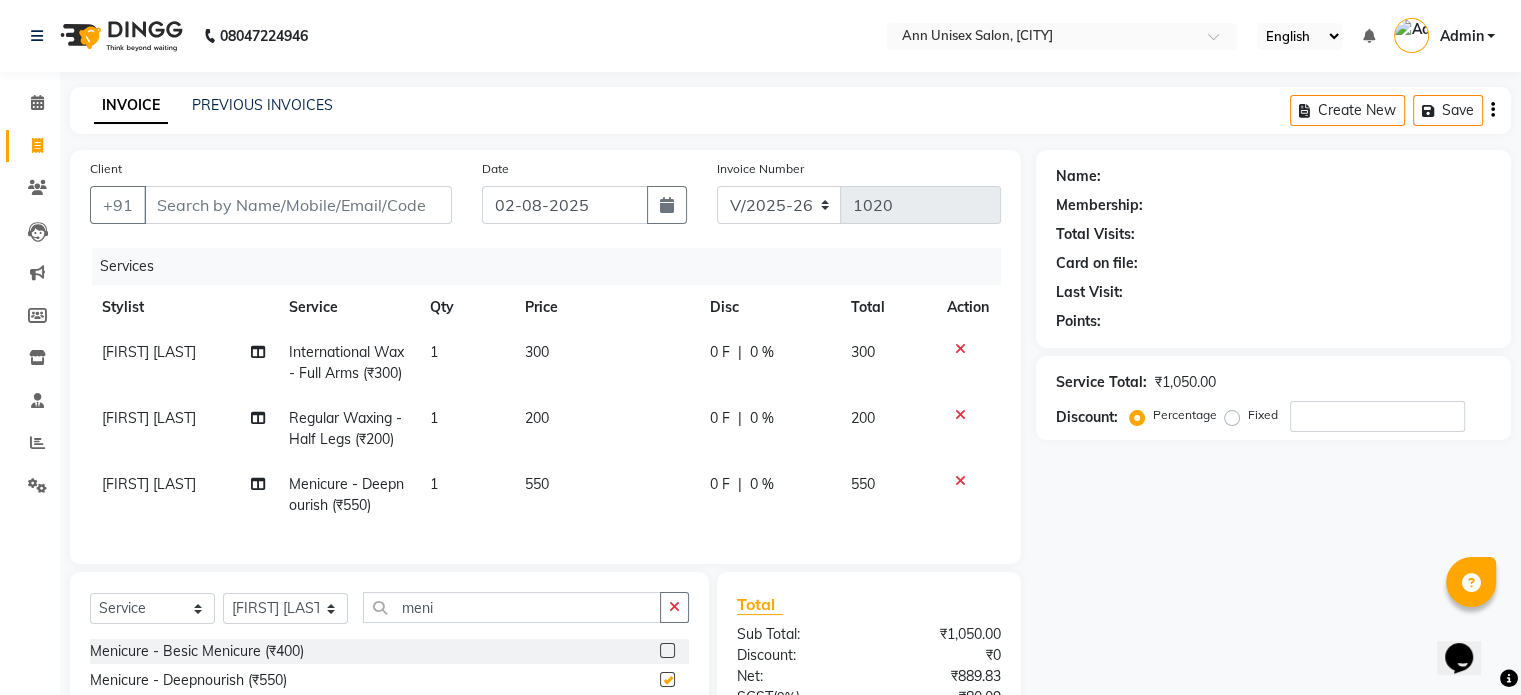checkbox on "false" 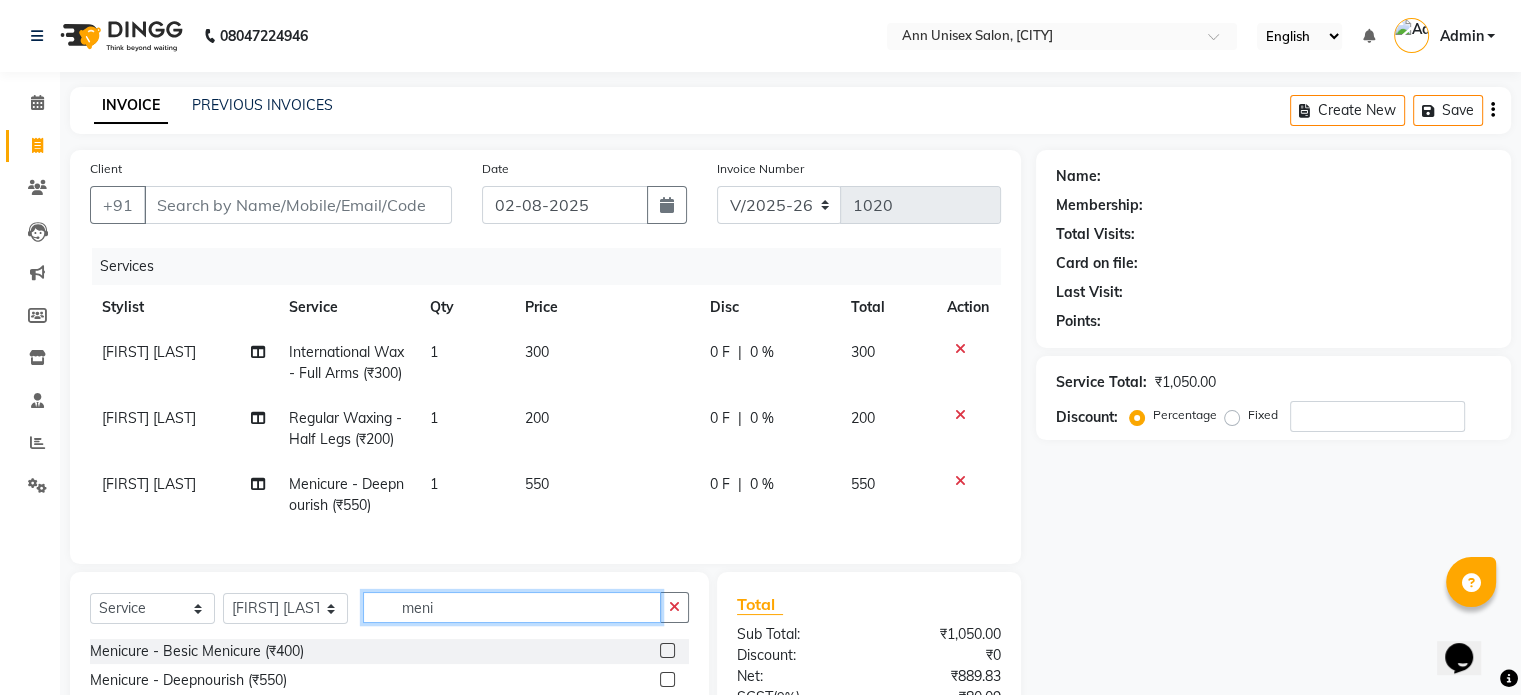 click on "meni" 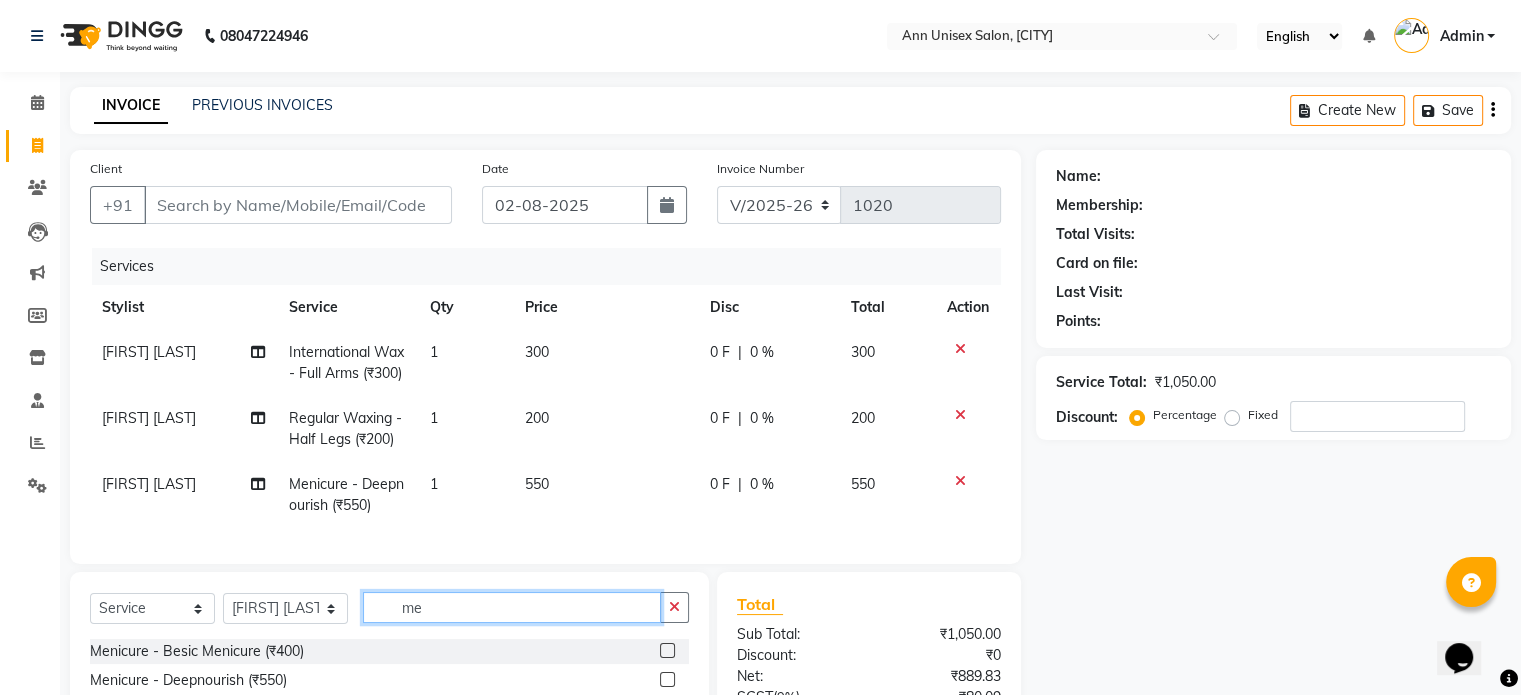 type on "m" 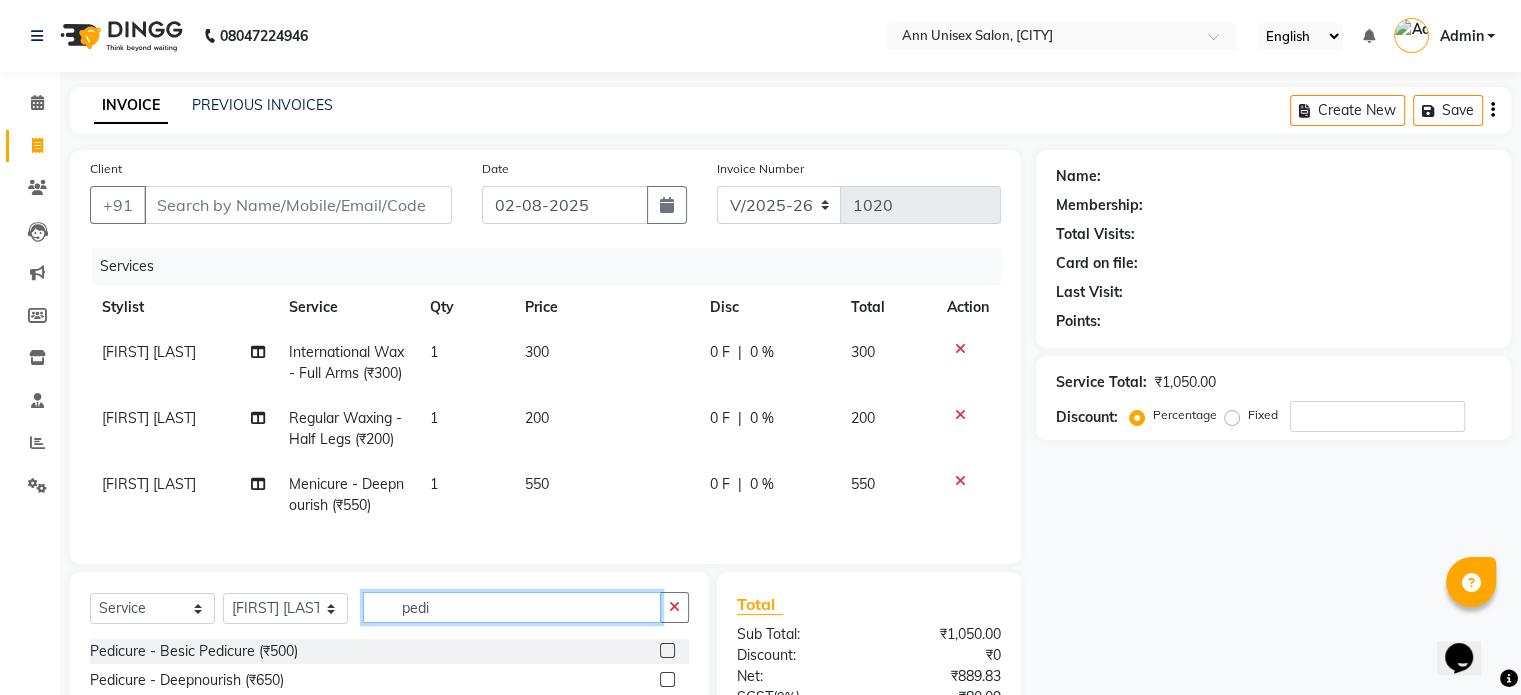 type on "pedi" 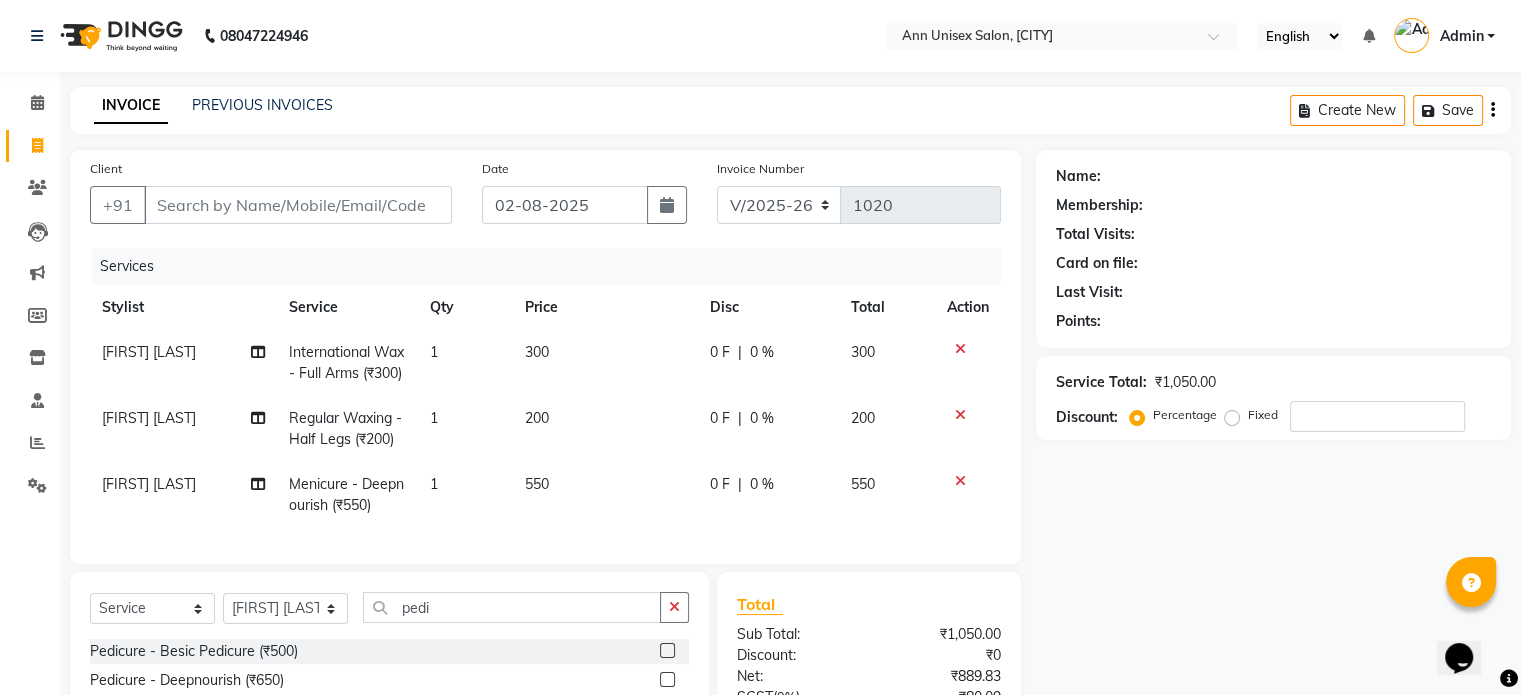 click on "Name: Membership: Total Visits: Card on file: Last Visit:  Points:  Service Total:  ₹1,050.00  Discount:  Percentage   Fixed" 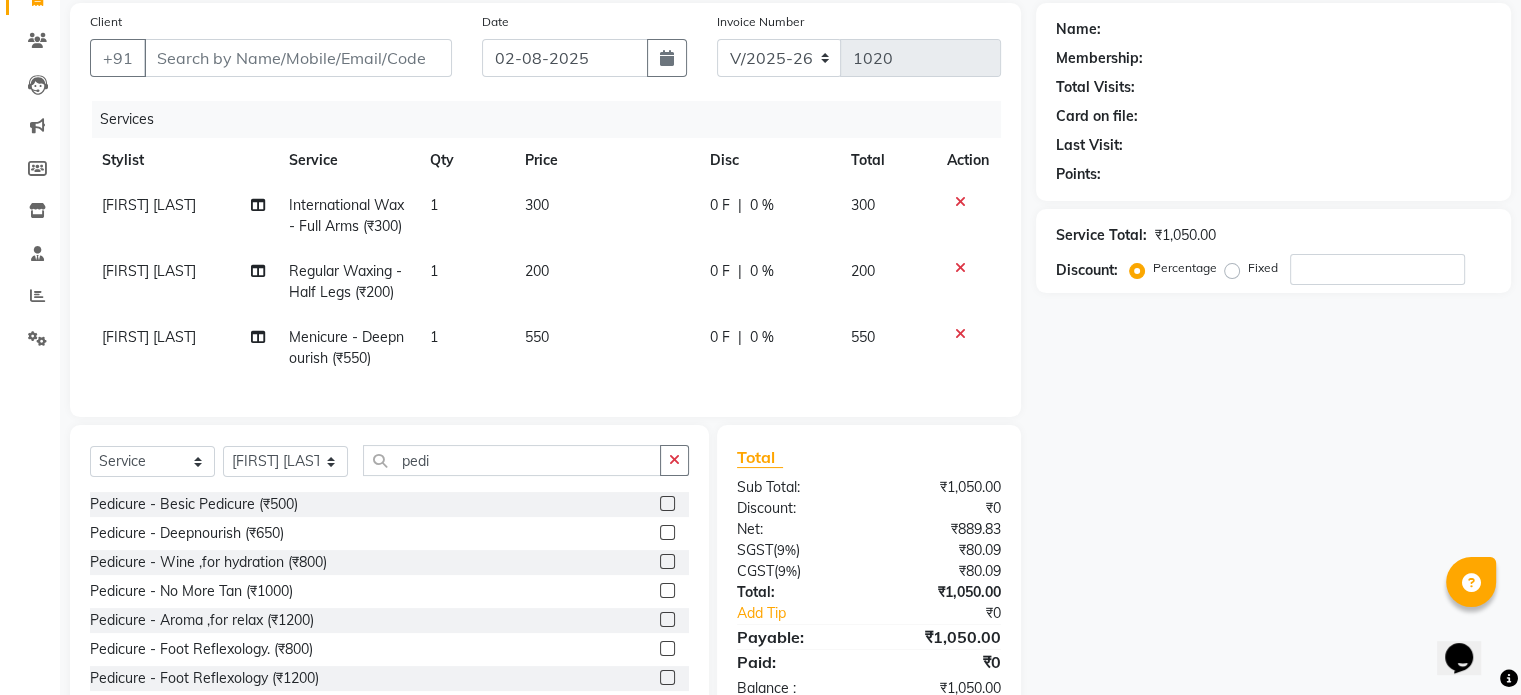 scroll, scrollTop: 148, scrollLeft: 0, axis: vertical 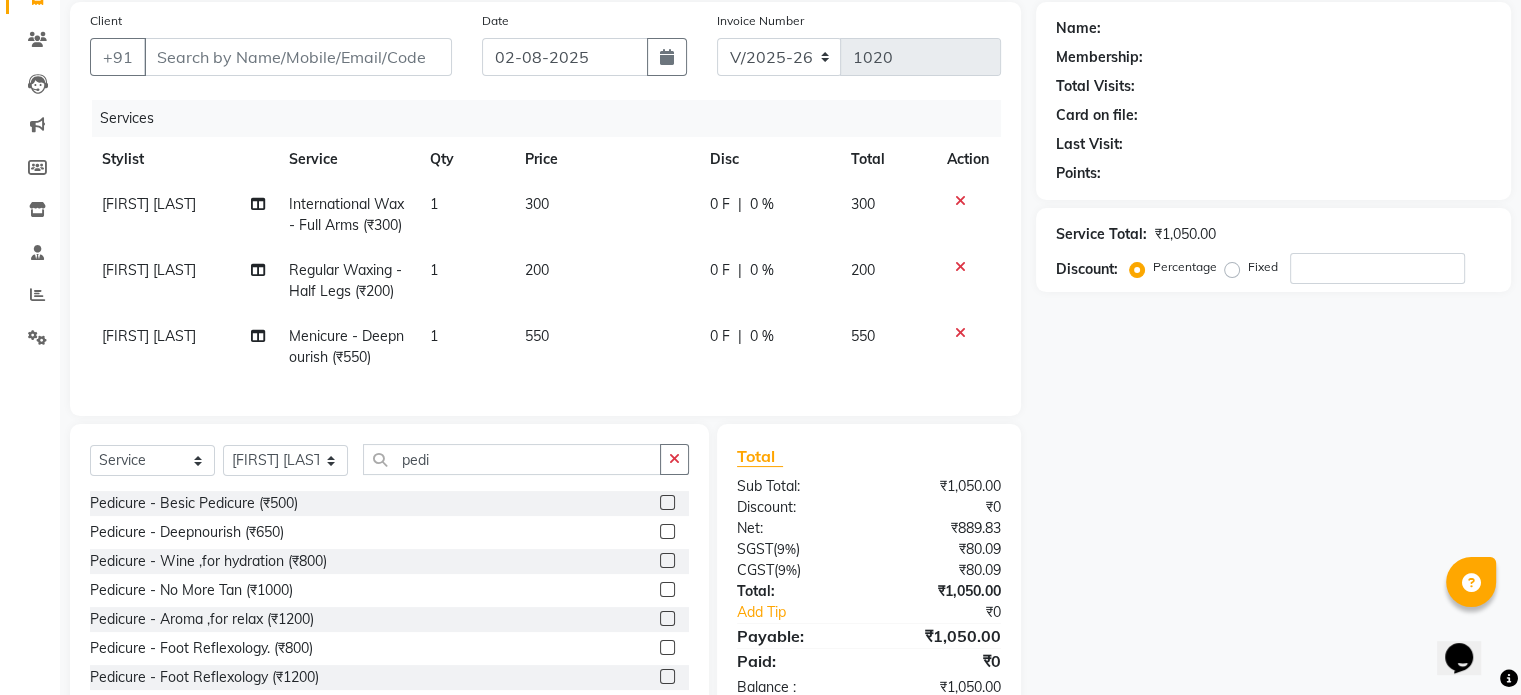 click 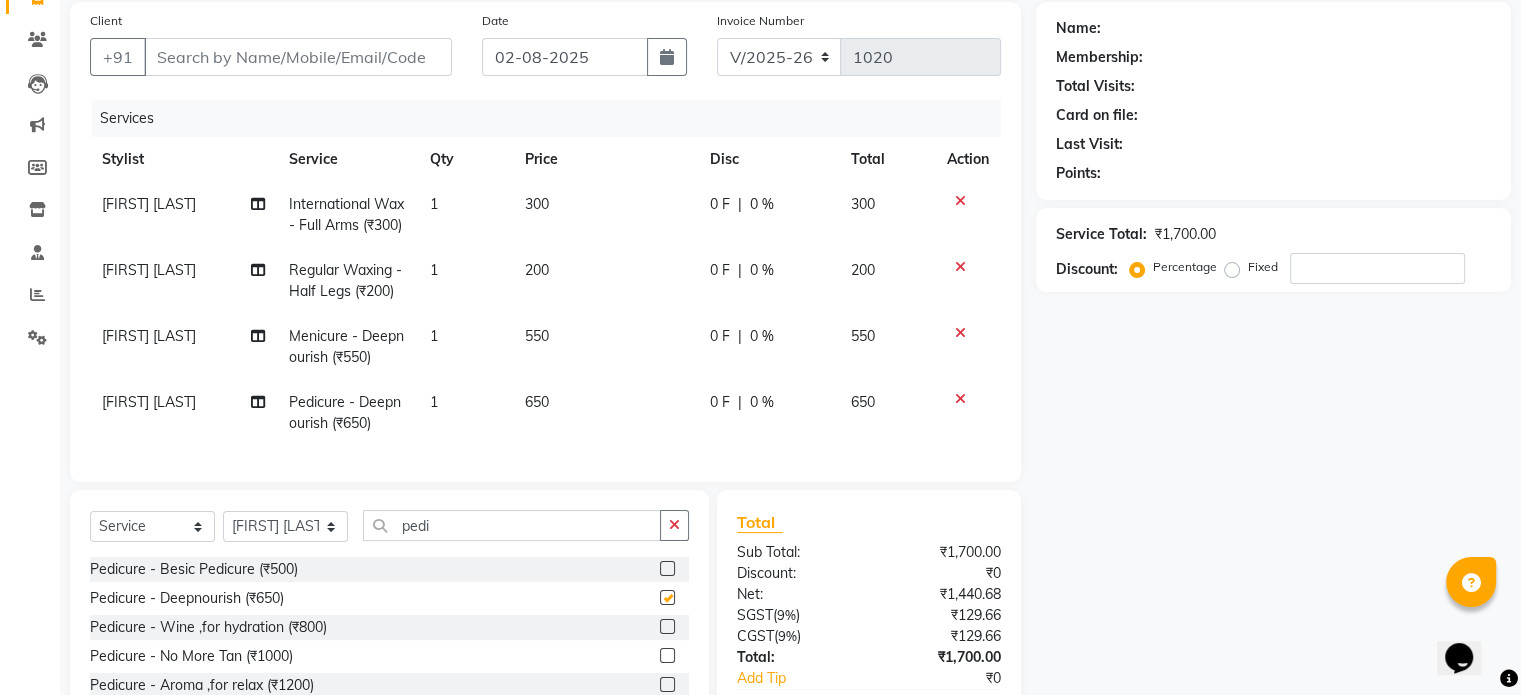 checkbox on "false" 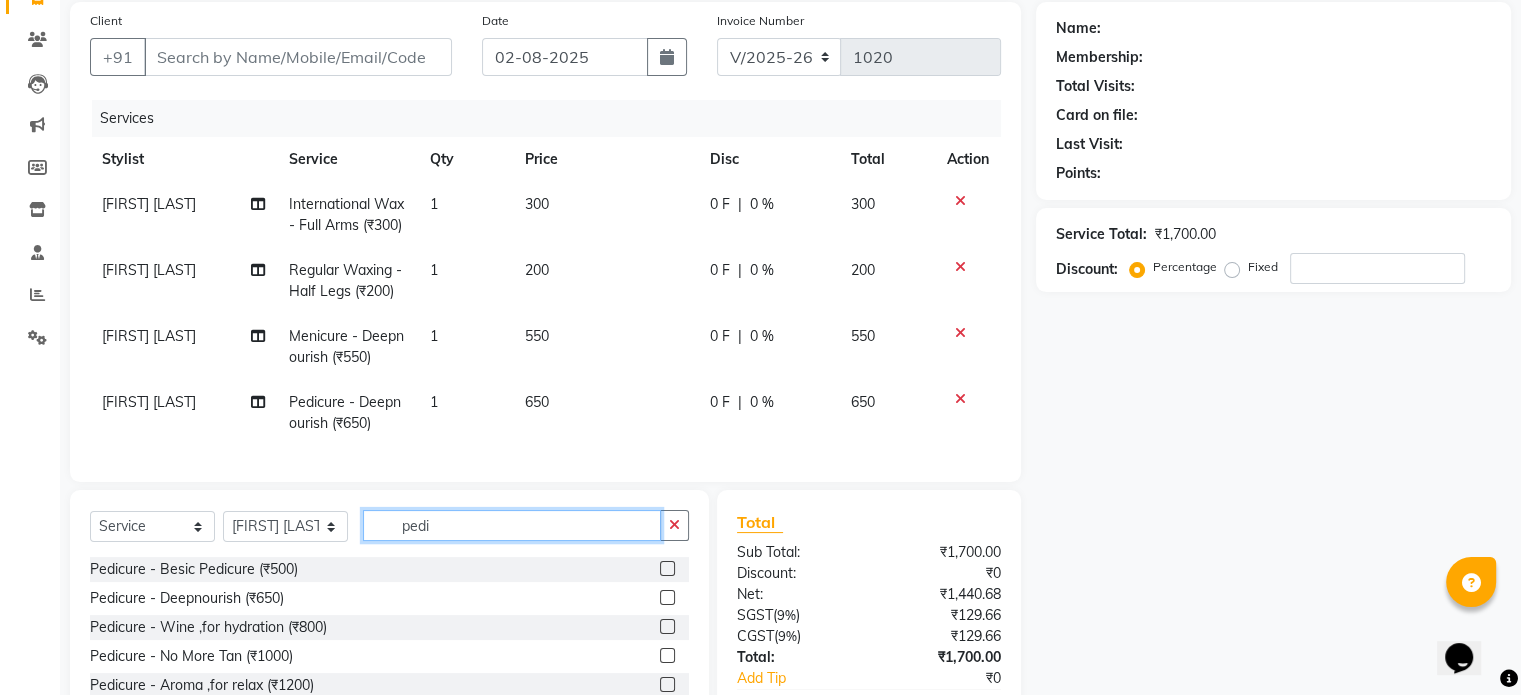 click on "pedi" 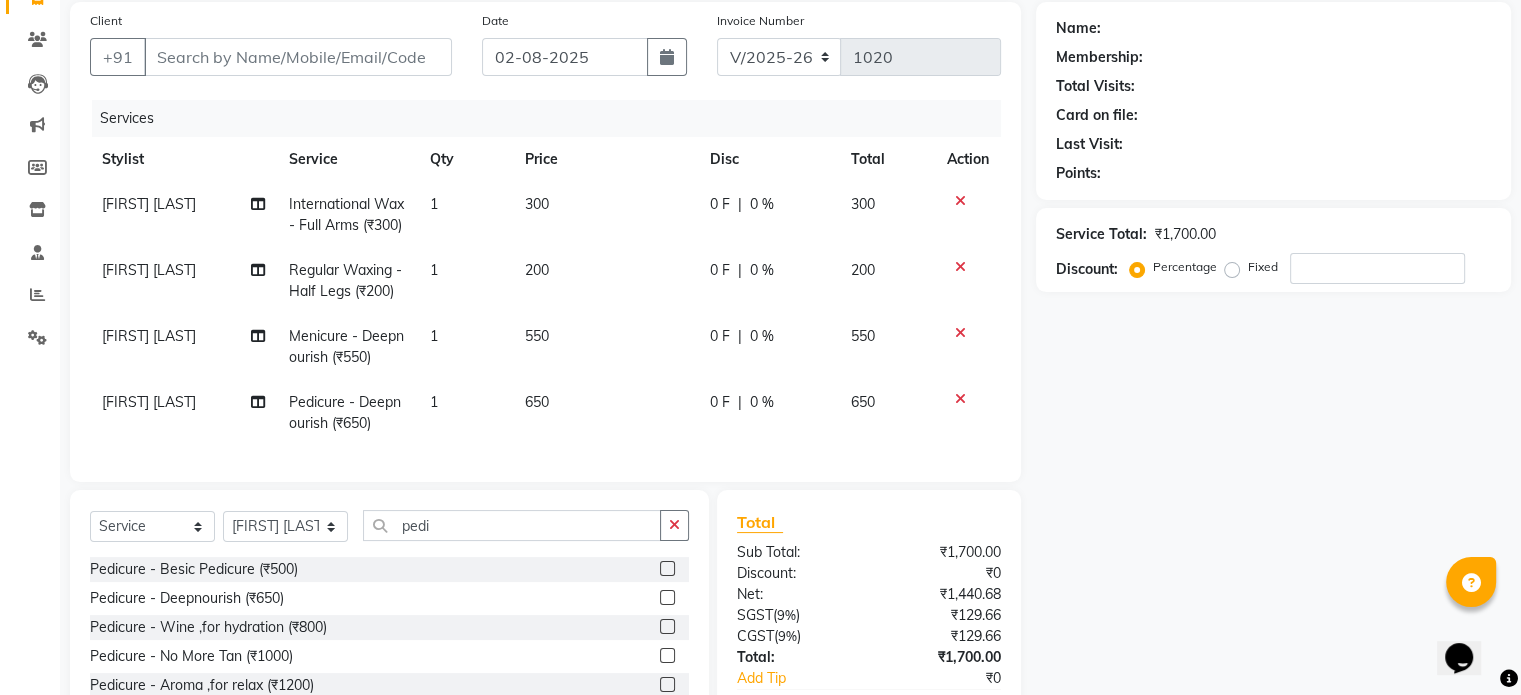click on "1" 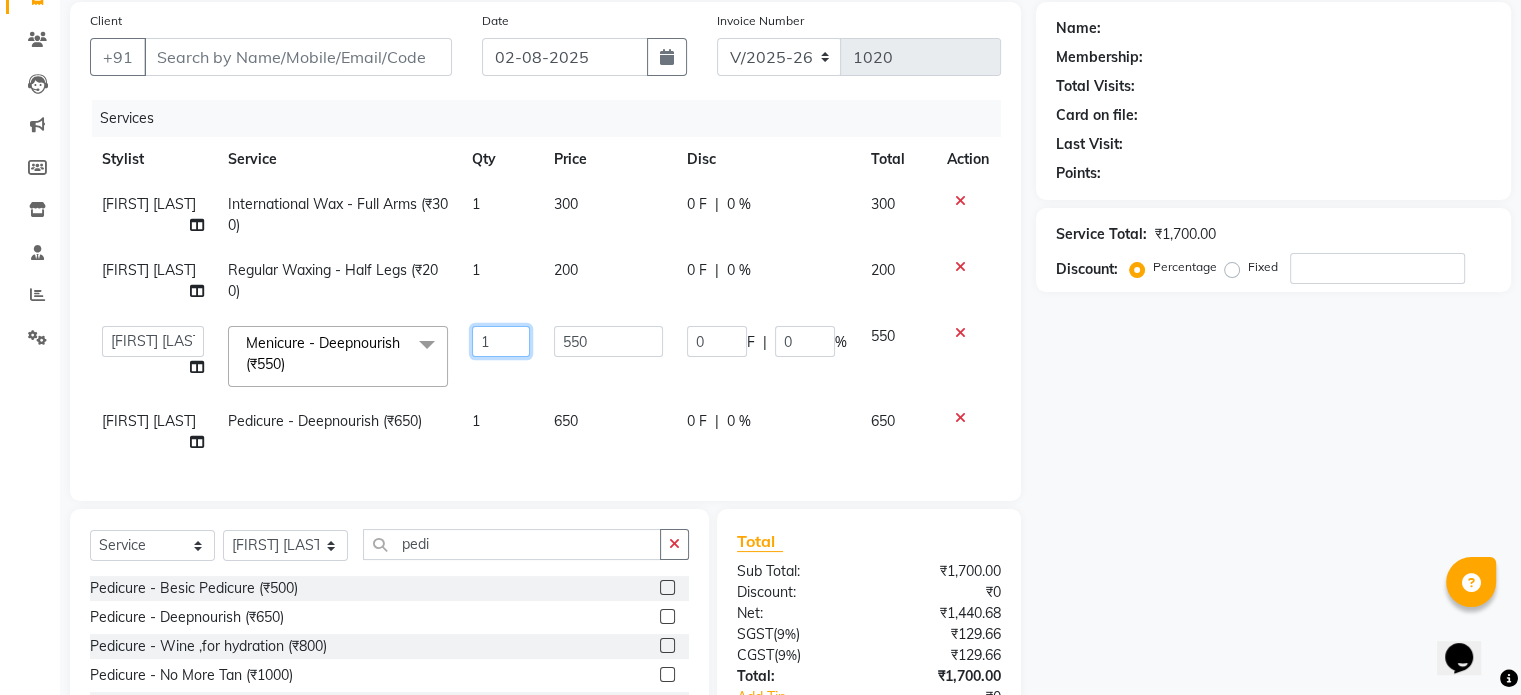 click on "1" 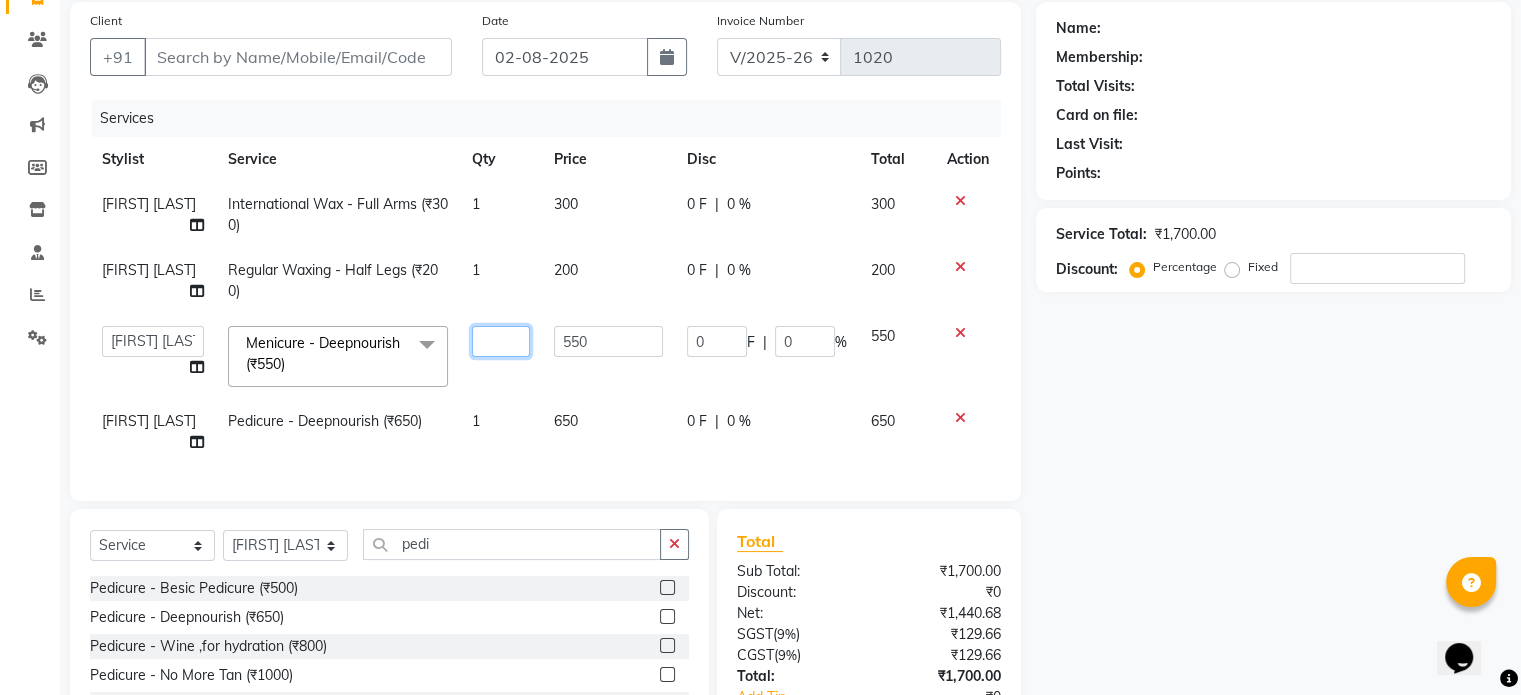 type on "2" 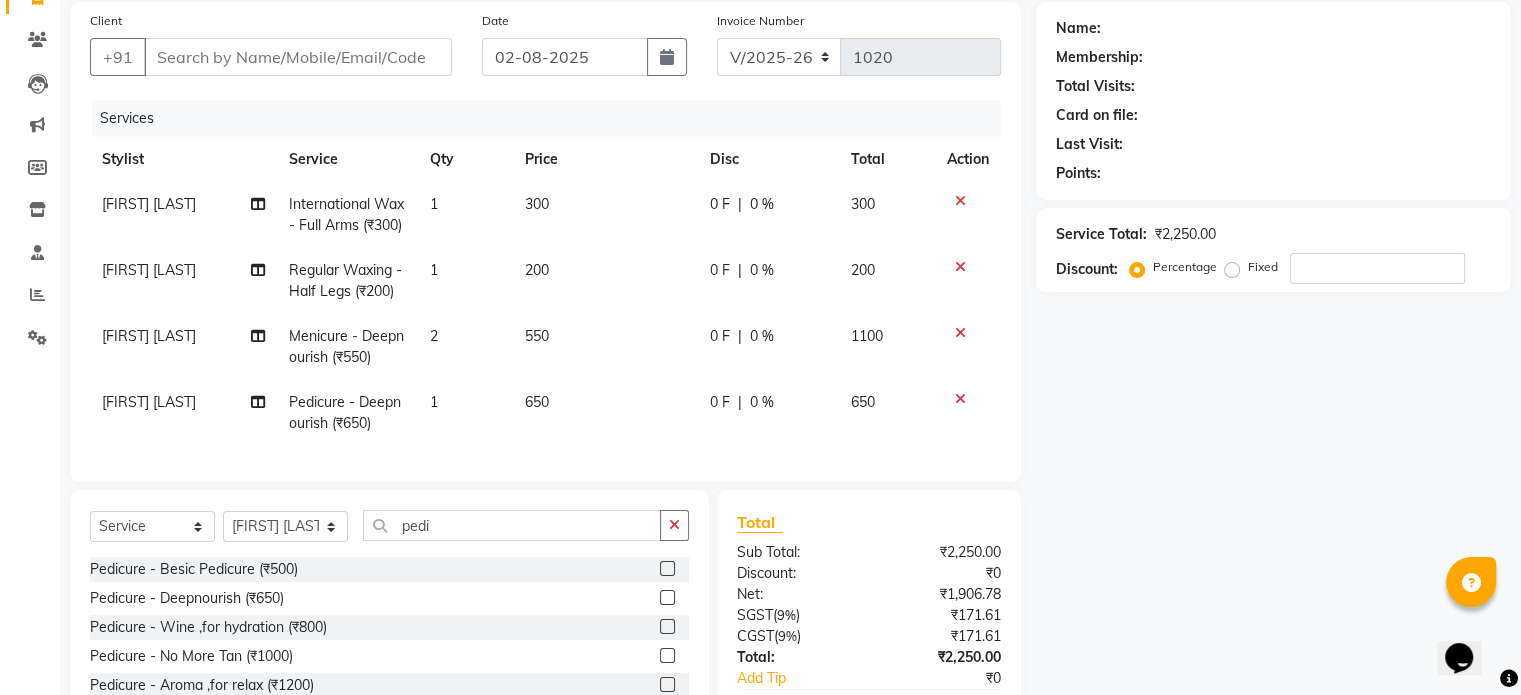 click on "1" 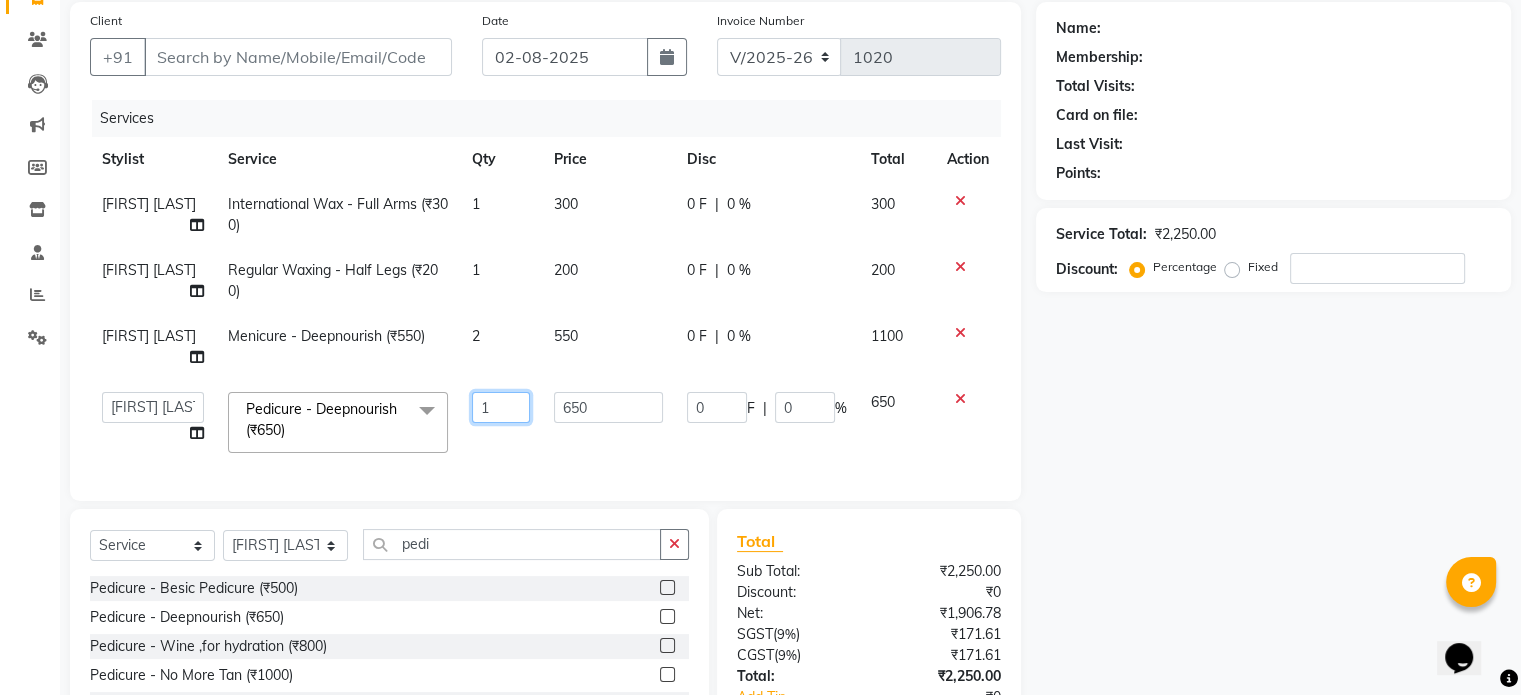 click on "1" 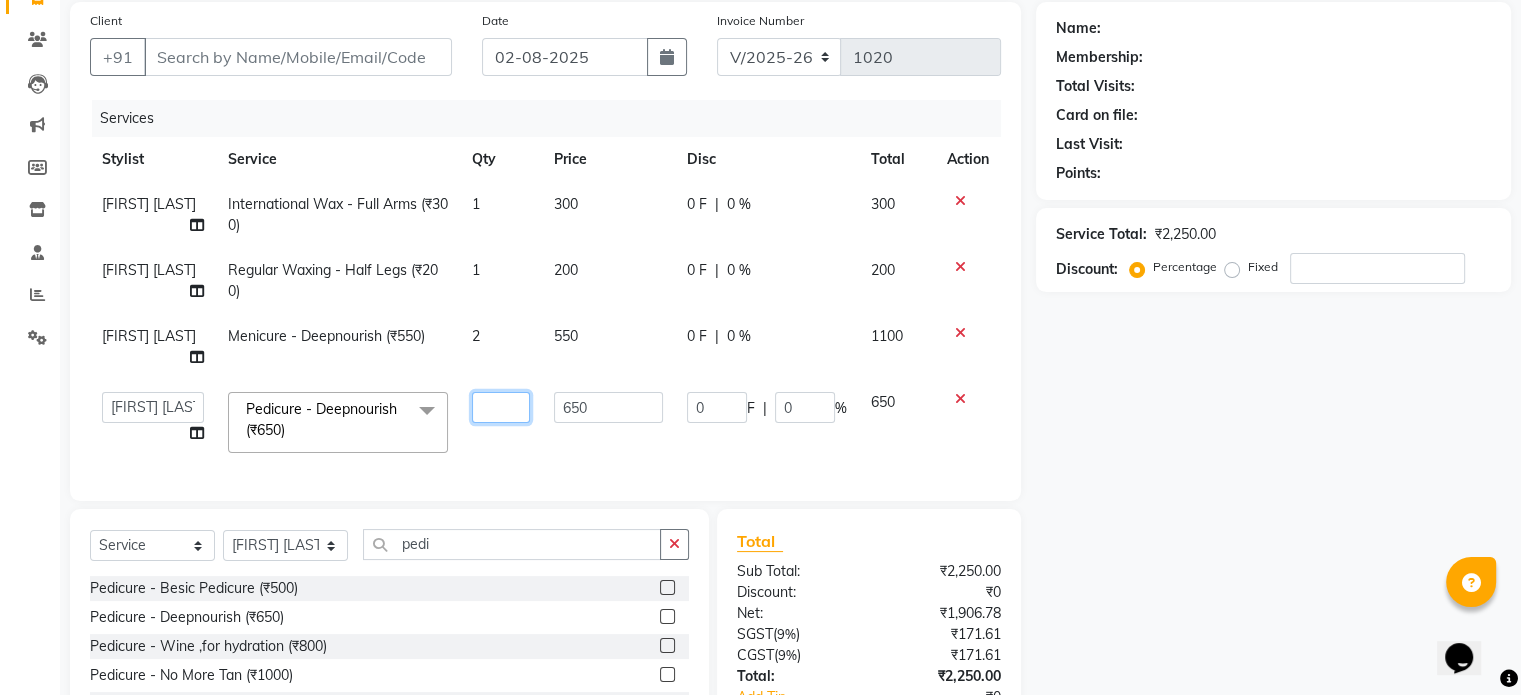 type on "2" 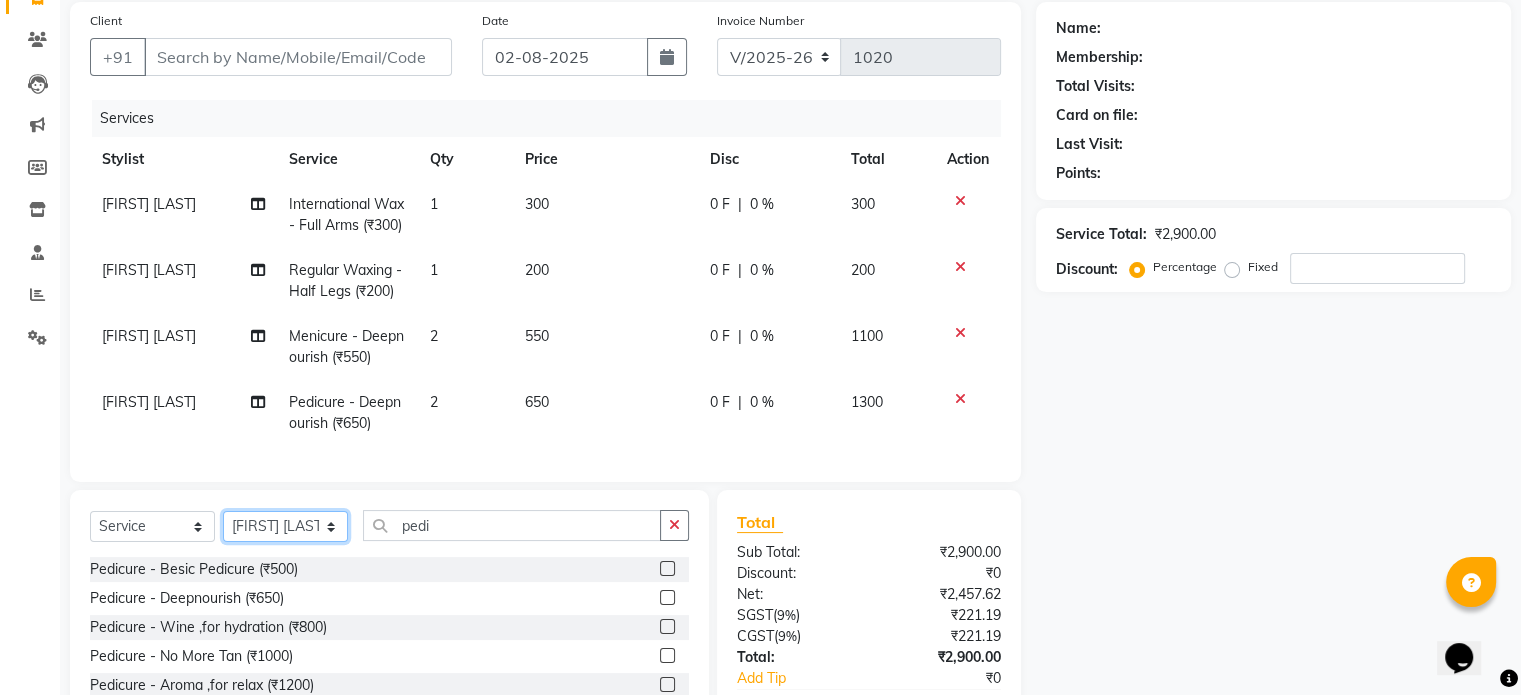 click on "Select Stylist [FIRST] [LAST] [FIRST] [LAST] [FIRST] [LAST] [FIRST] [LAST] [FIRST] [LAST] [FIRST] [LAST] [FIRST] [LAST] [FIRST] [LAST]" 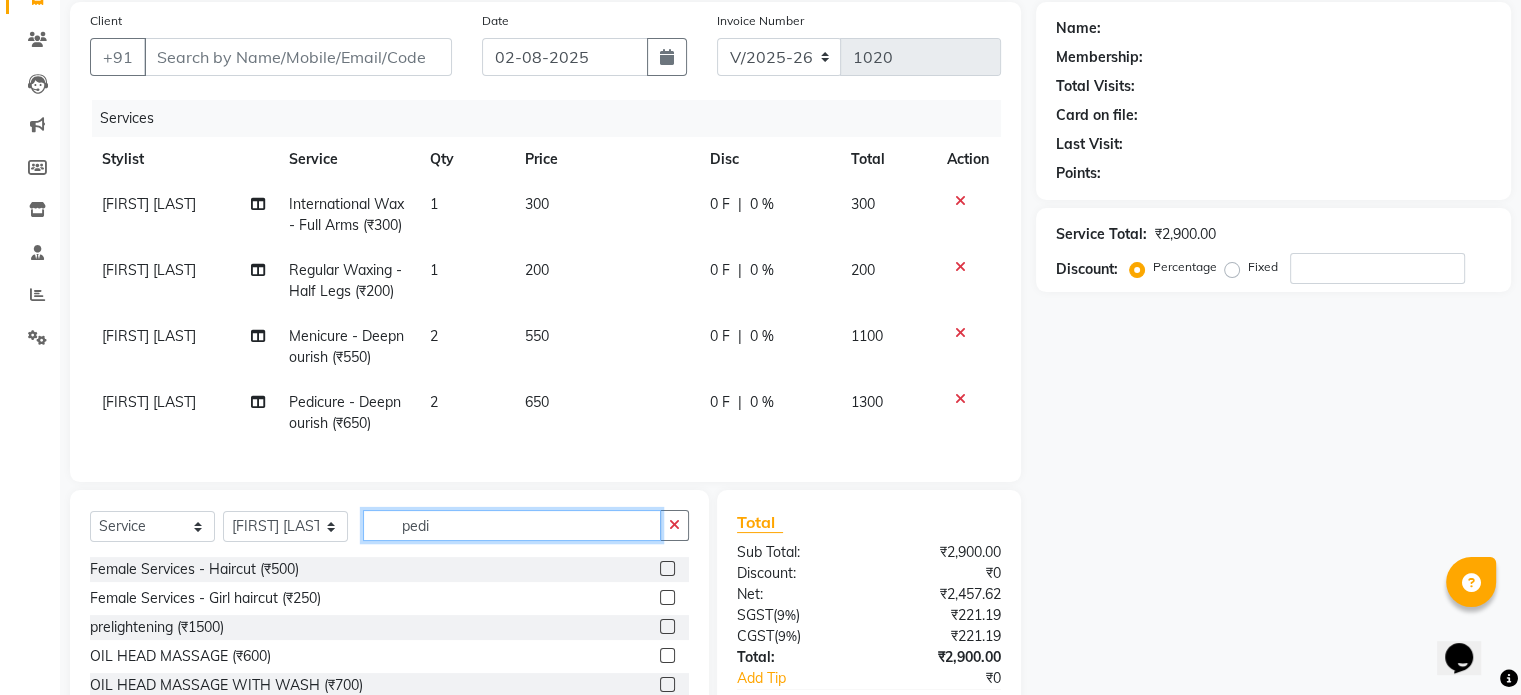 click on "pedi" 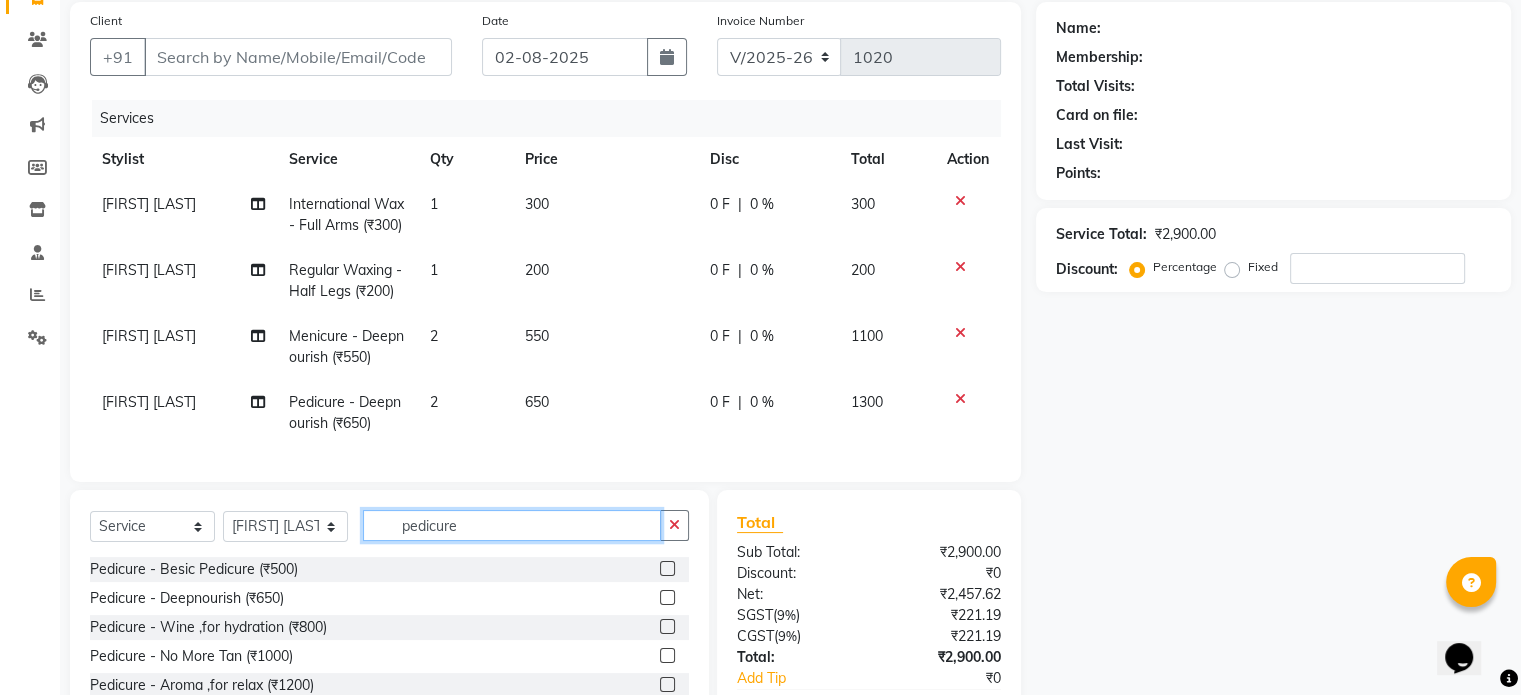 type on "pedicure" 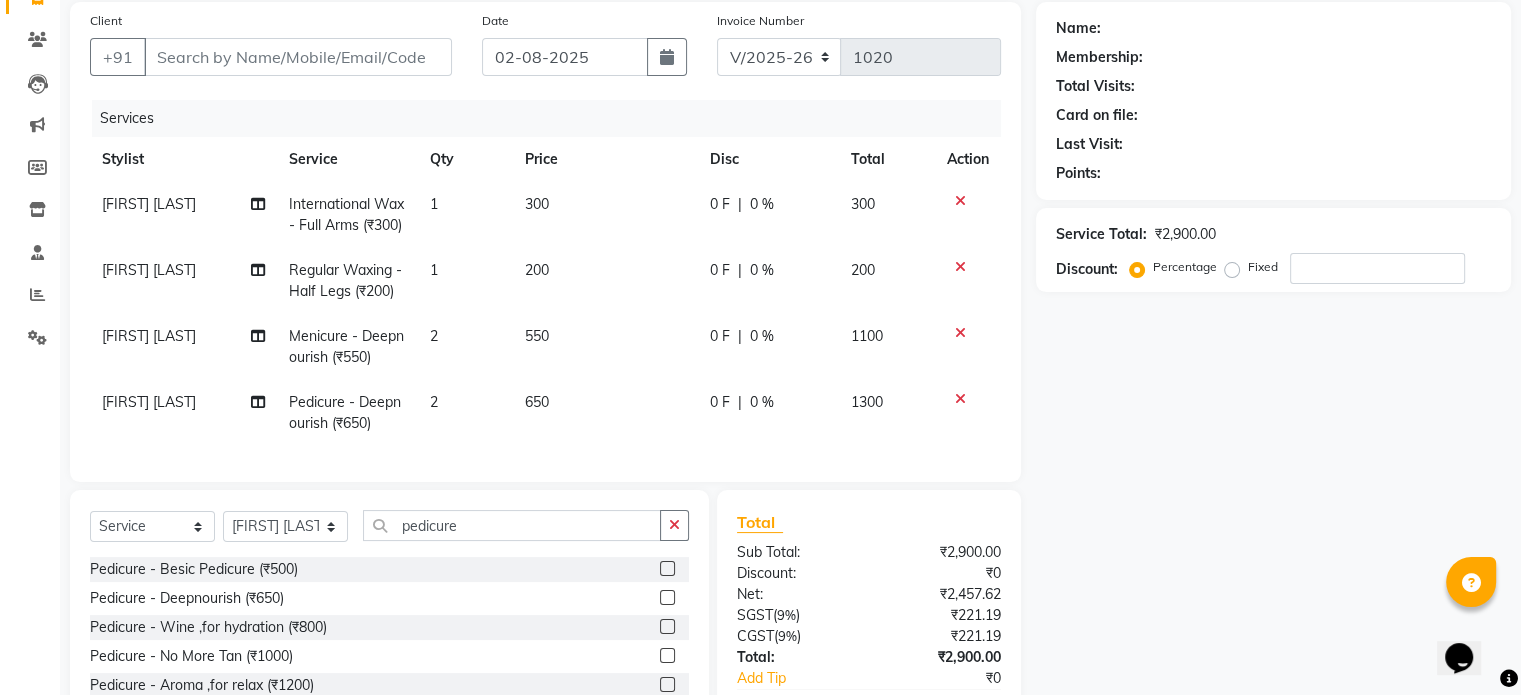 click 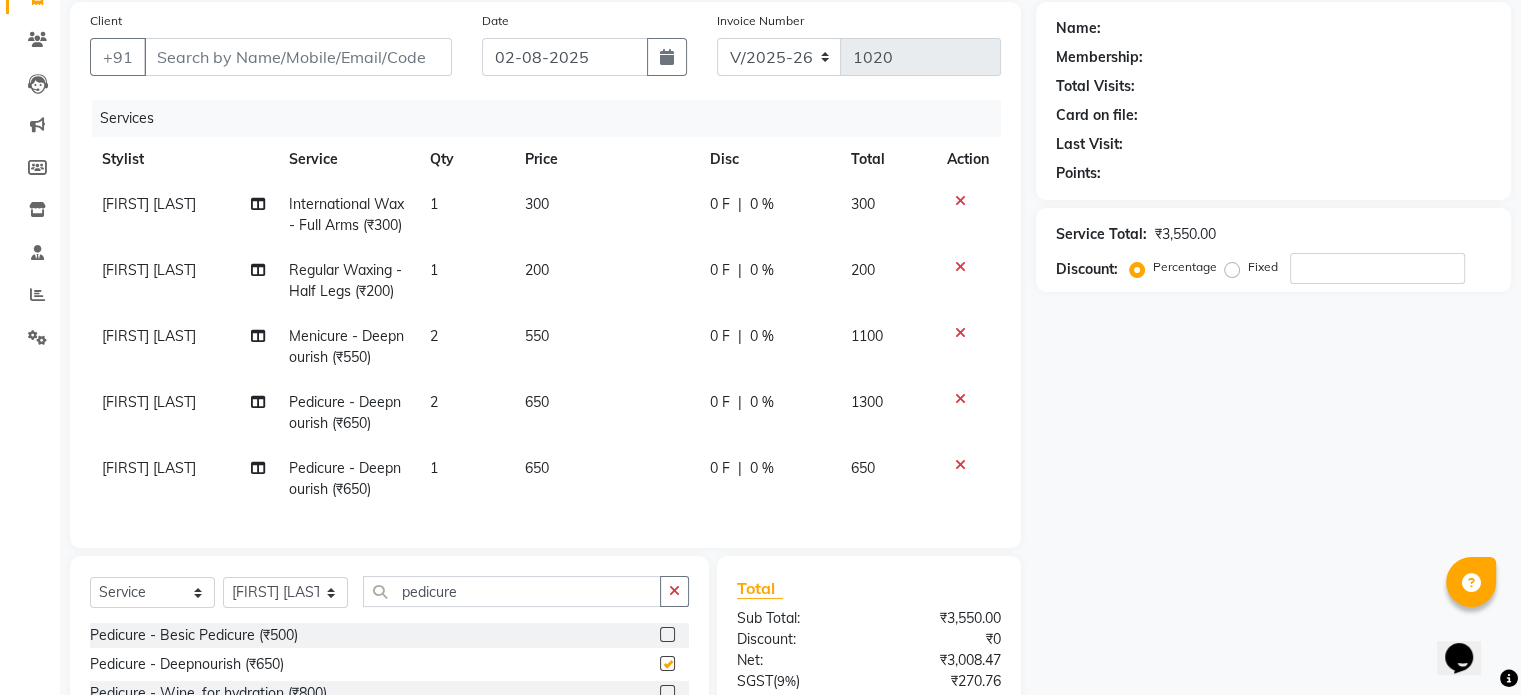 checkbox on "false" 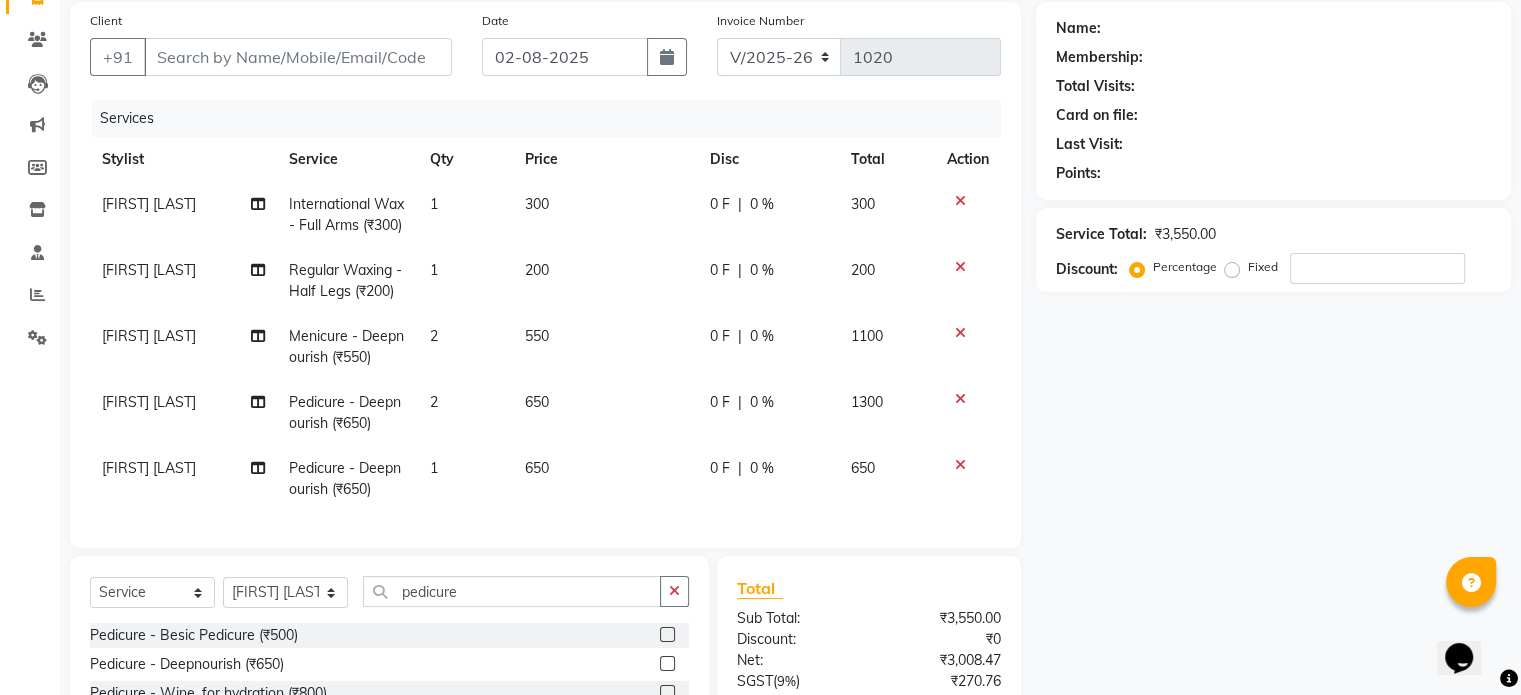 click on "2" 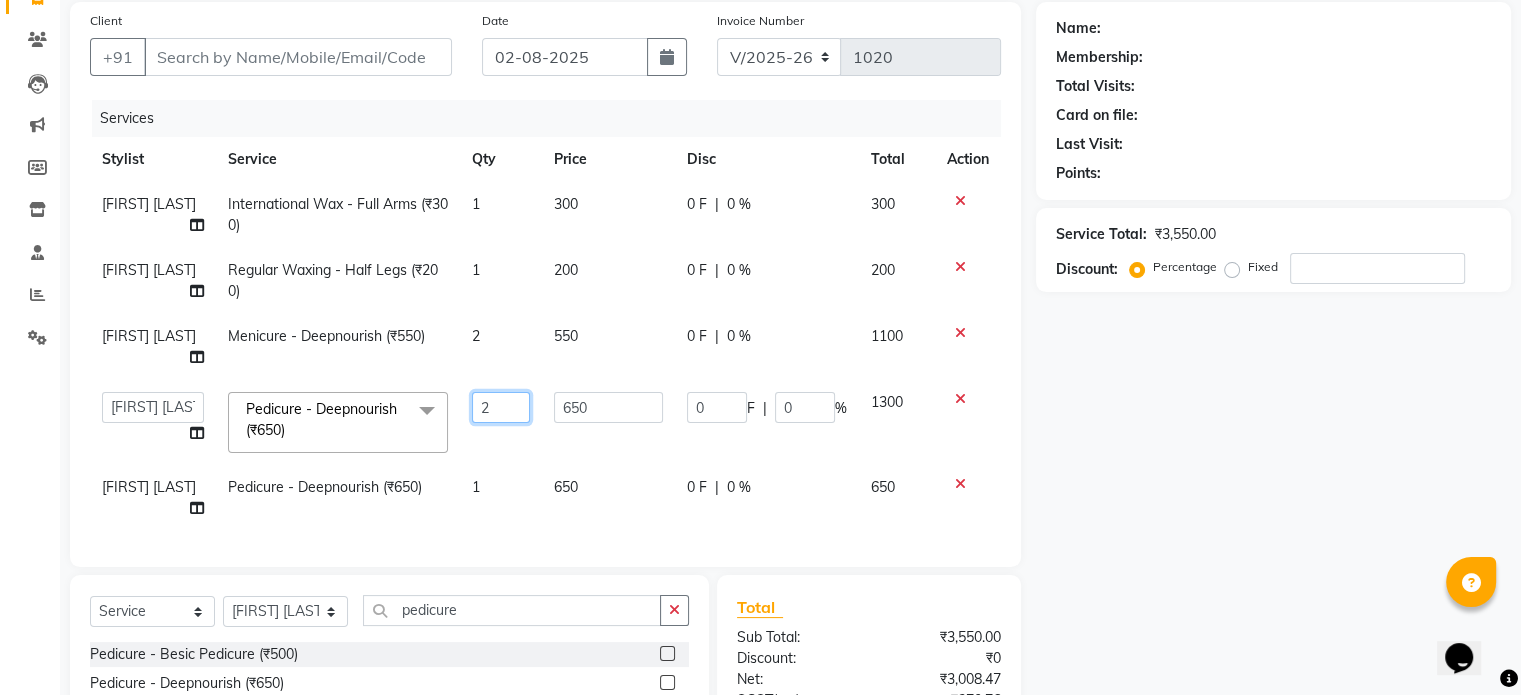 click on "2" 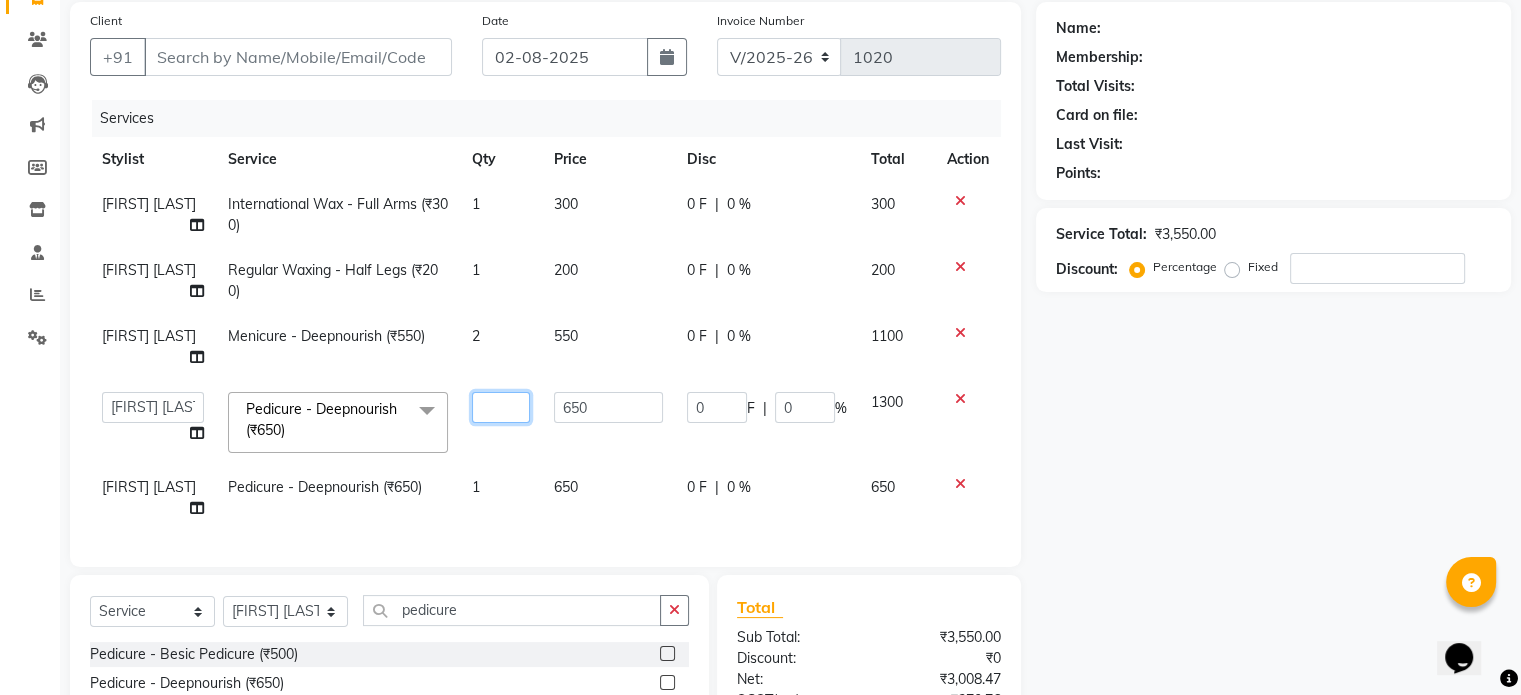 type on "1" 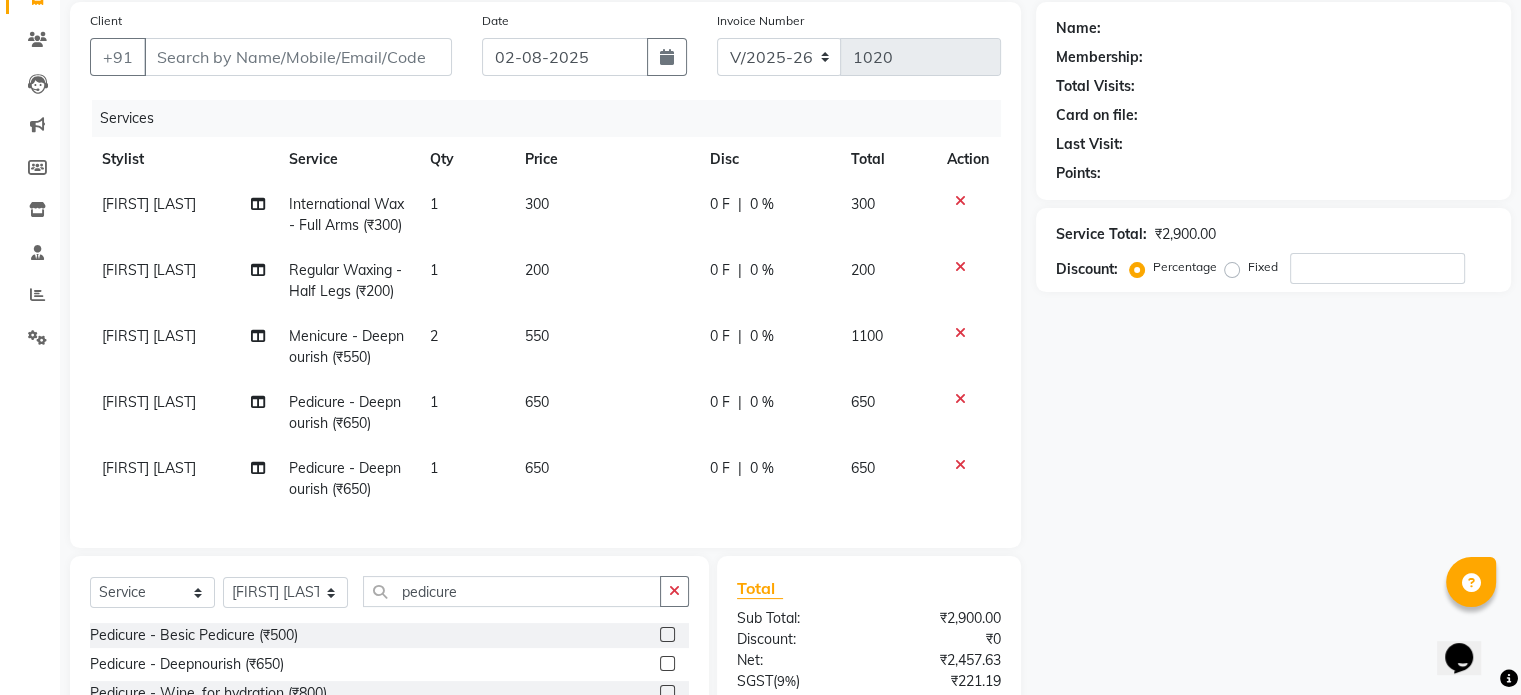 click on "2" 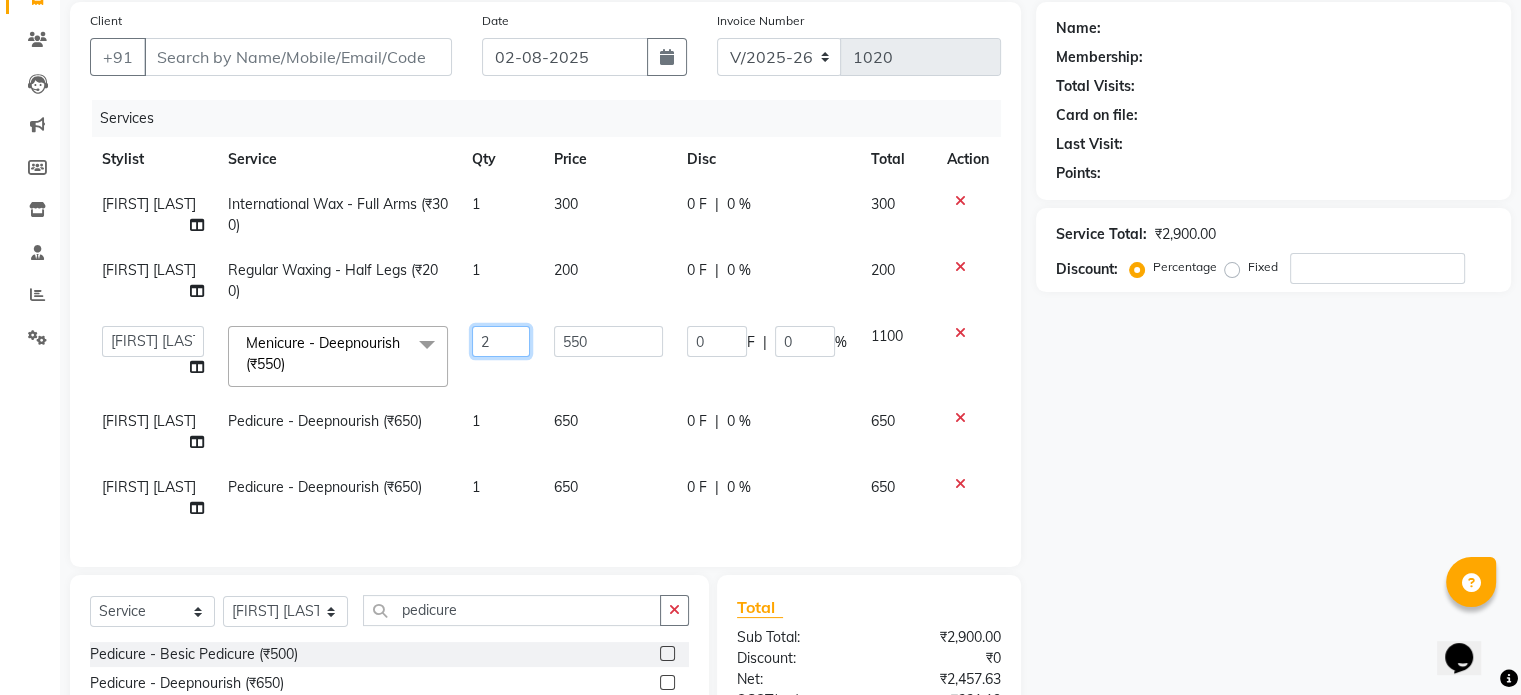 click on "2" 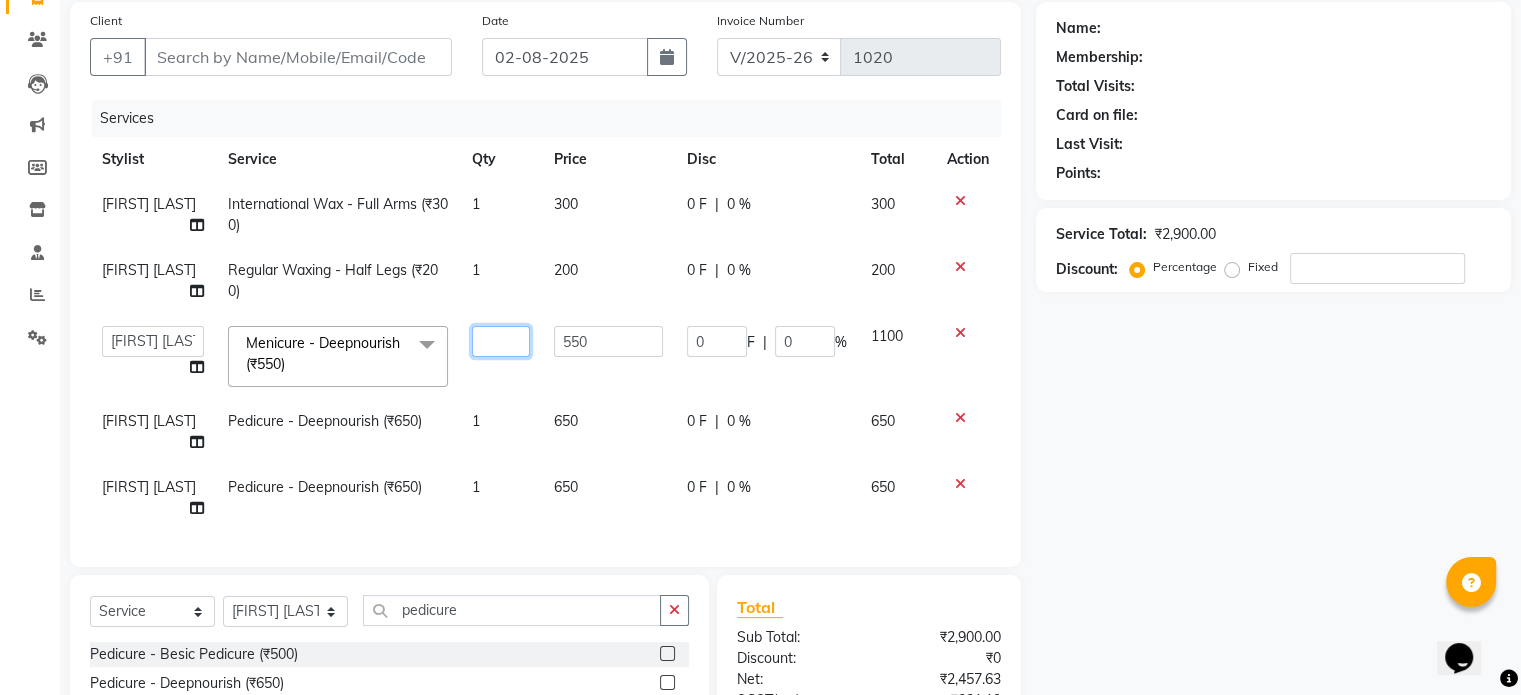 type on "1" 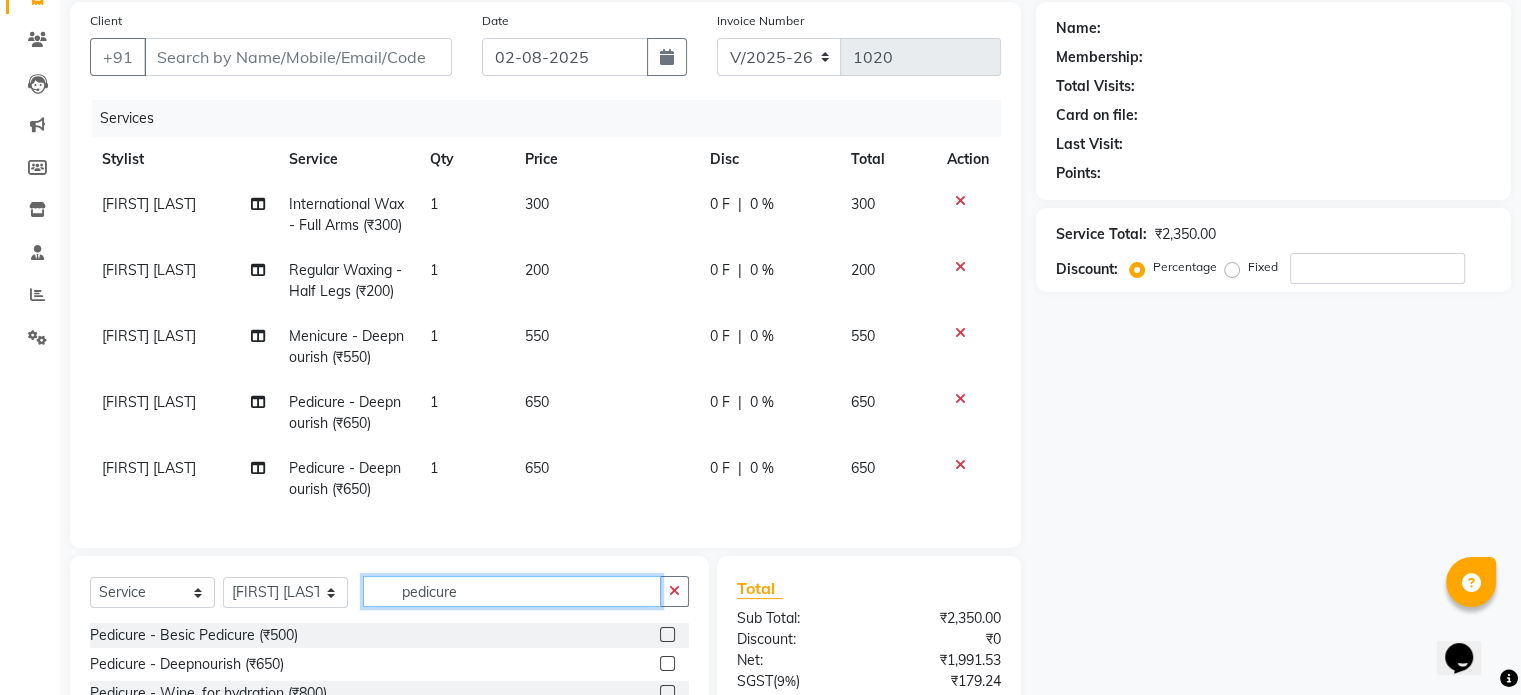 click on "pedicure" 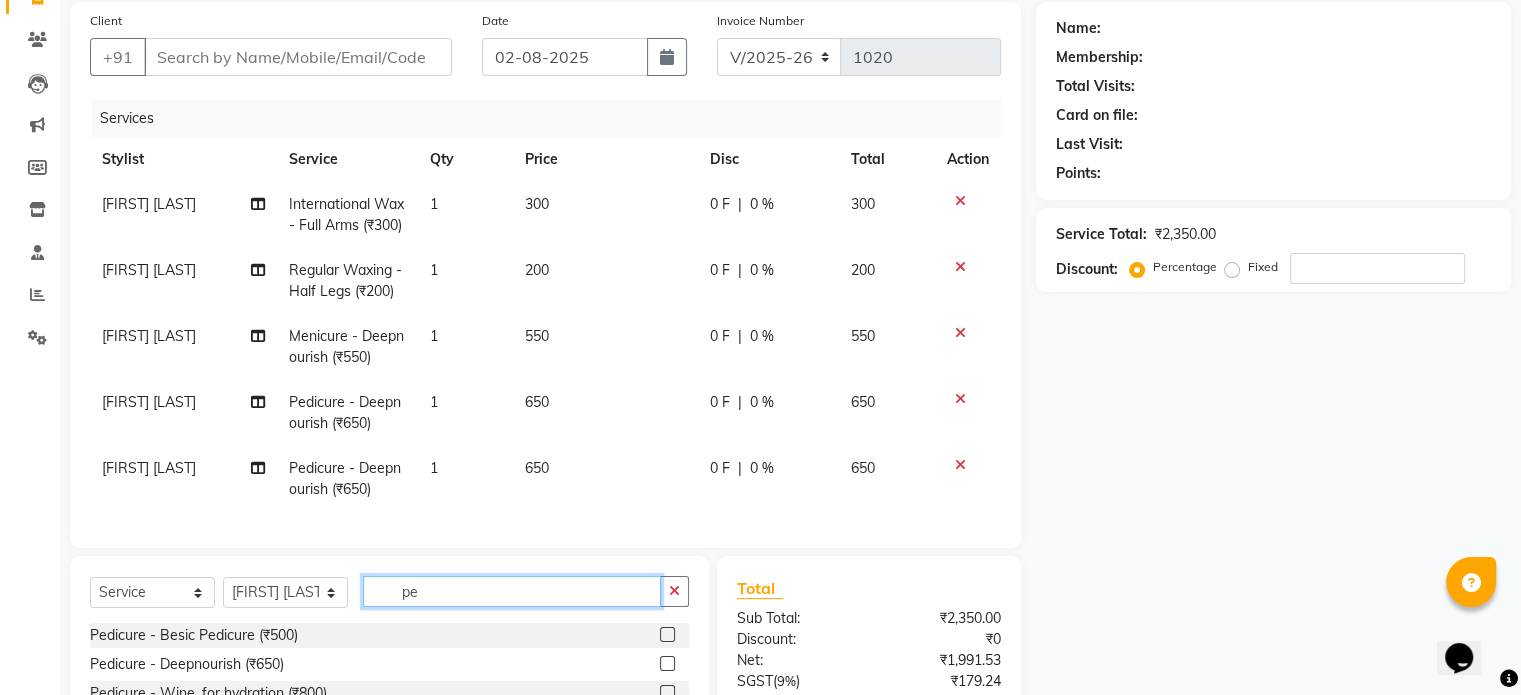 type on "p" 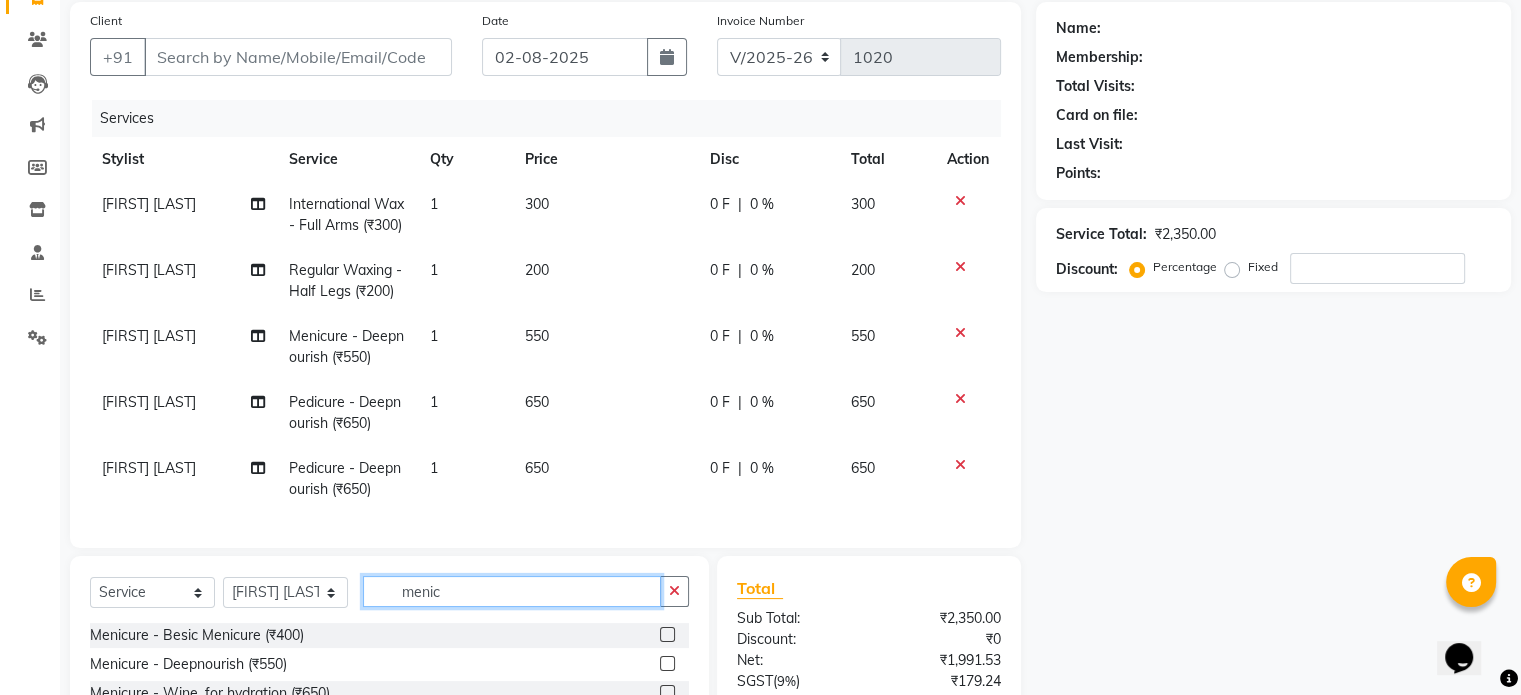 type on "menic" 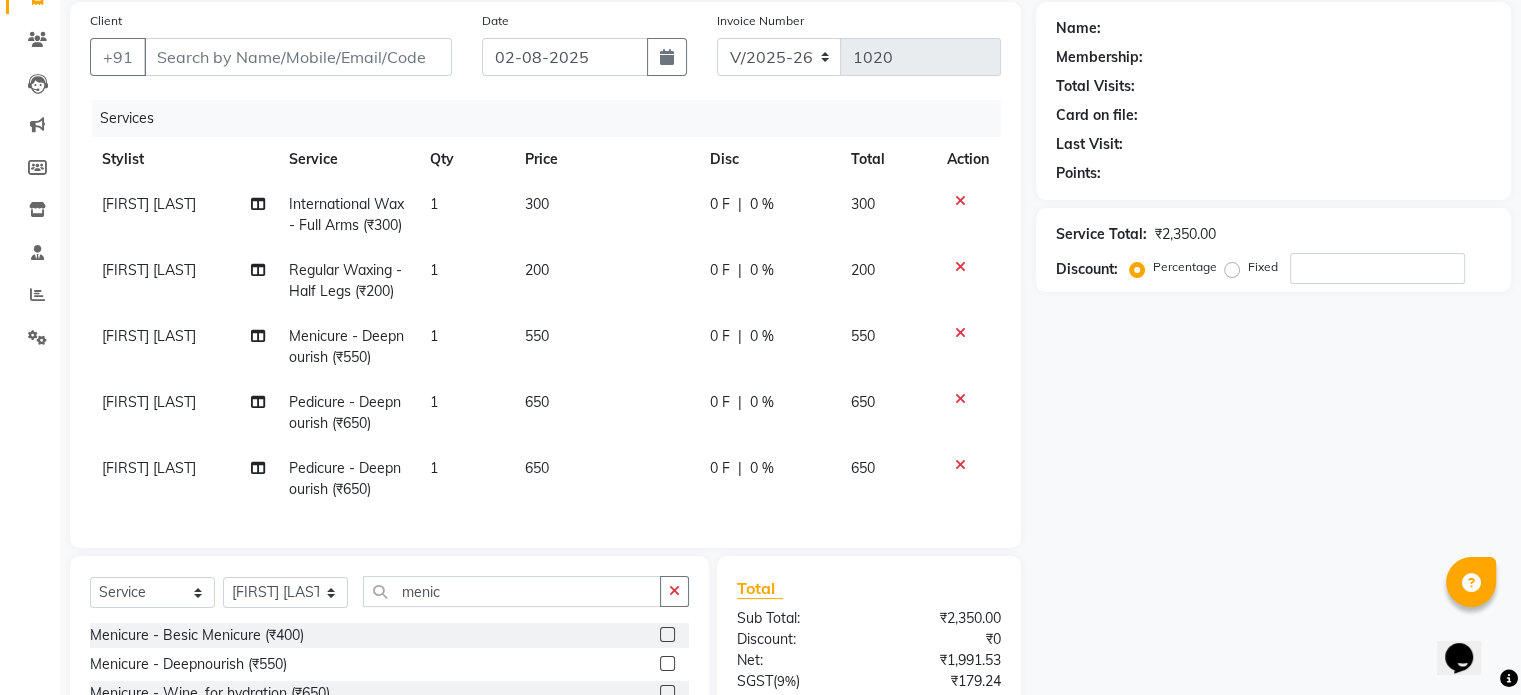 click 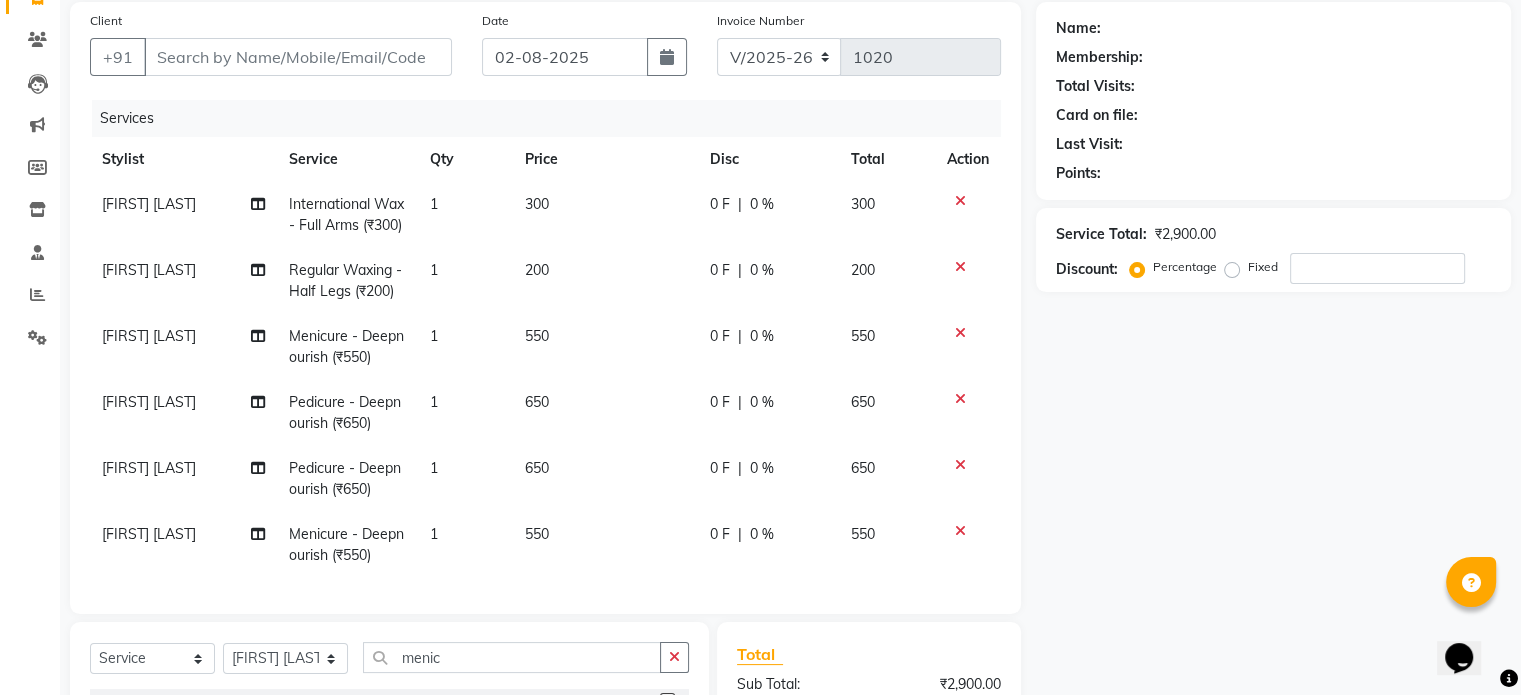 checkbox on "false" 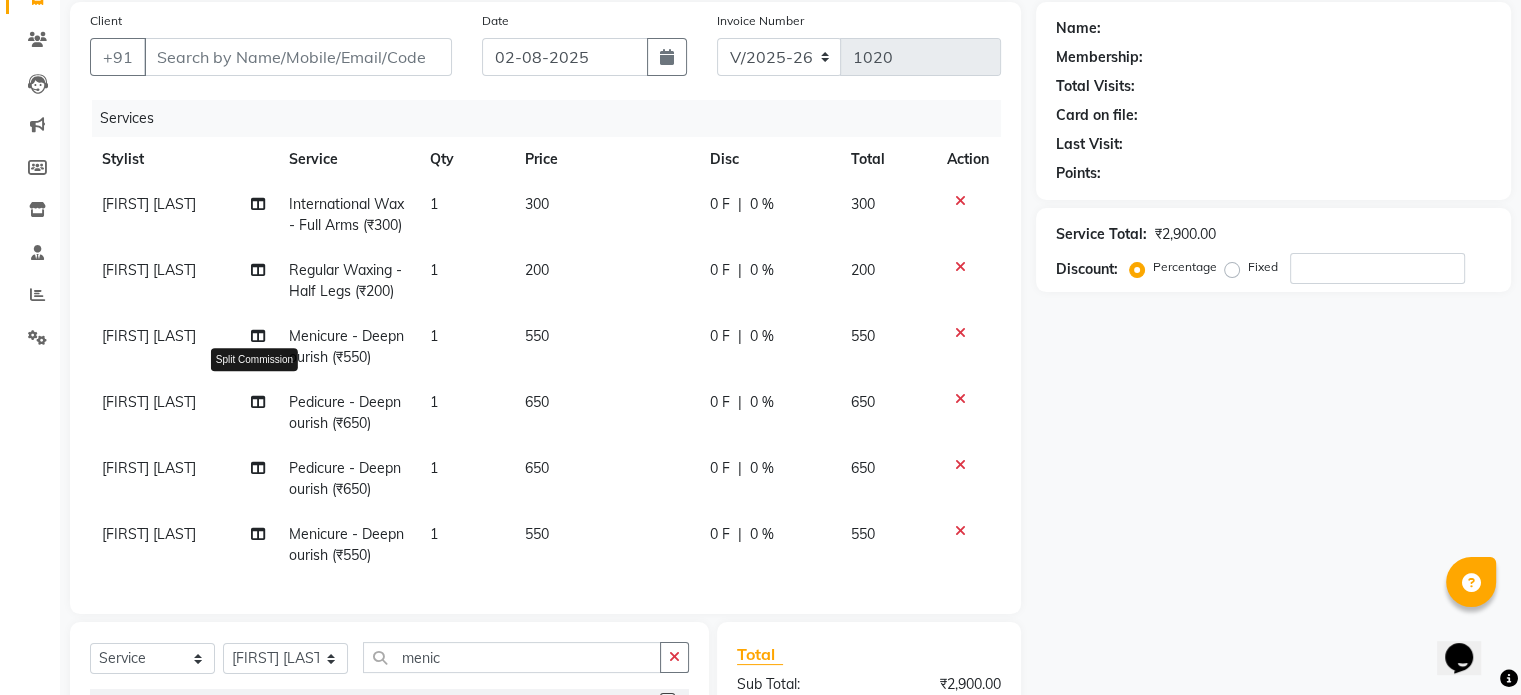 click 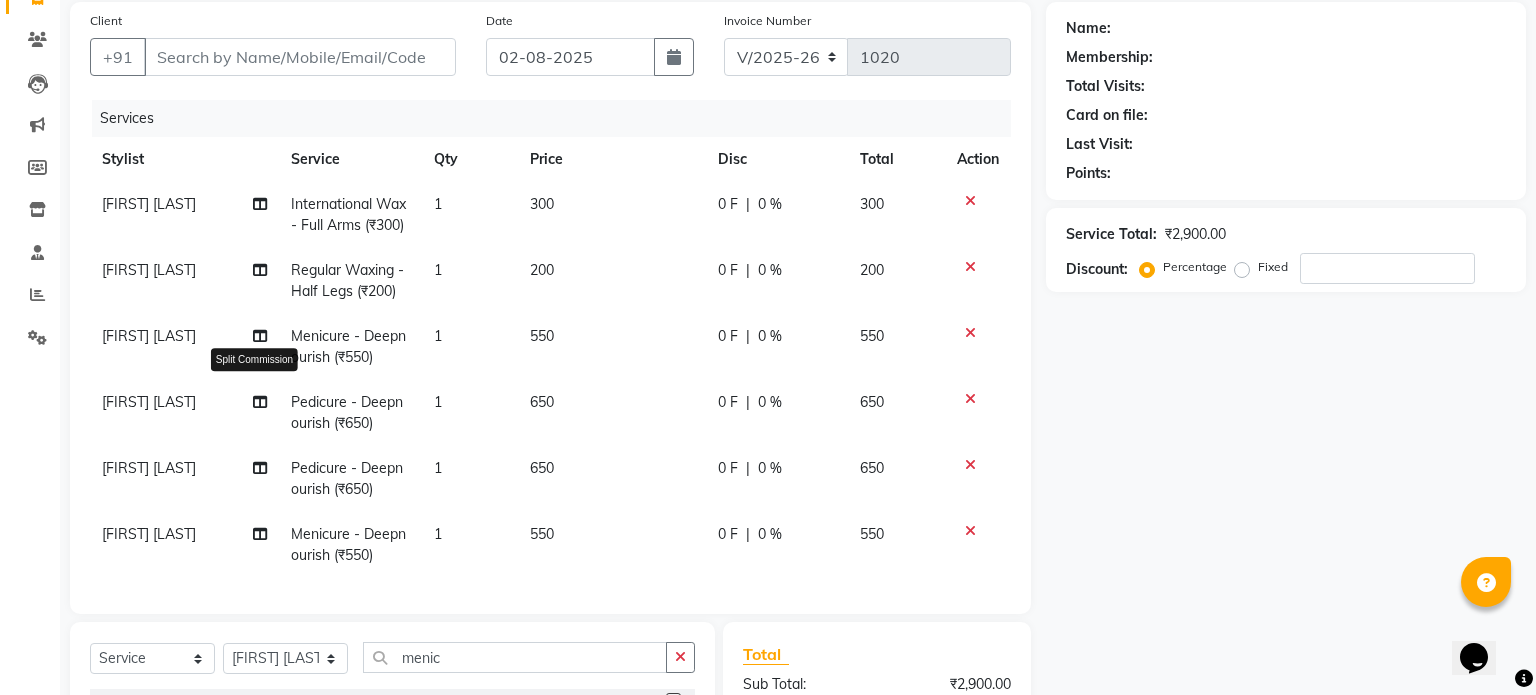 select on "64435" 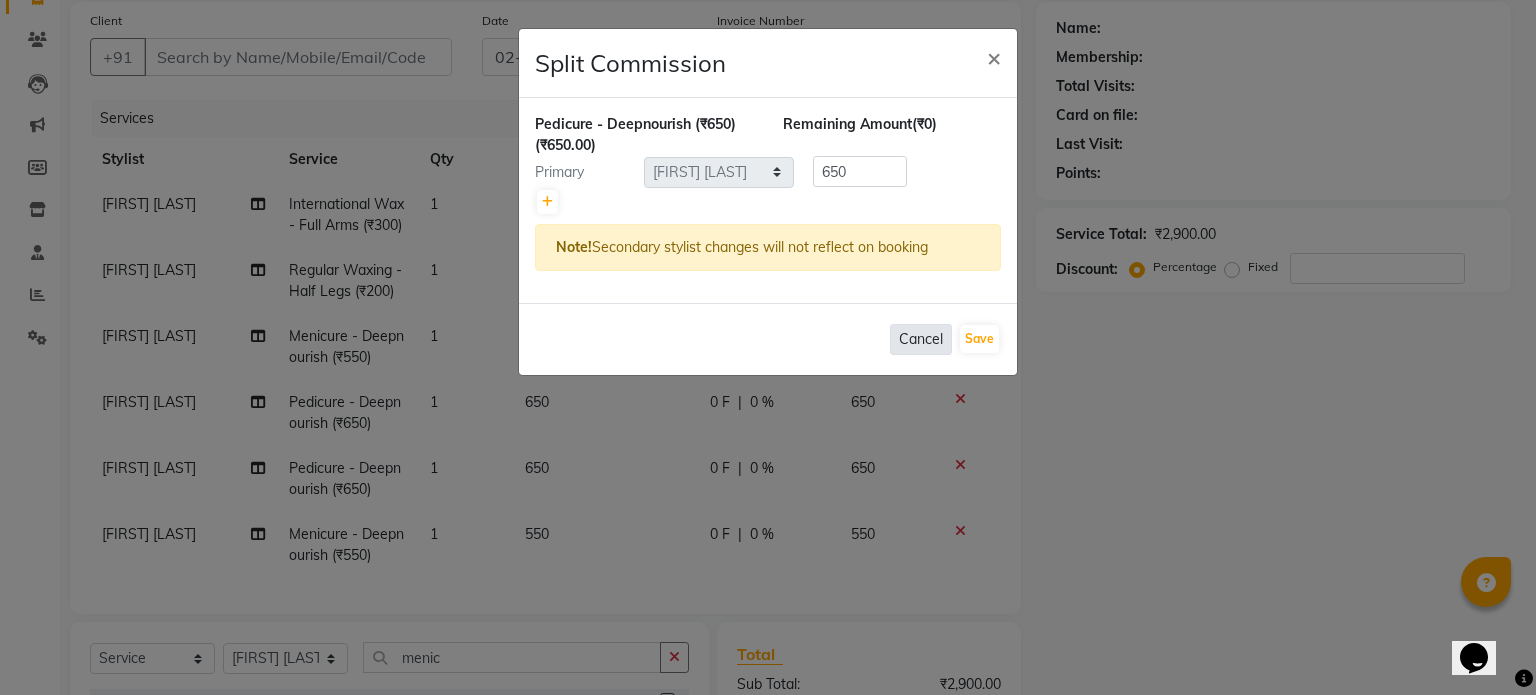 click on "Cancel" 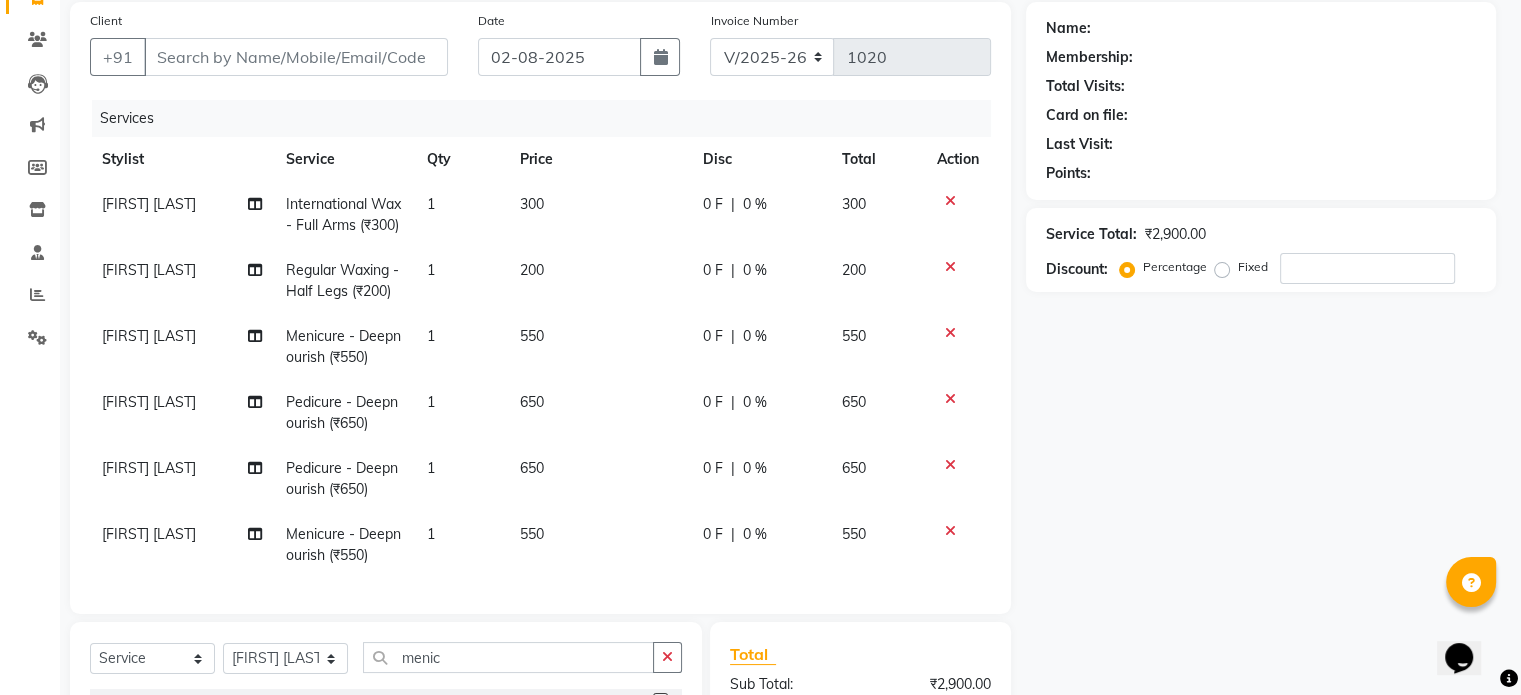 scroll, scrollTop: 0, scrollLeft: 0, axis: both 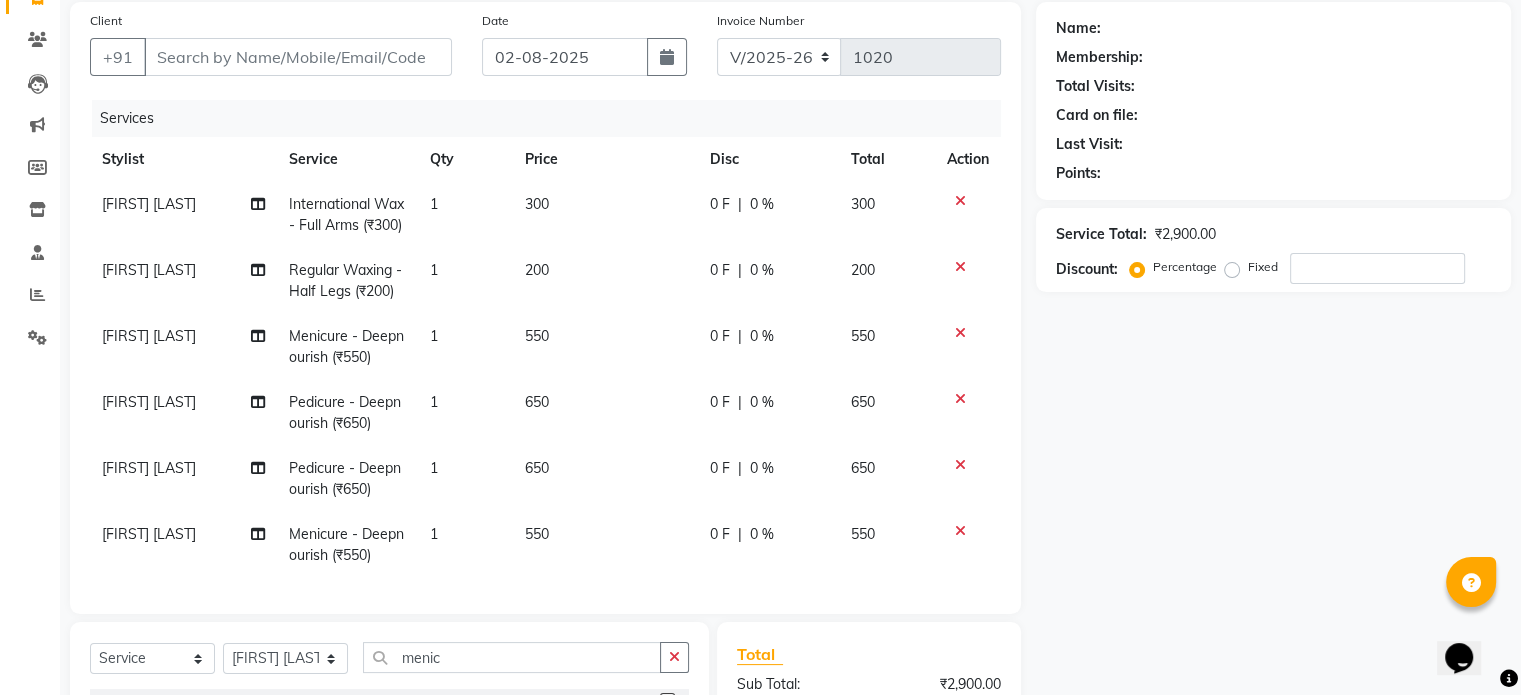 click on "[FIRST] [LAST]" 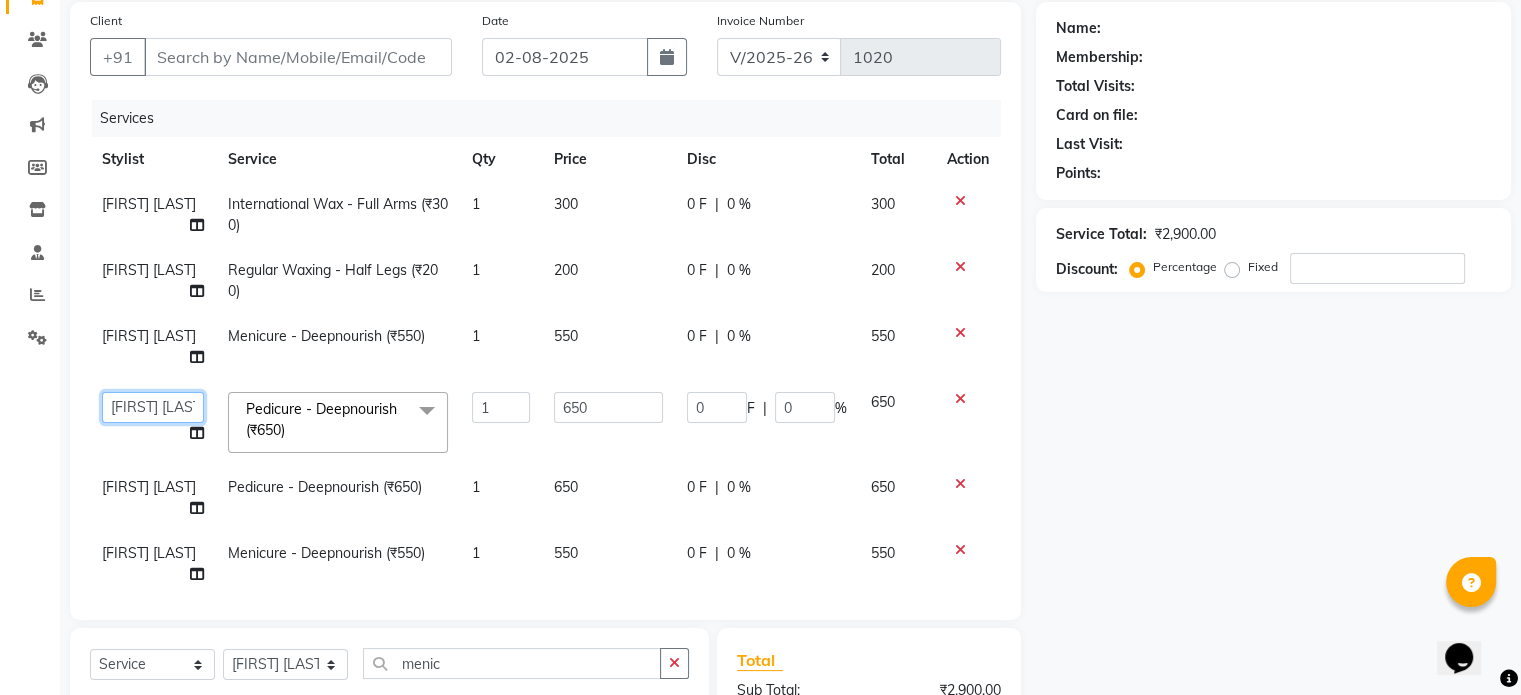 click on "[FIRST] [LAST]   [FIRST] [LAST]   [FIRST] [LAST]   [FIRST] [LAST]   [FIRST] [LAST]   [FIRST] [LAST]   [FIRST] [LAST]   [FIRST] [LAST]" 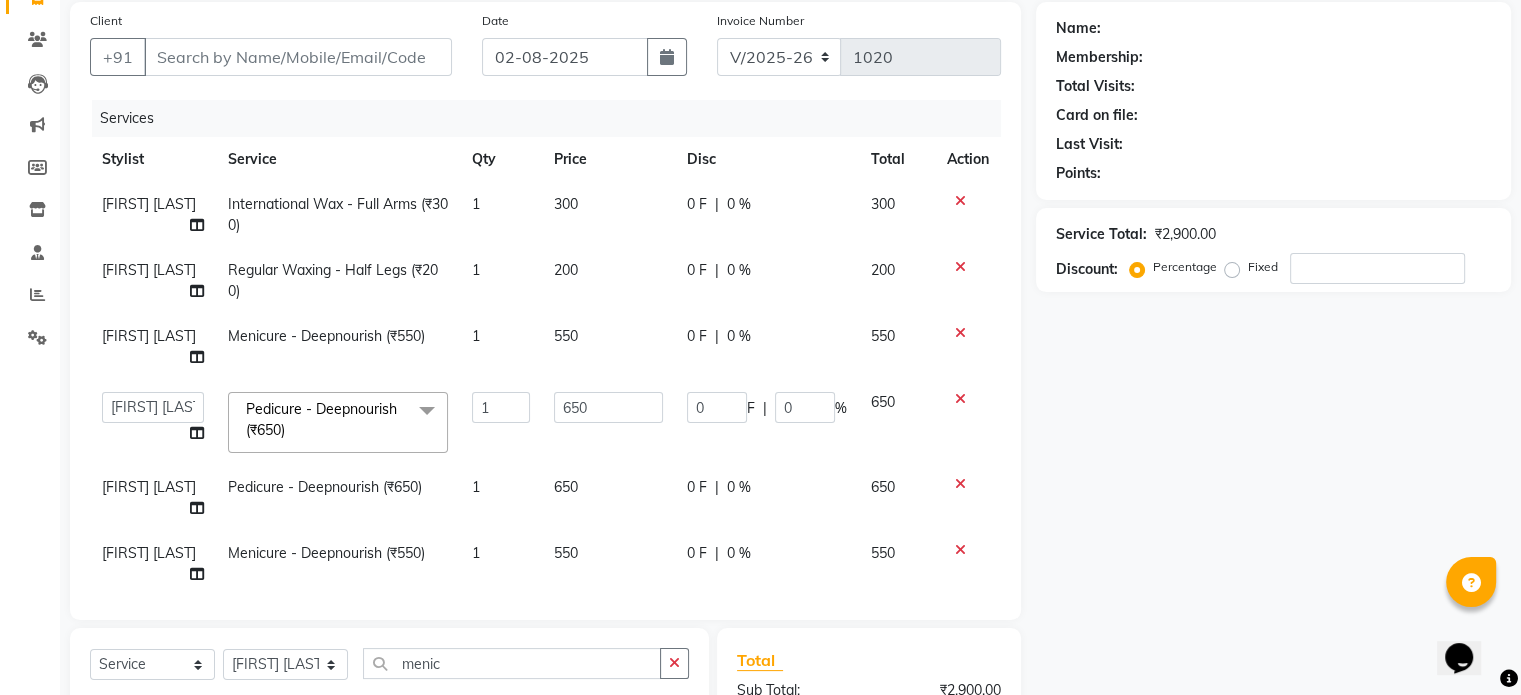 select on "64436" 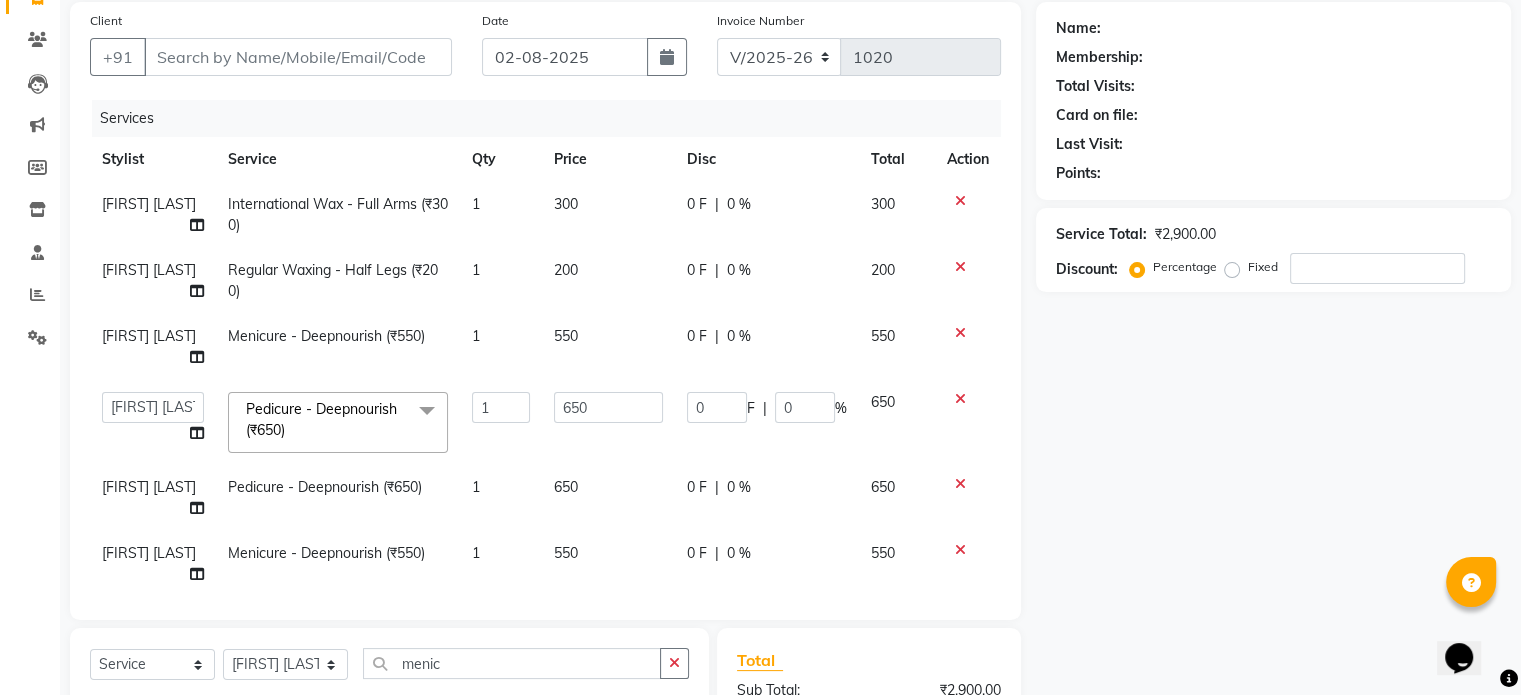 click on "1" 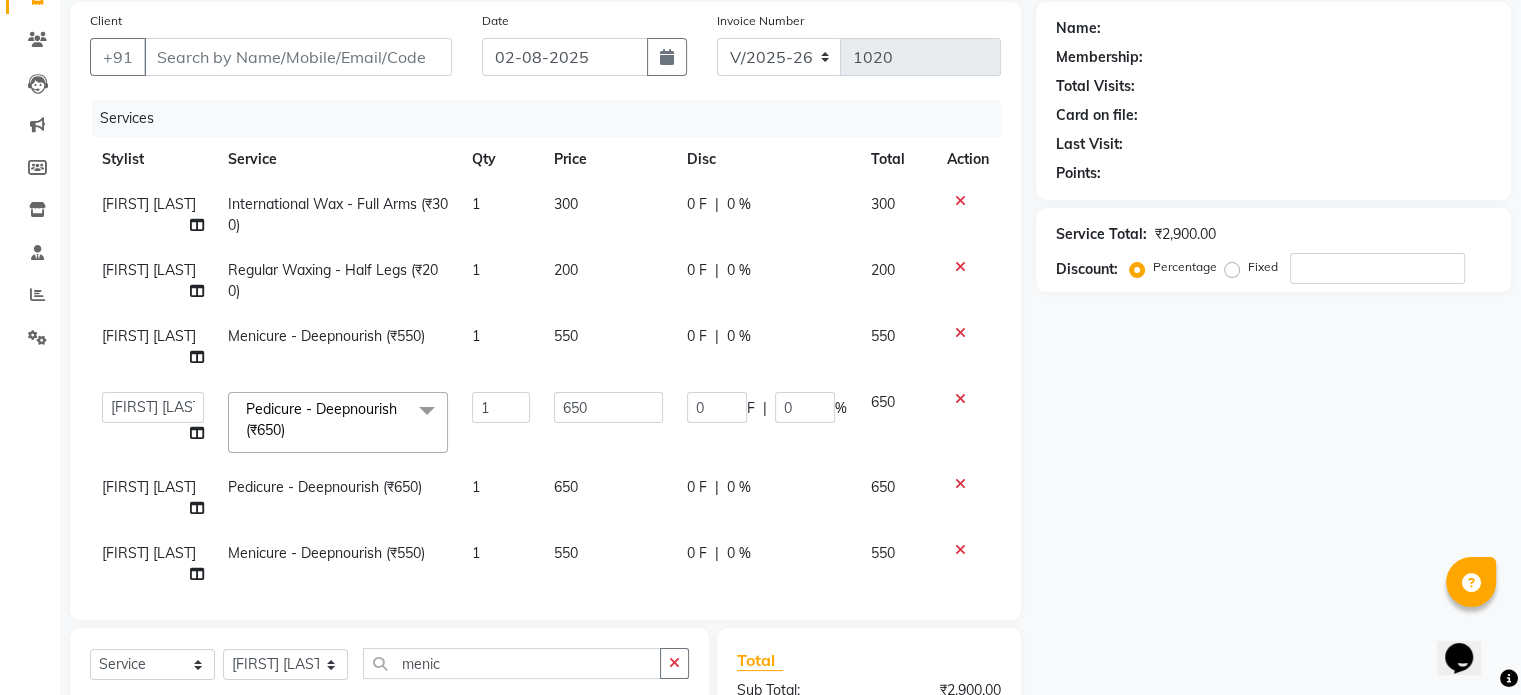 scroll, scrollTop: 392, scrollLeft: 0, axis: vertical 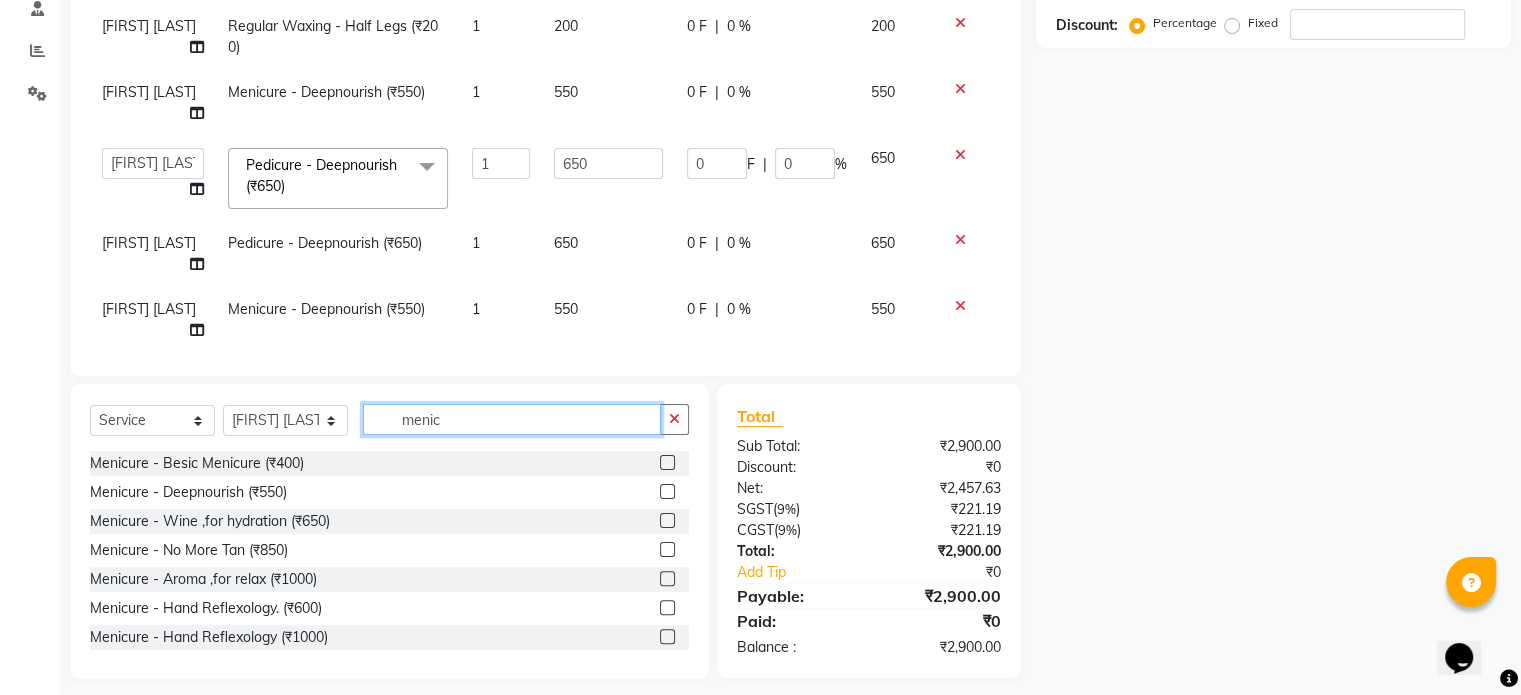 click on "menic" 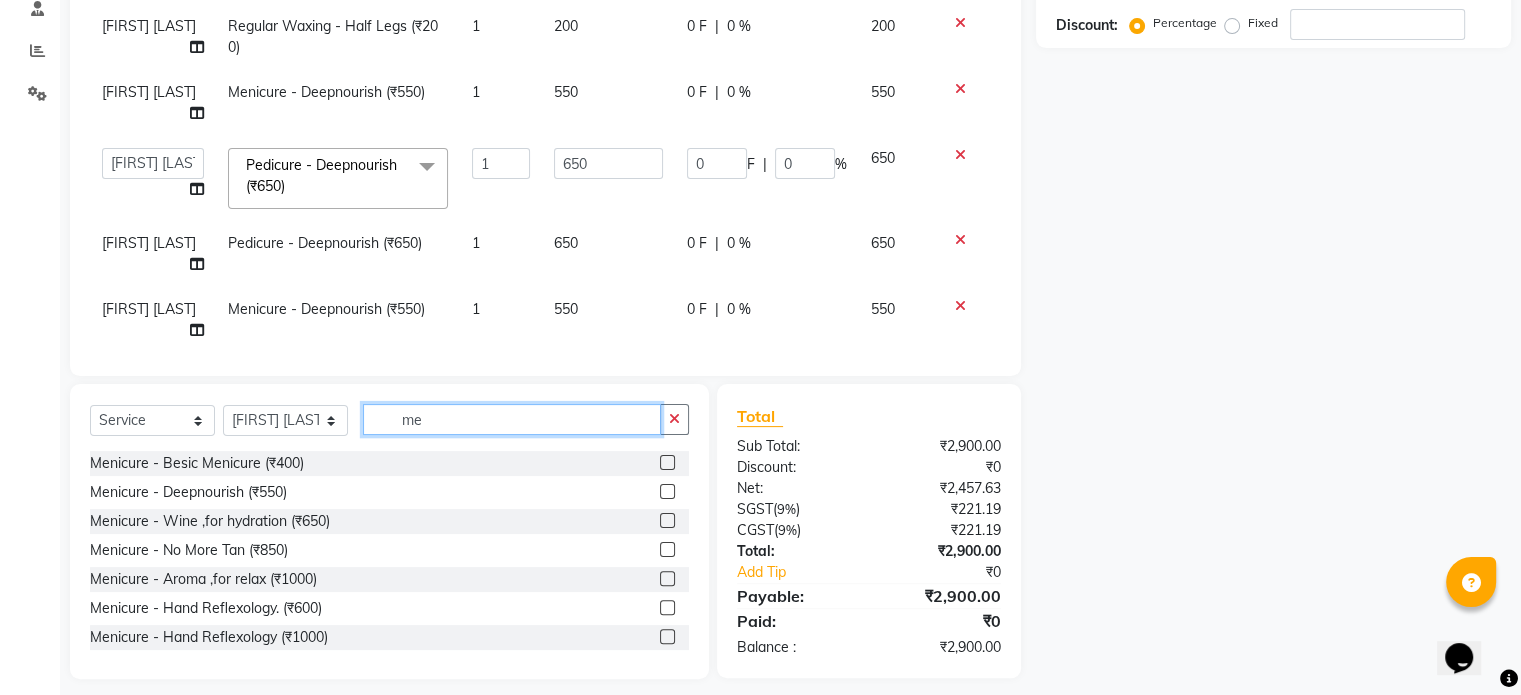 type on "m" 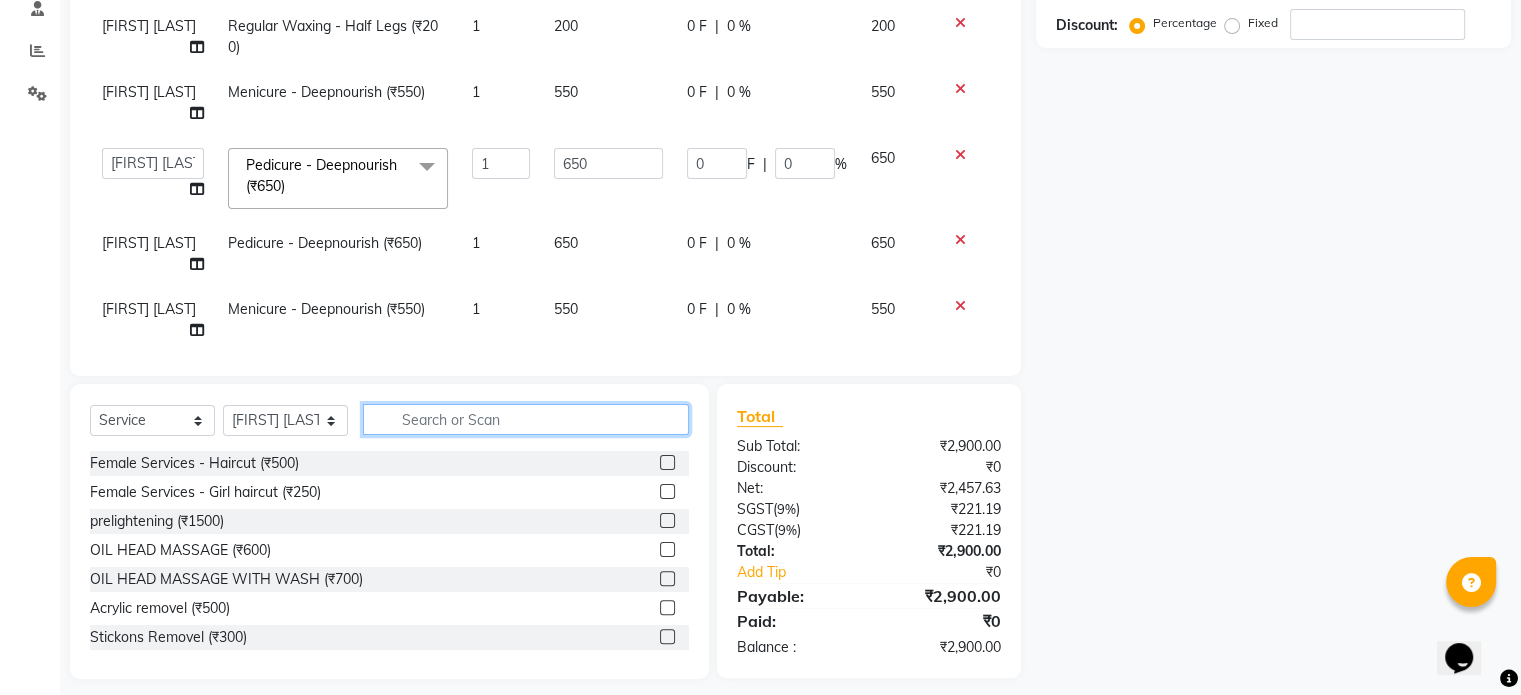 type 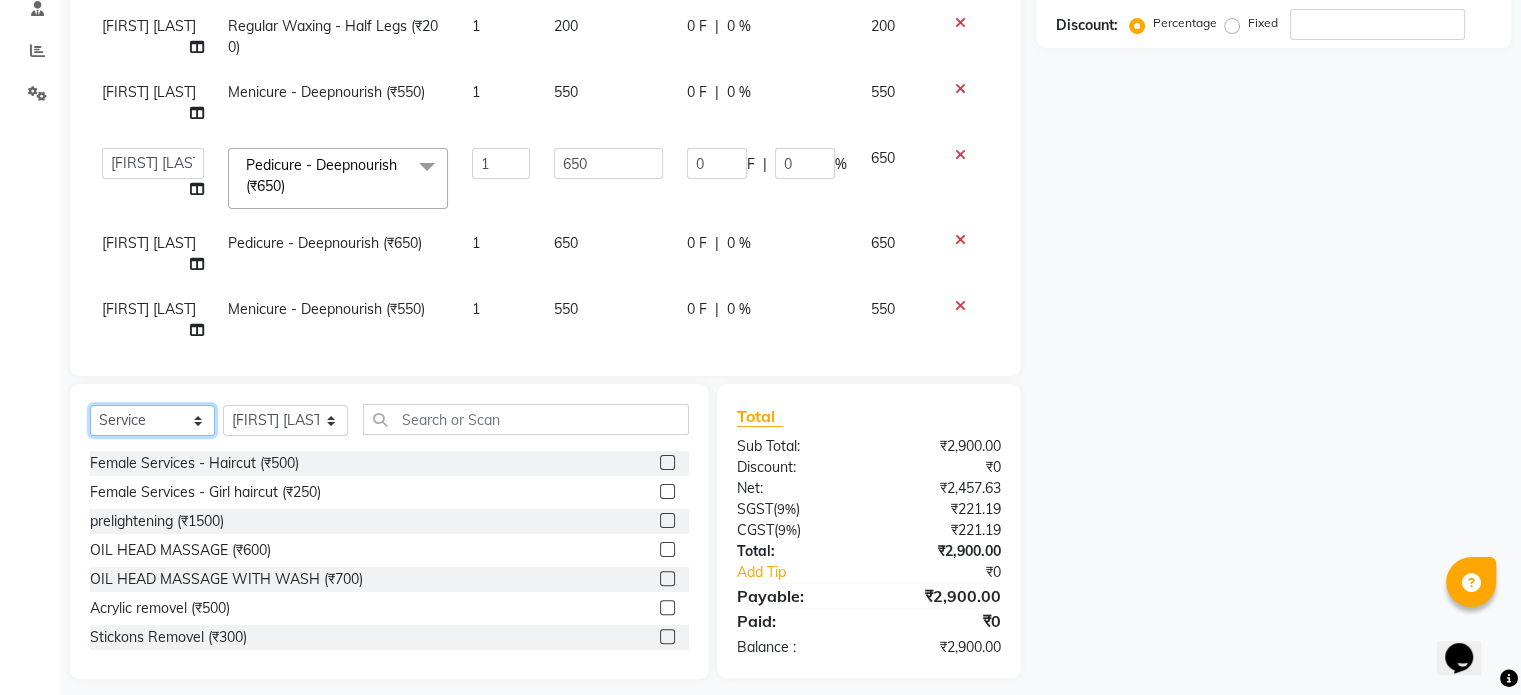 click on "Select  Service  Product  Membership  Package Voucher Prepaid Gift Card" 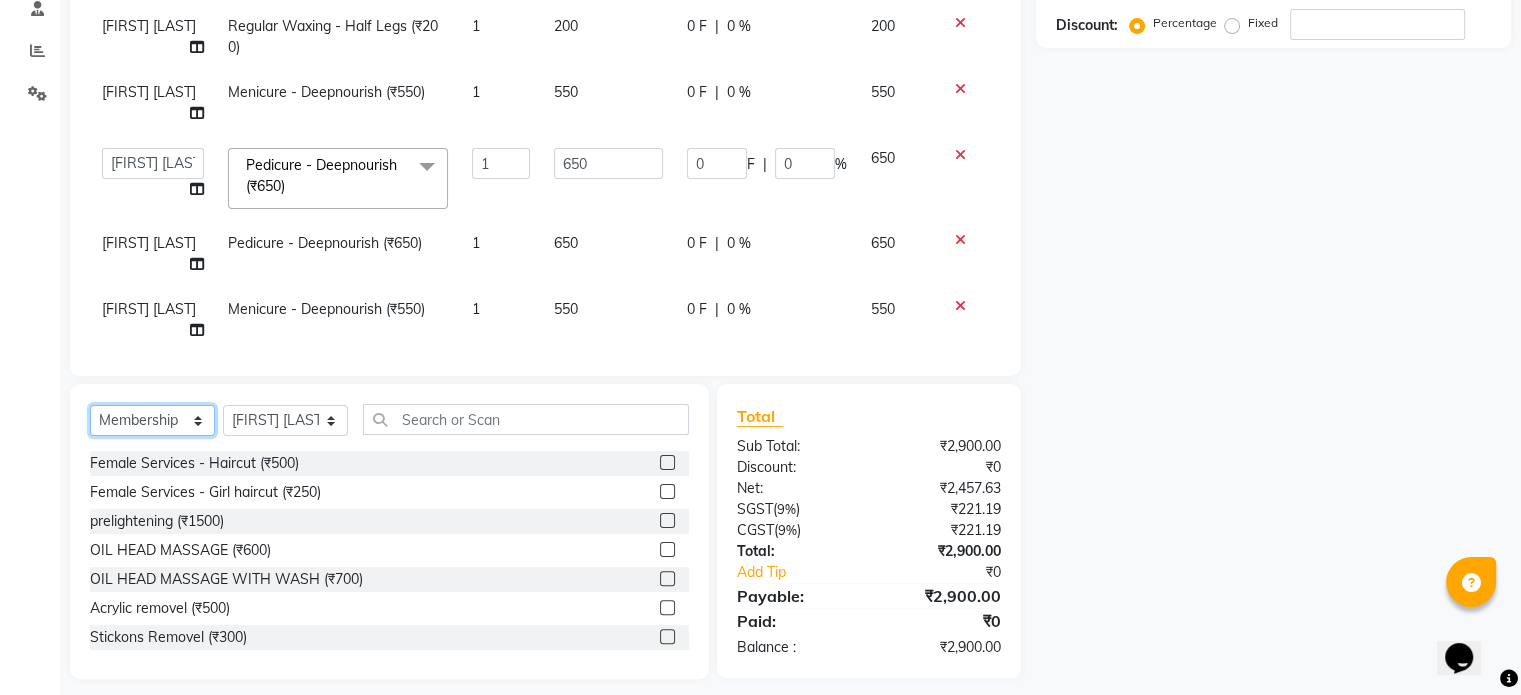 click on "Select  Service  Product  Membership  Package Voucher Prepaid Gift Card" 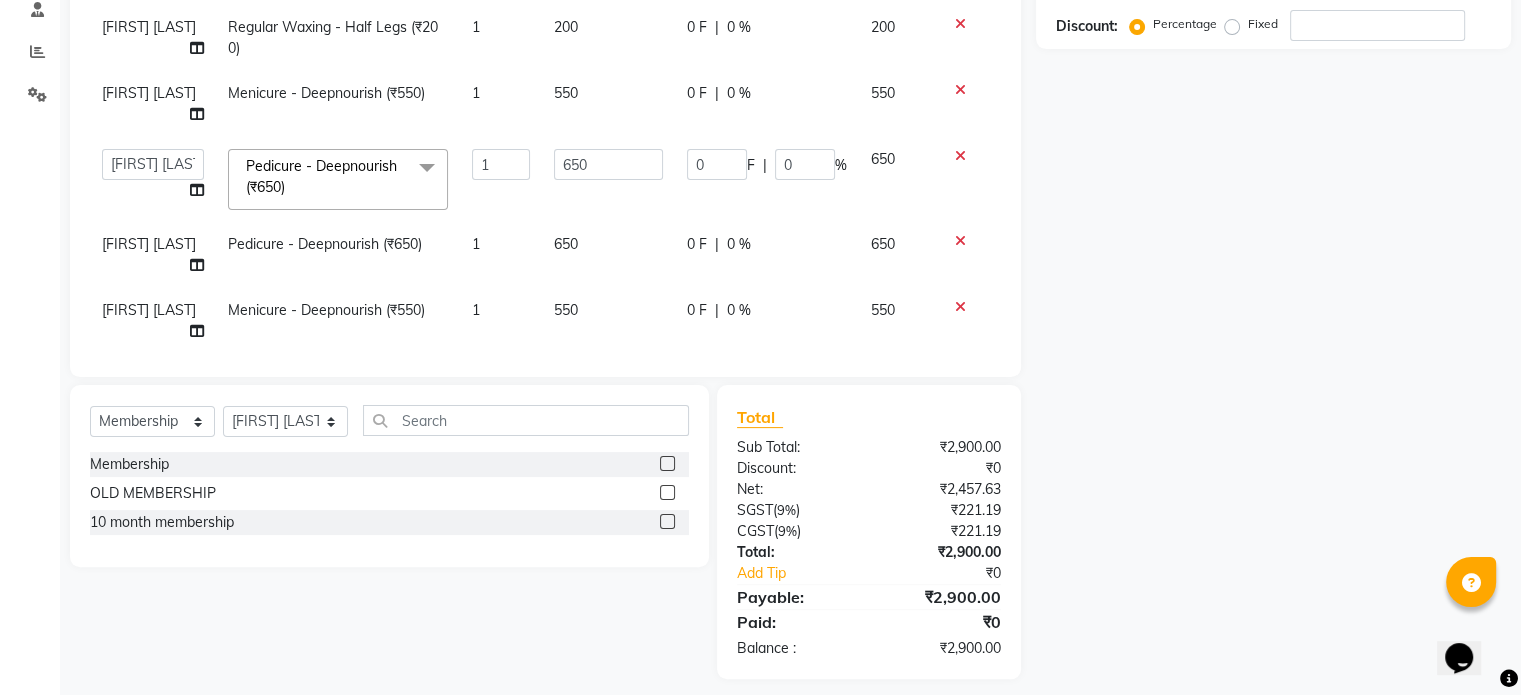 click 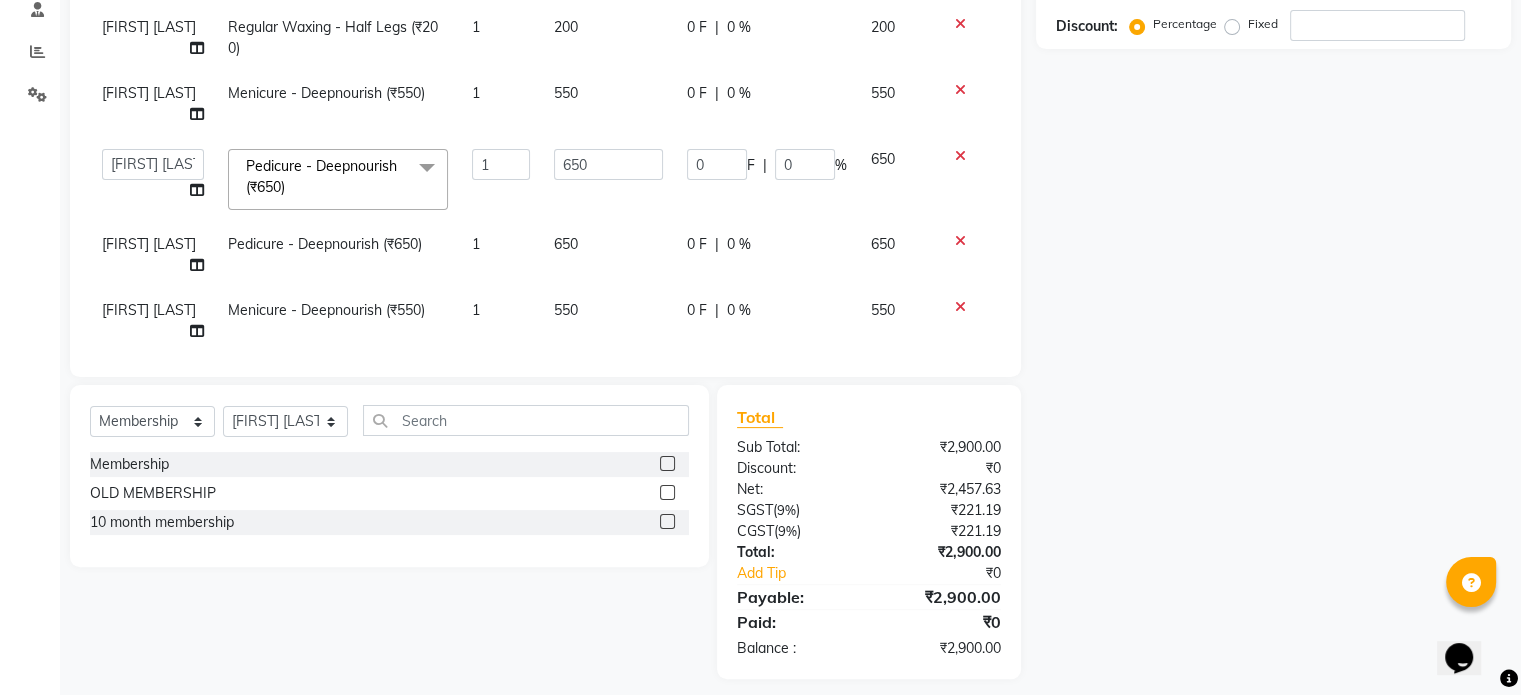 click at bounding box center [666, 464] 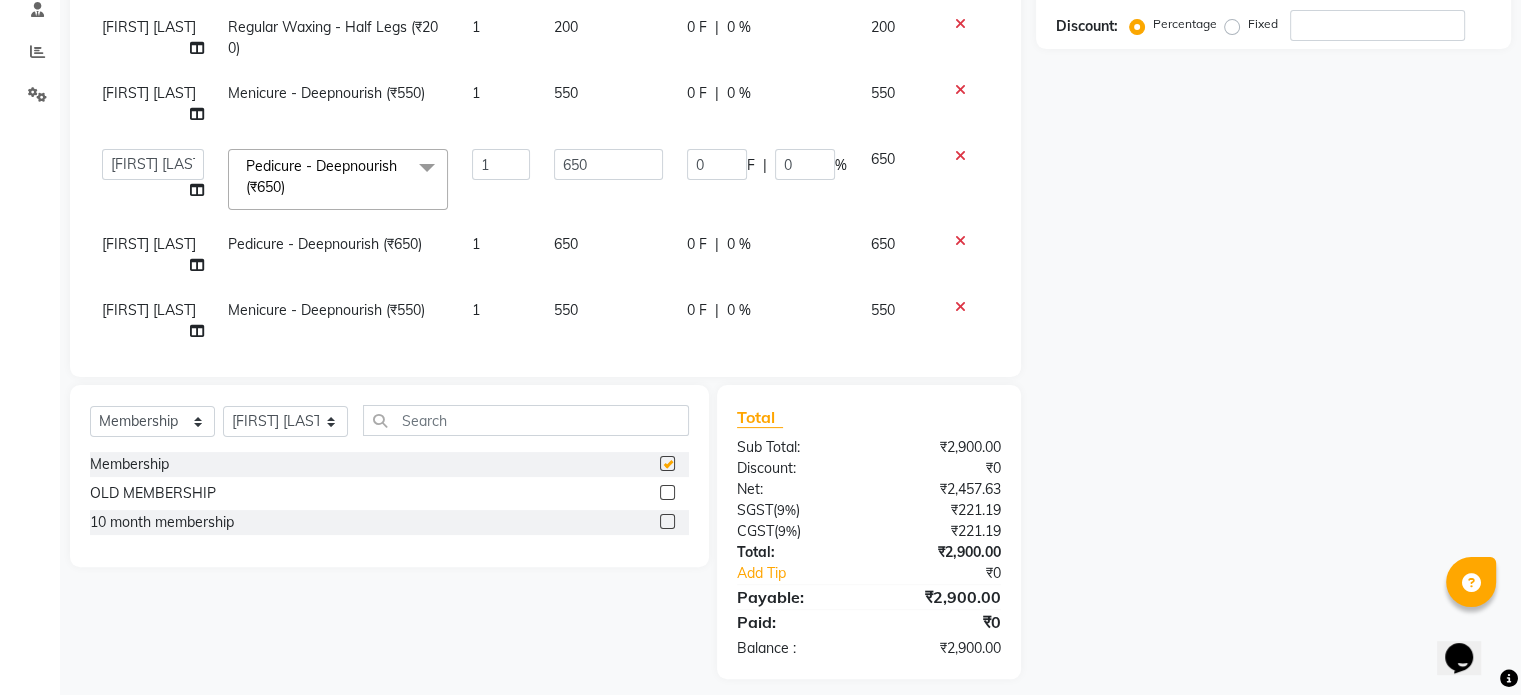 select on "select" 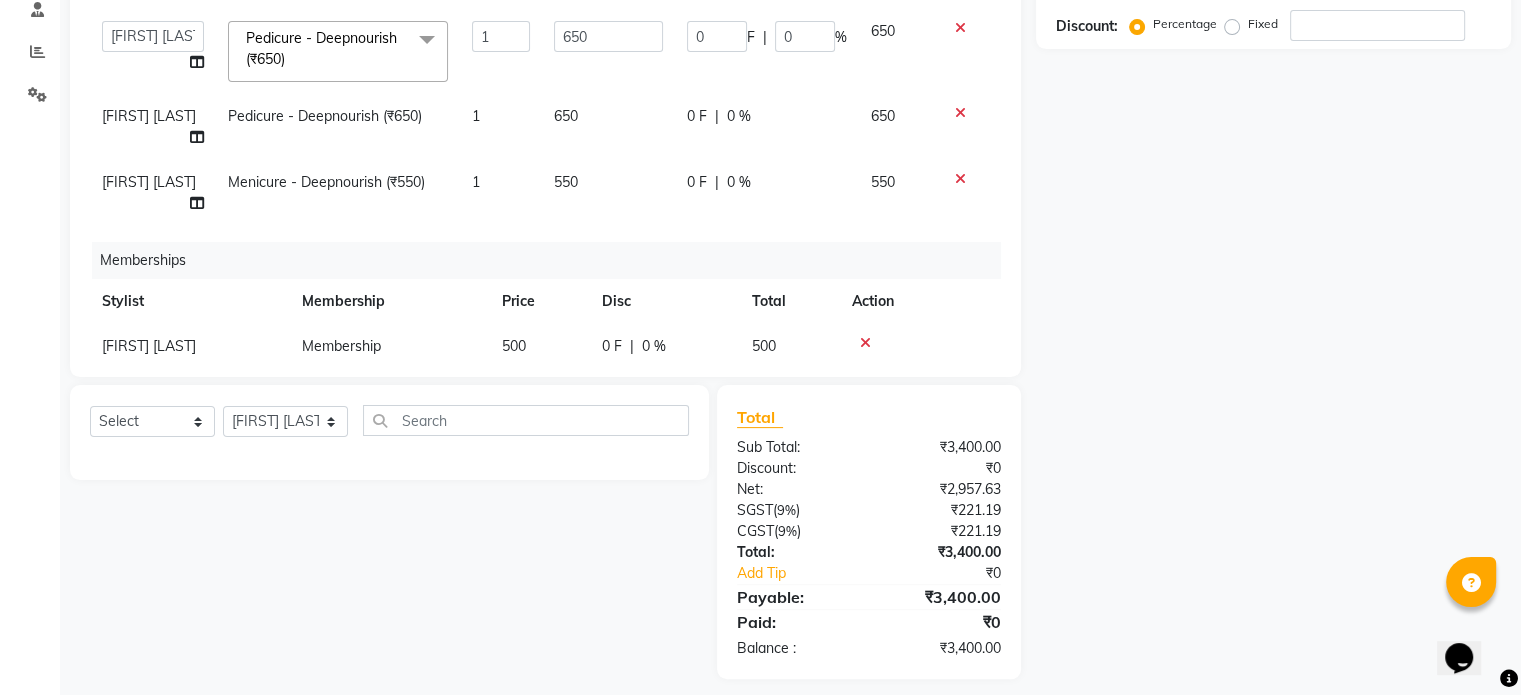 scroll, scrollTop: 0, scrollLeft: 0, axis: both 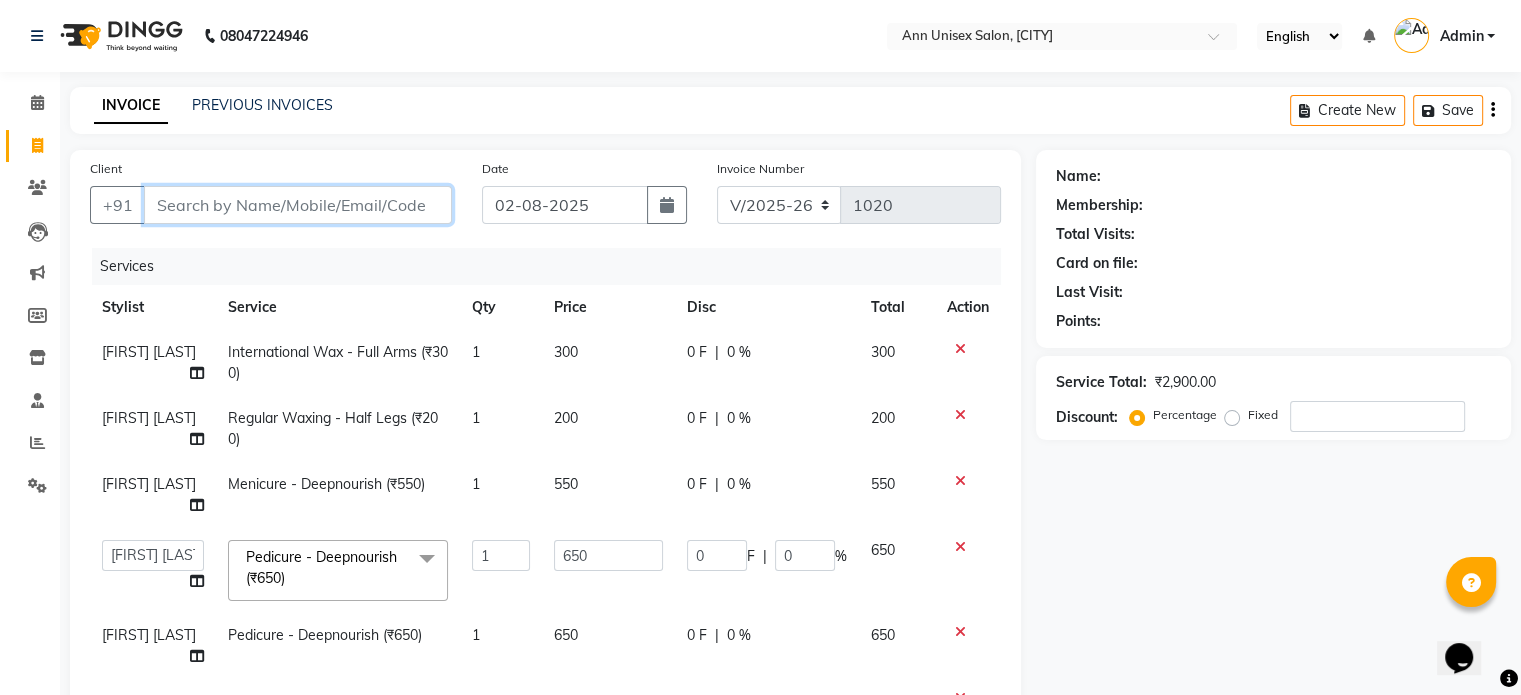 click on "Client" at bounding box center [298, 205] 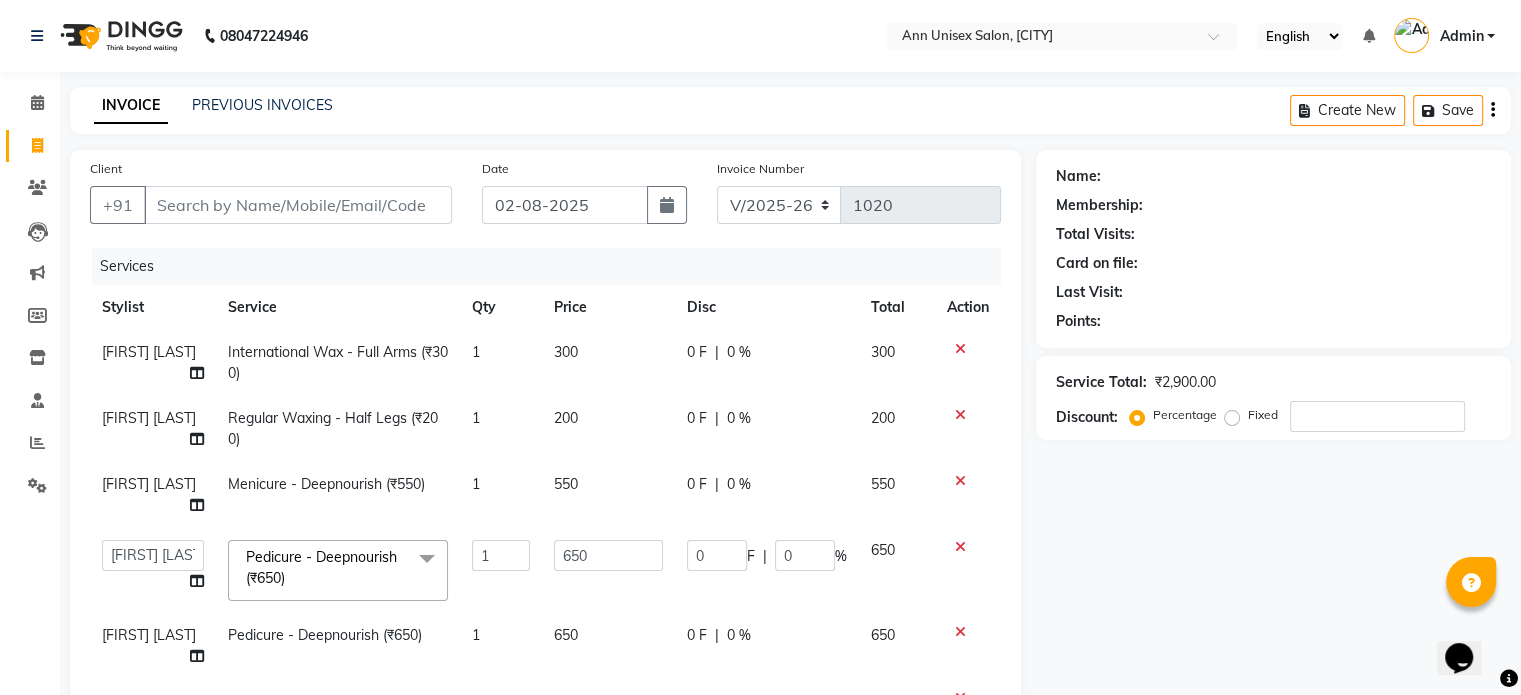 click on "Fixed" 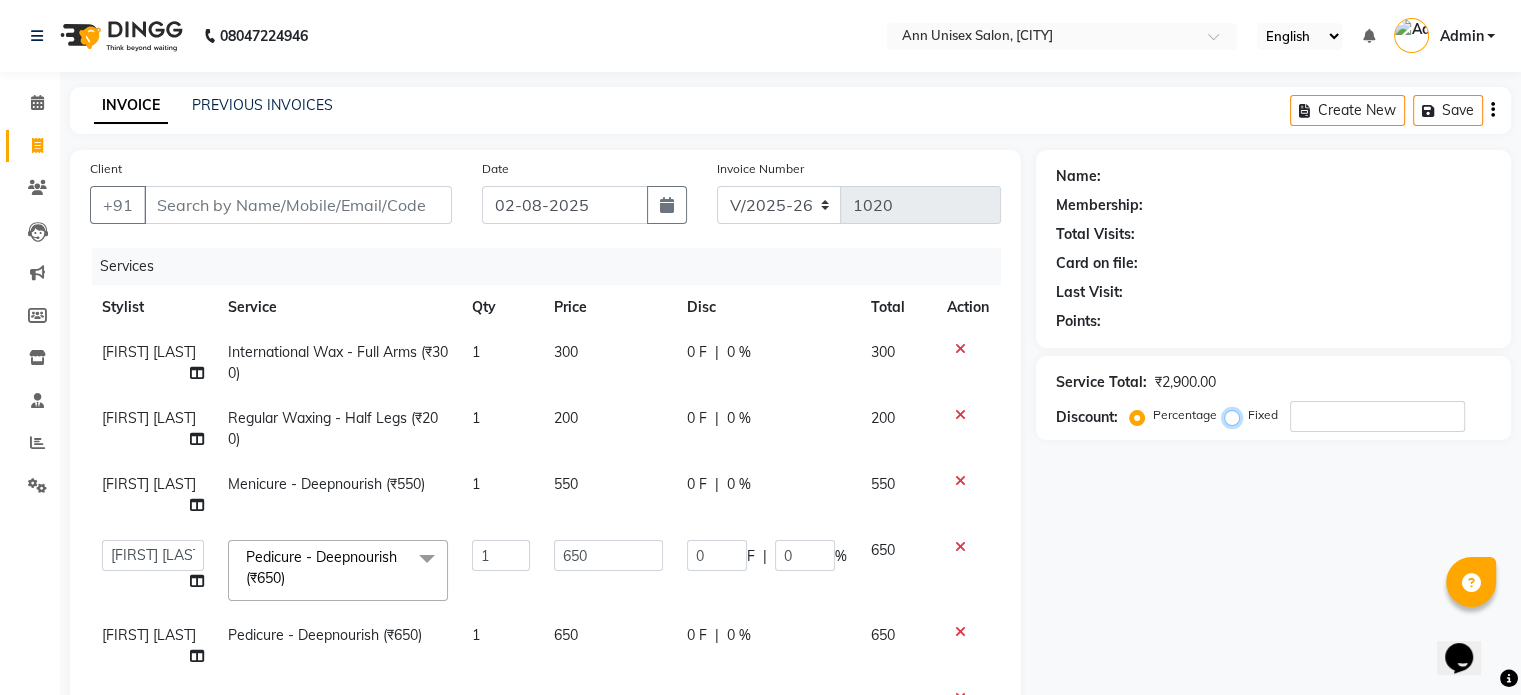 click on "Fixed" at bounding box center [1236, 415] 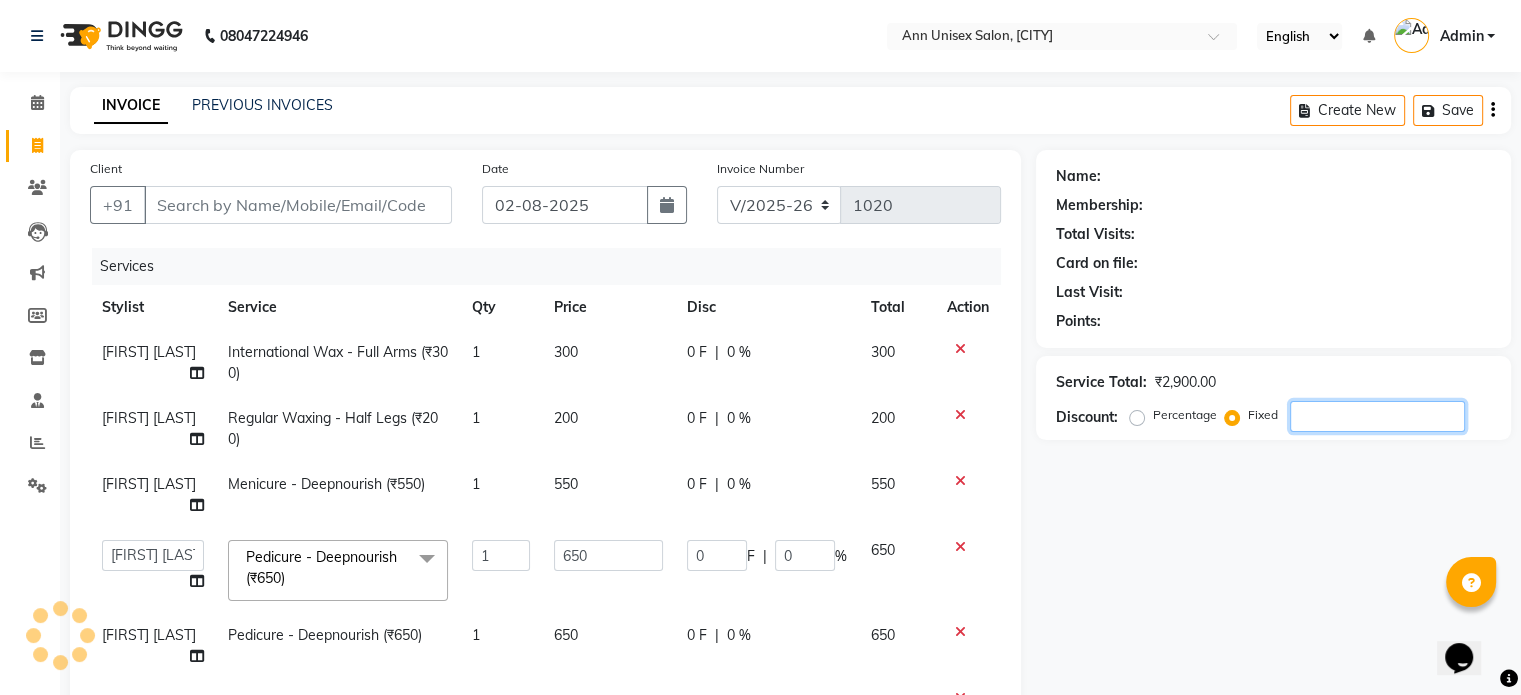 click 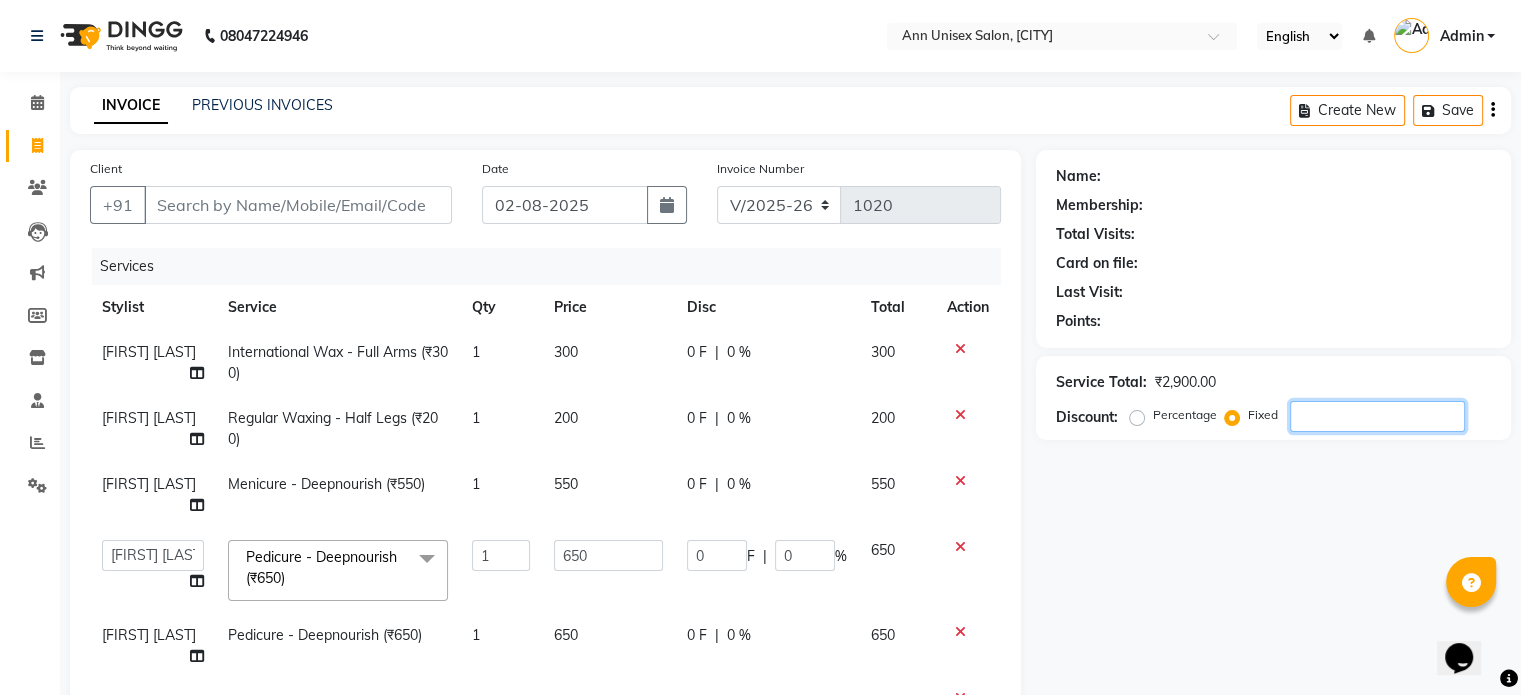 type on "2" 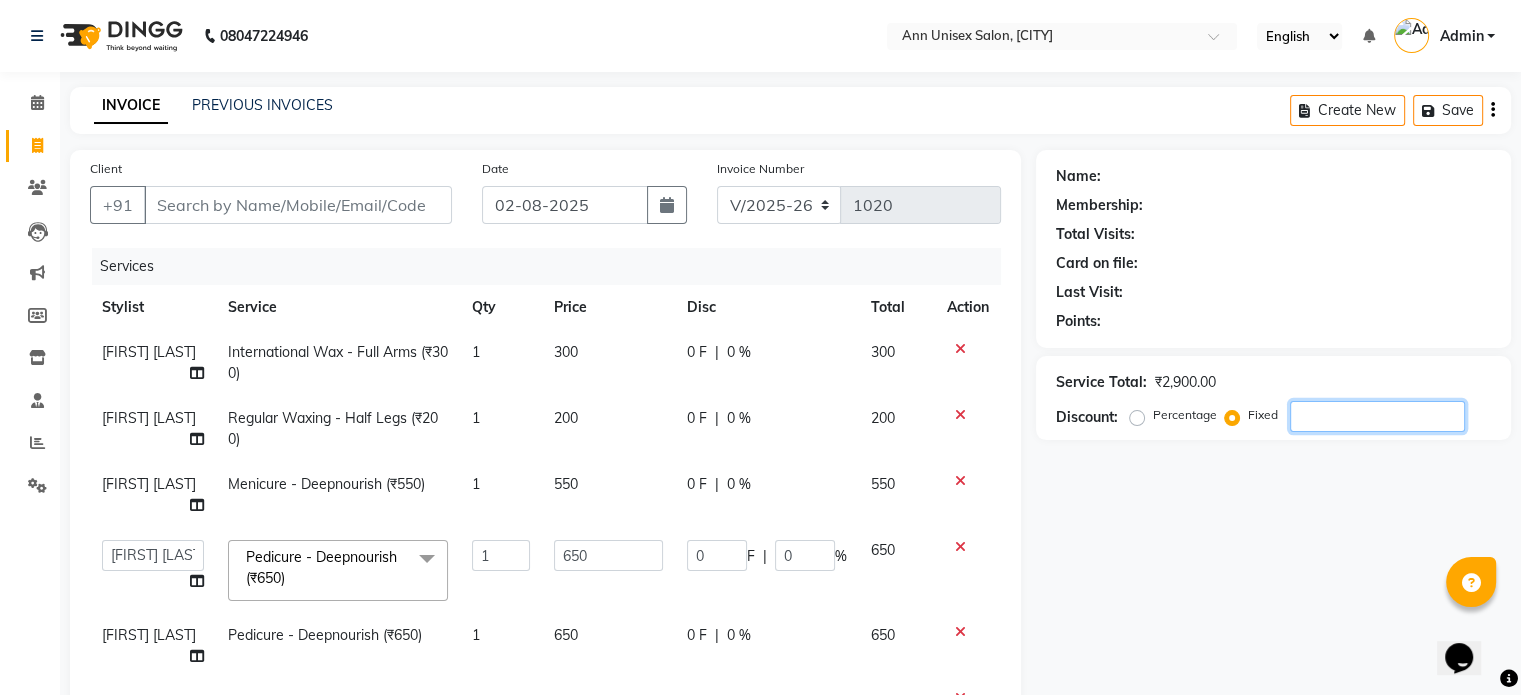 type on "0.45" 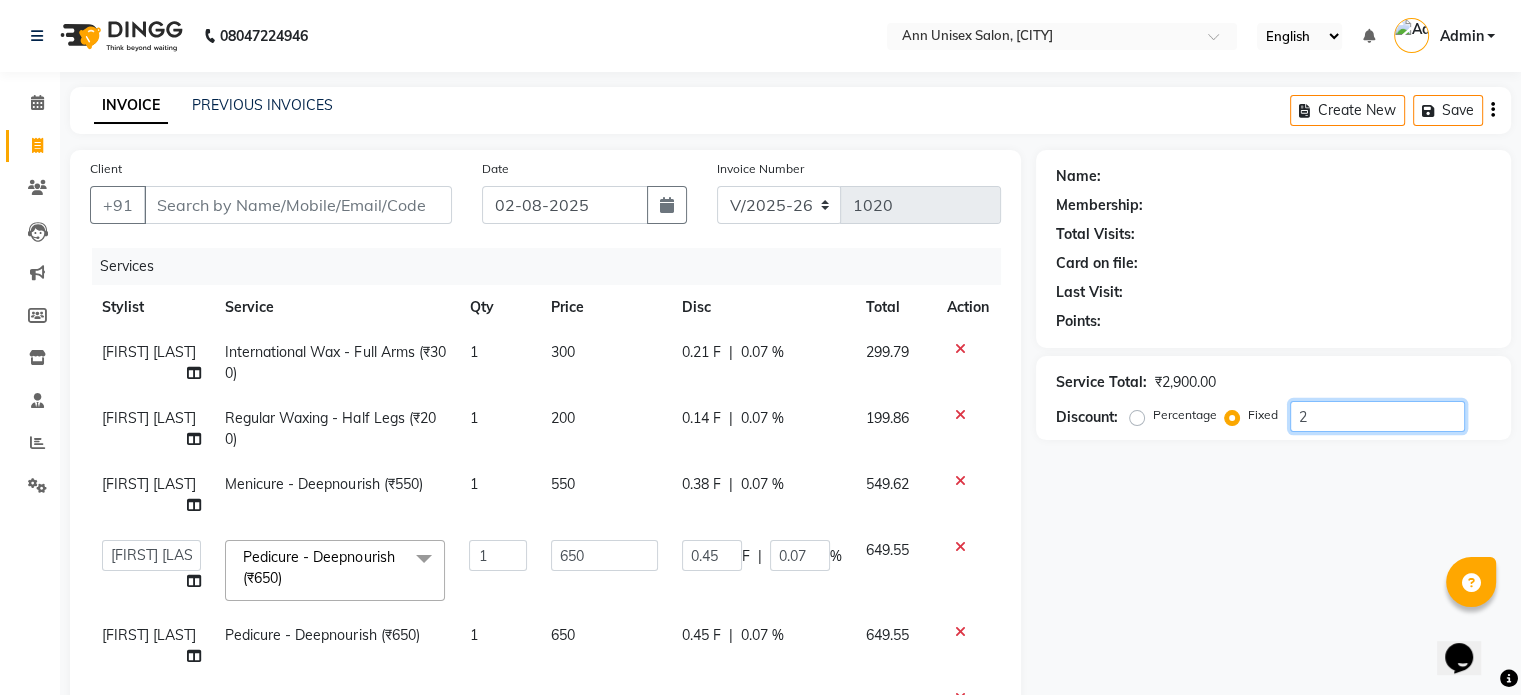 type on "20" 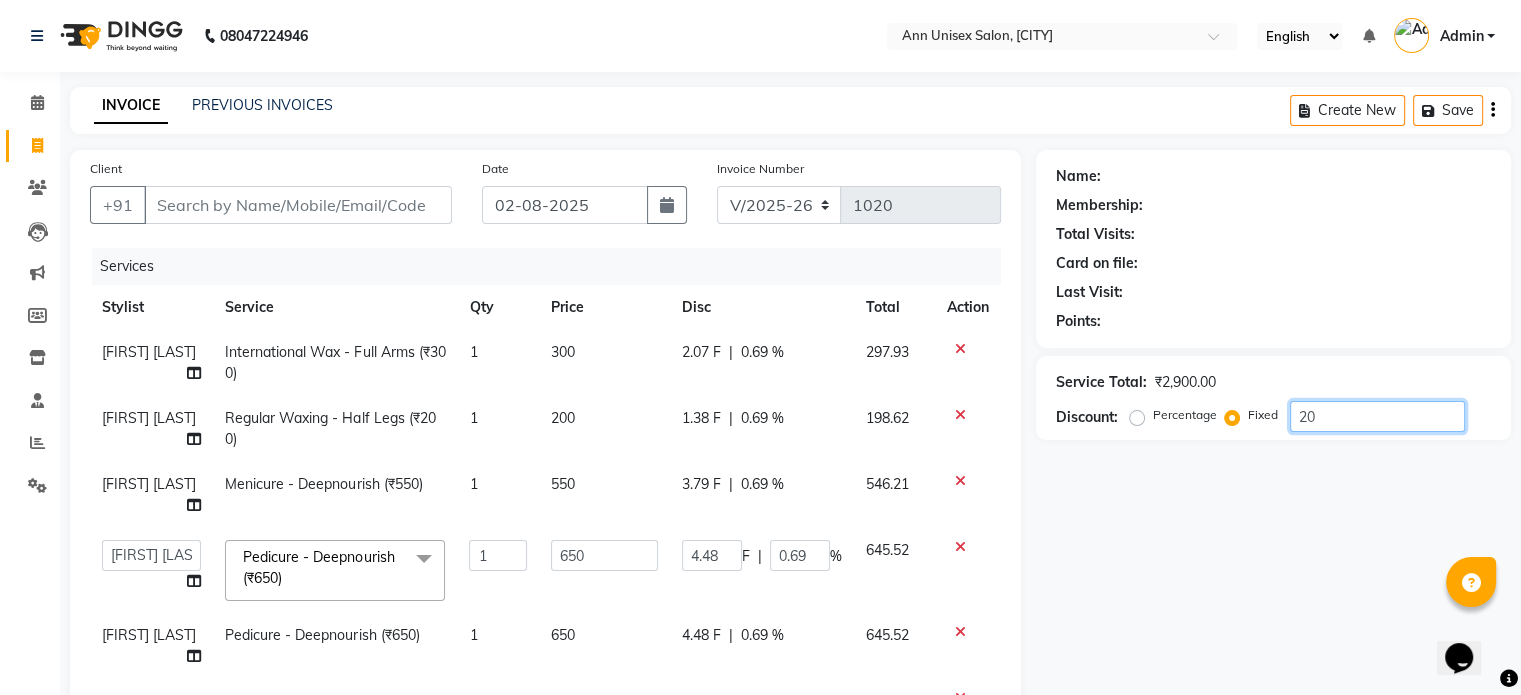 type on "20" 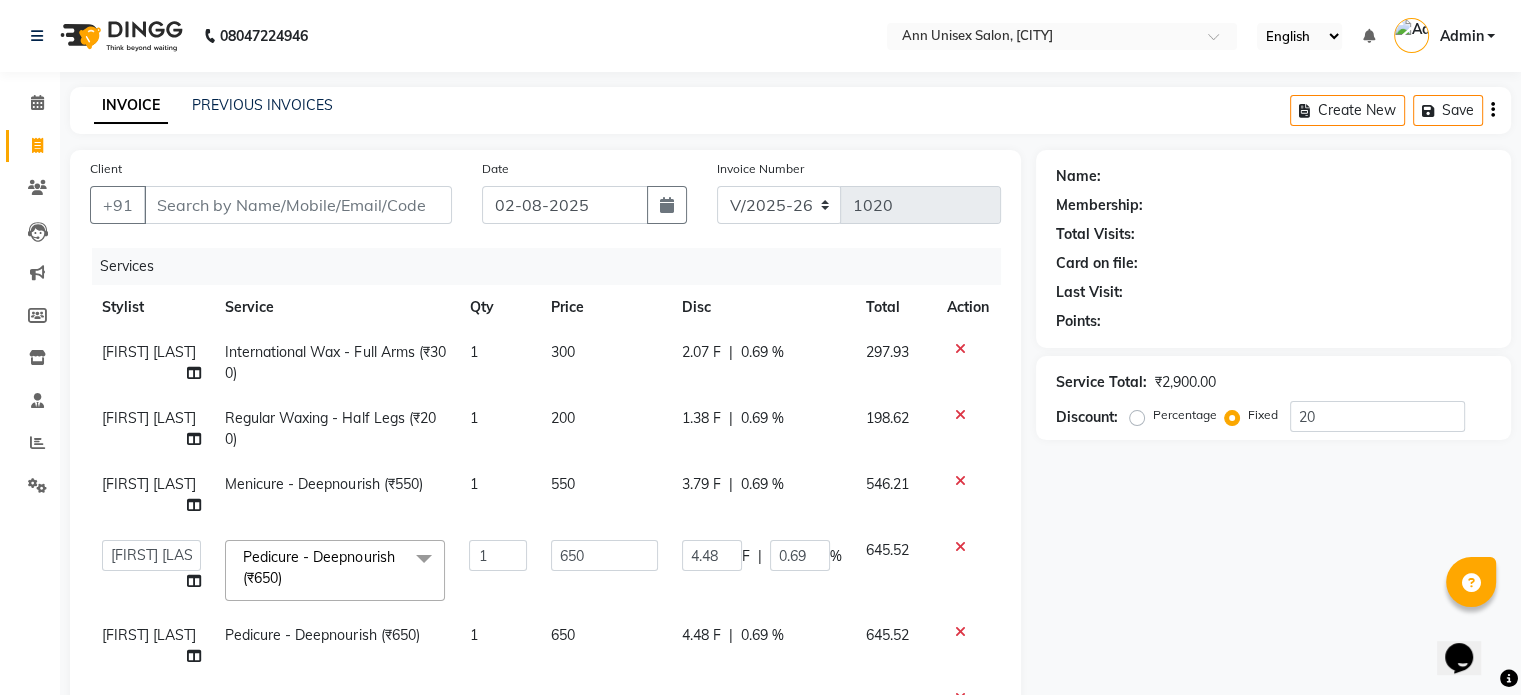 type 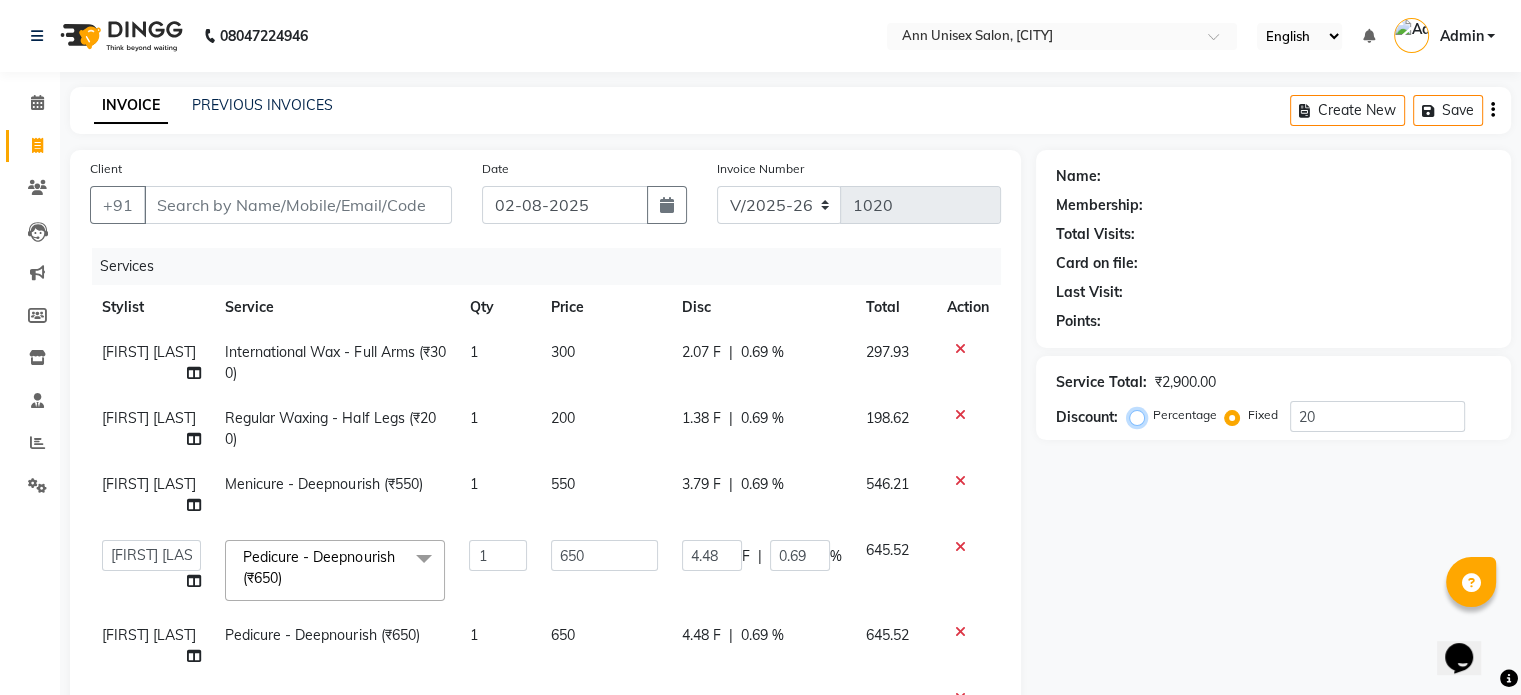 click on "Percentage" at bounding box center (1141, 415) 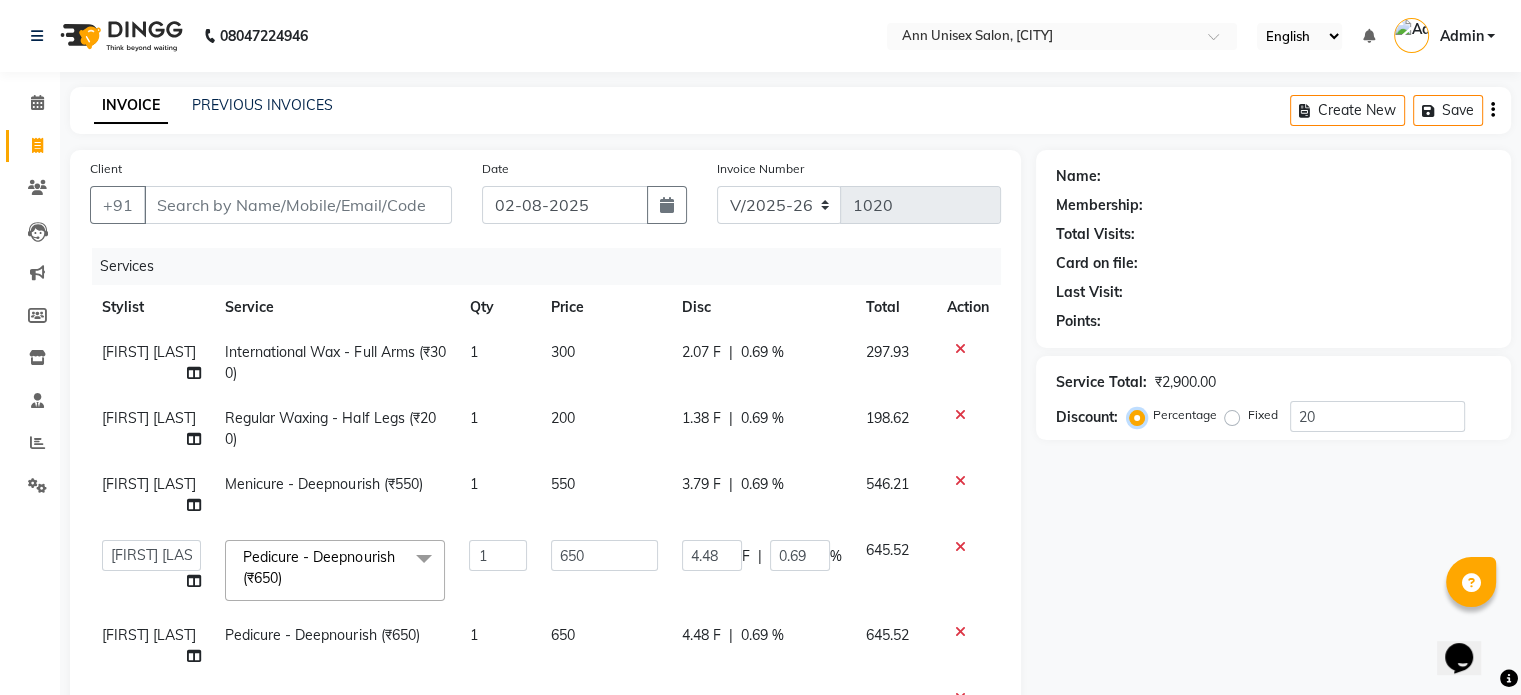 type on "130" 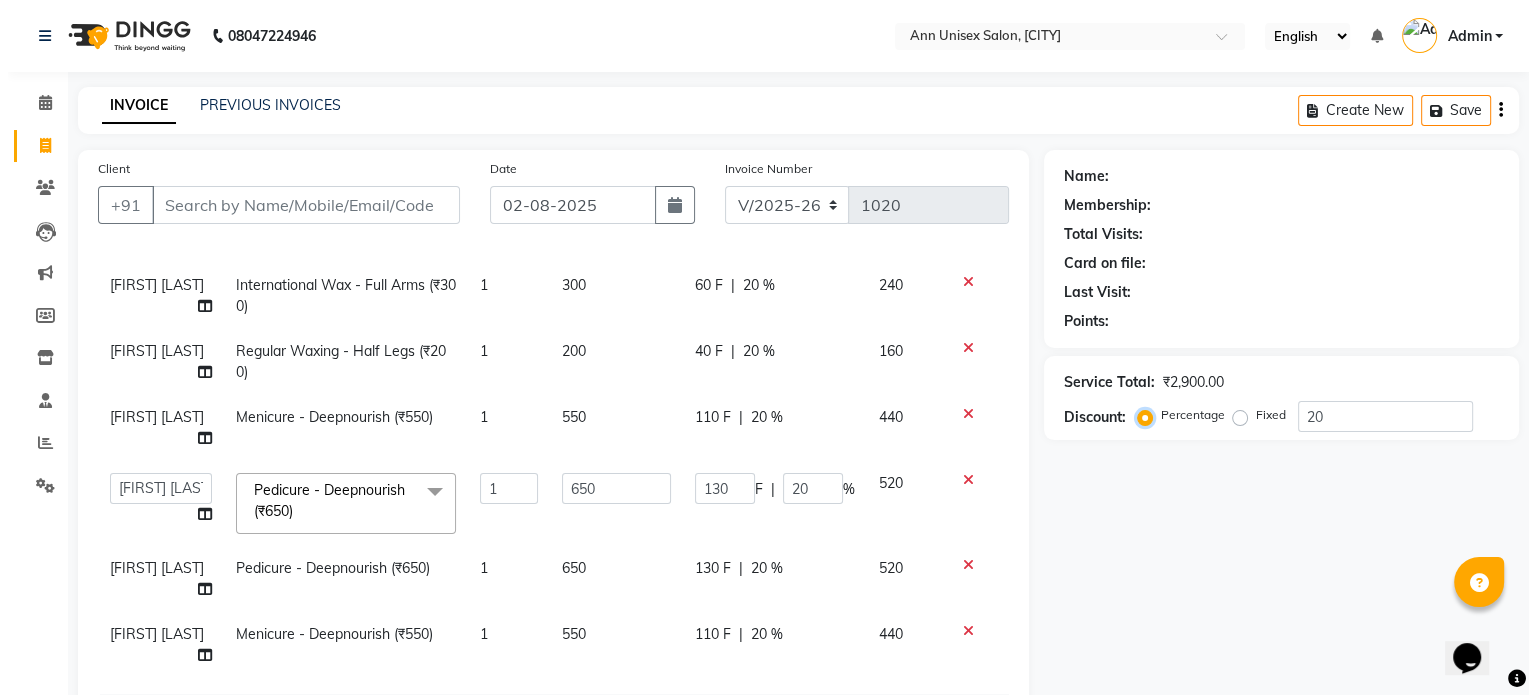 scroll, scrollTop: 128, scrollLeft: 0, axis: vertical 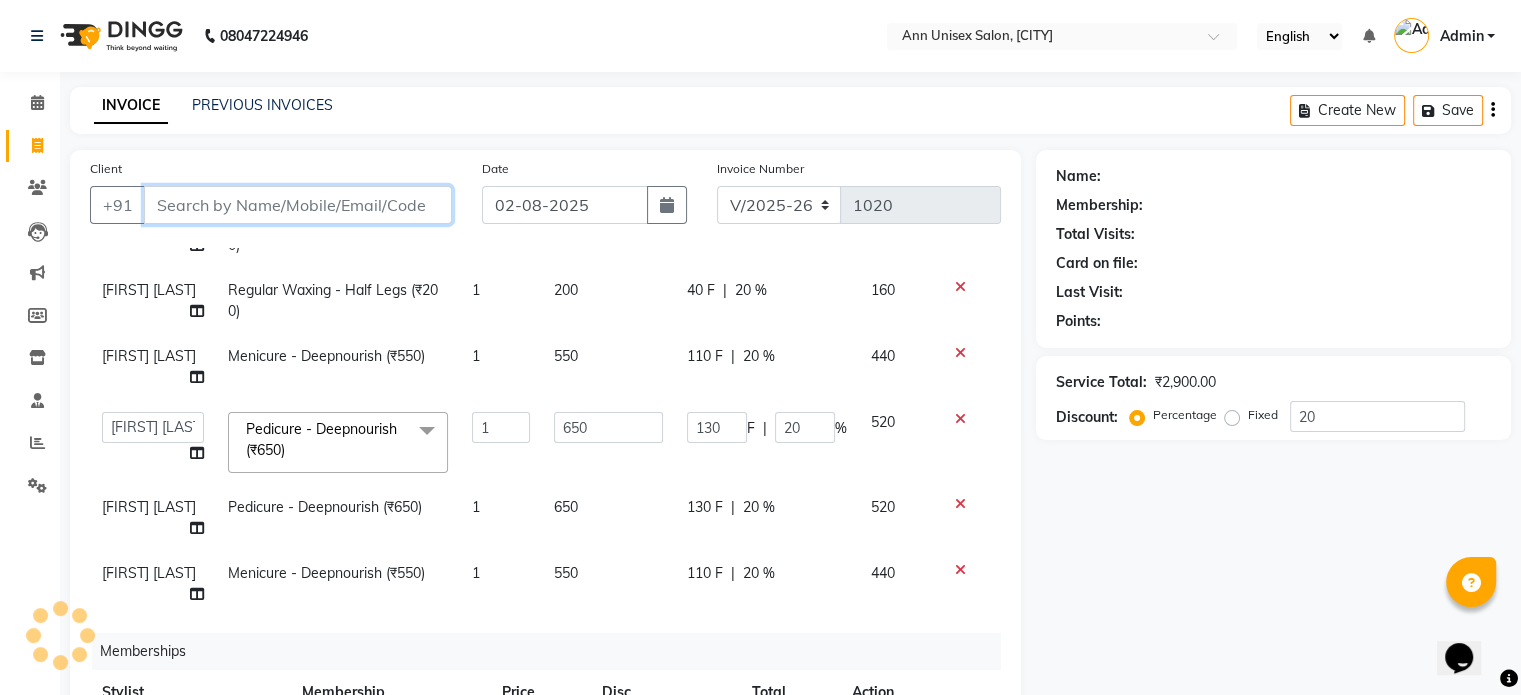 click on "Client" at bounding box center [298, 205] 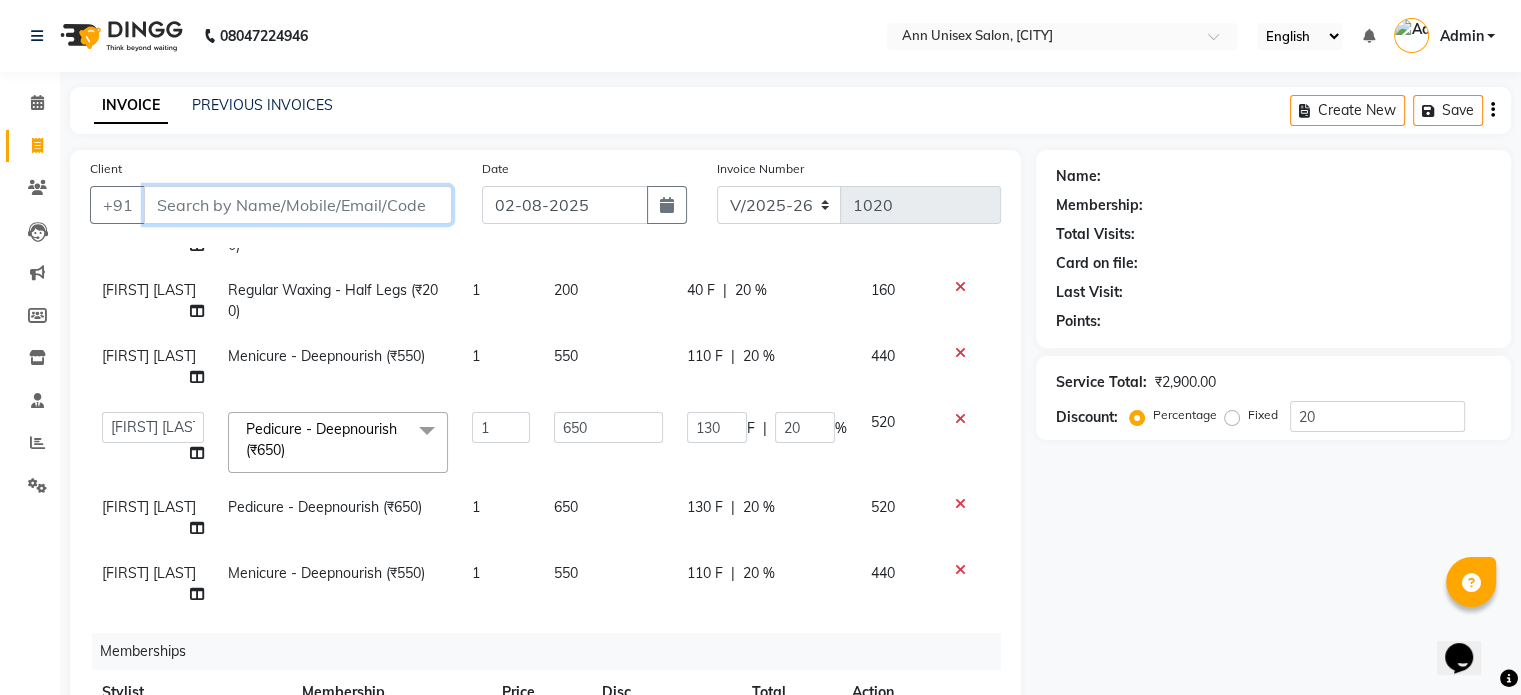 type on "m" 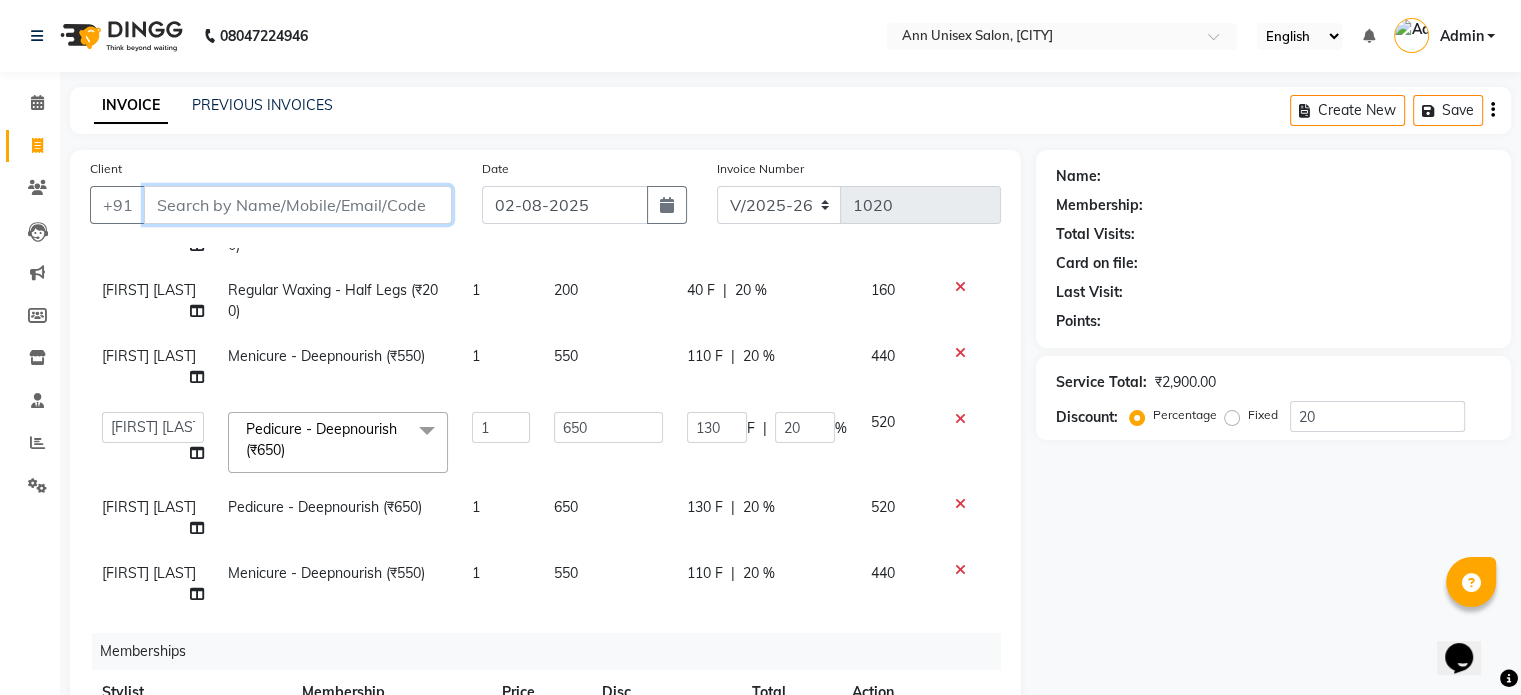 type on "0" 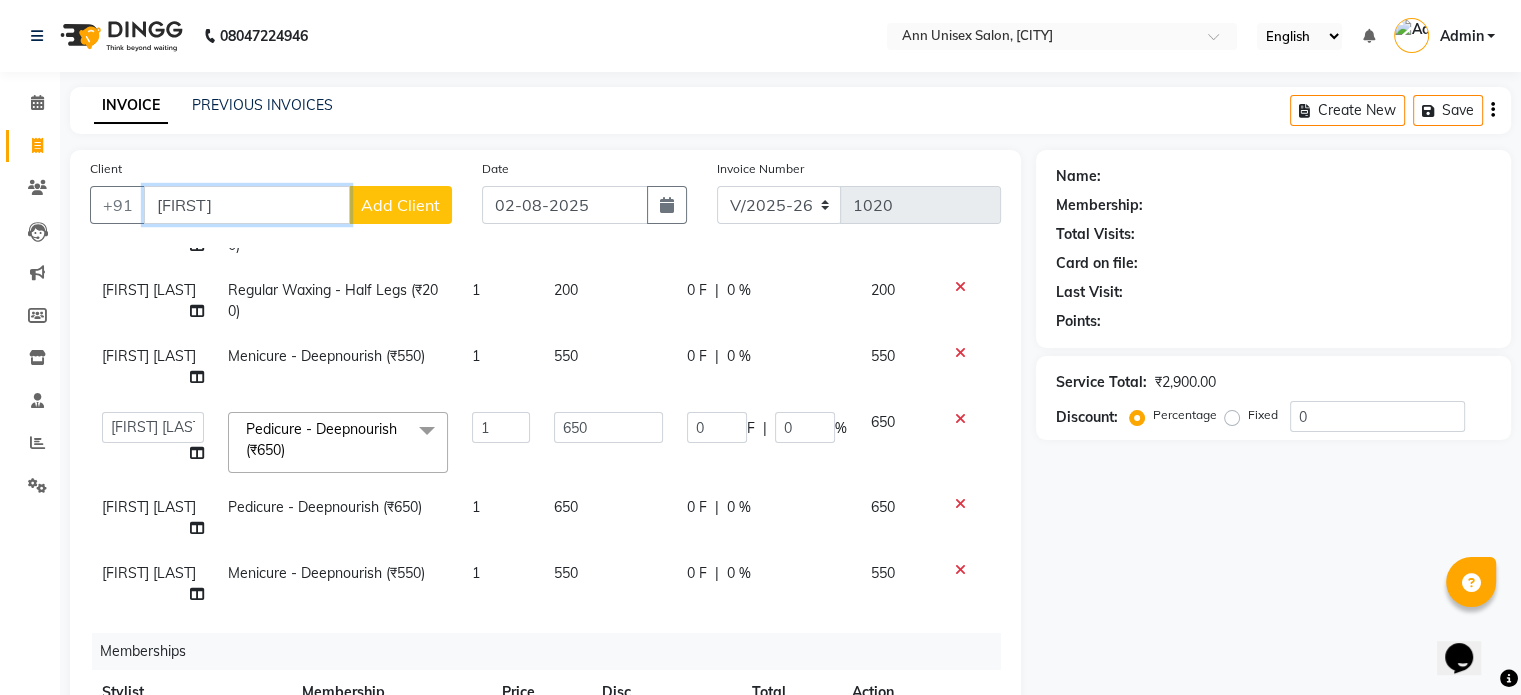 type on "[FIRST]" 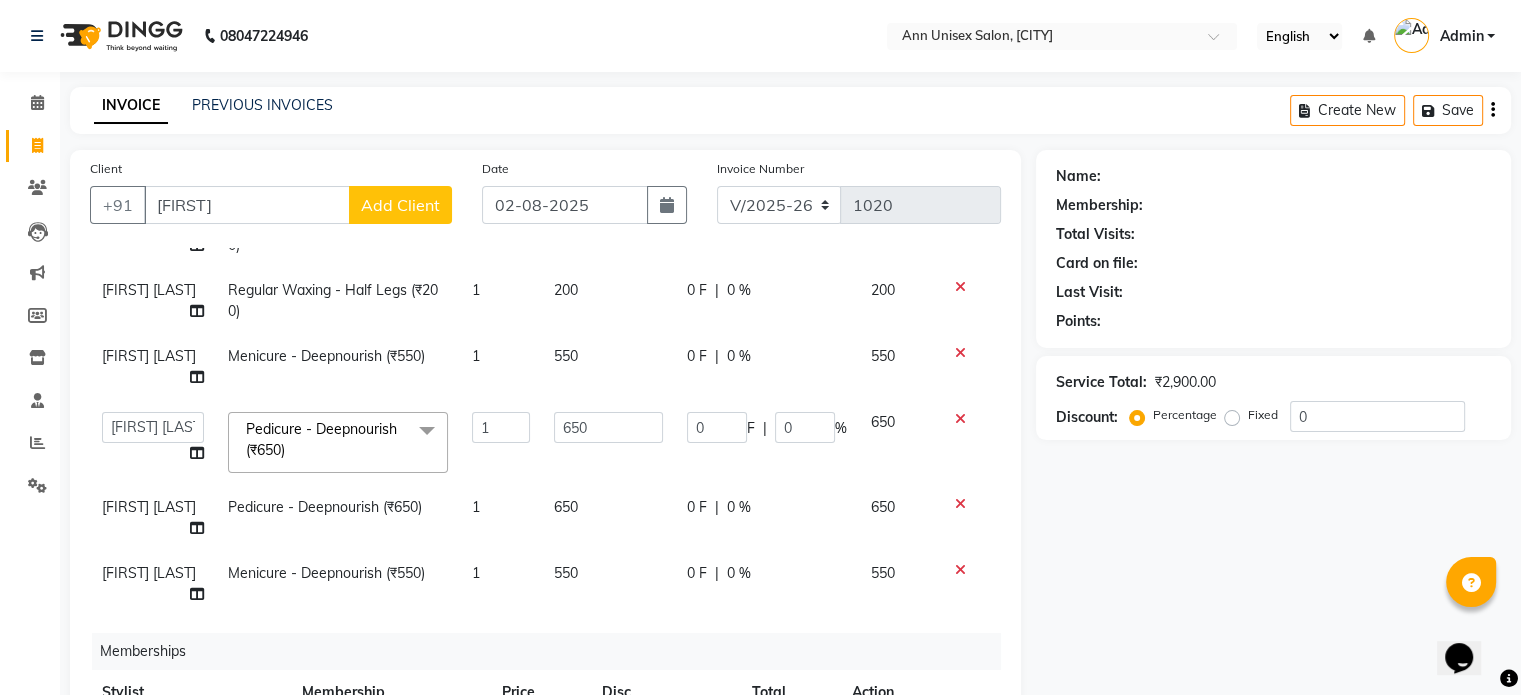 click on "Add Client" 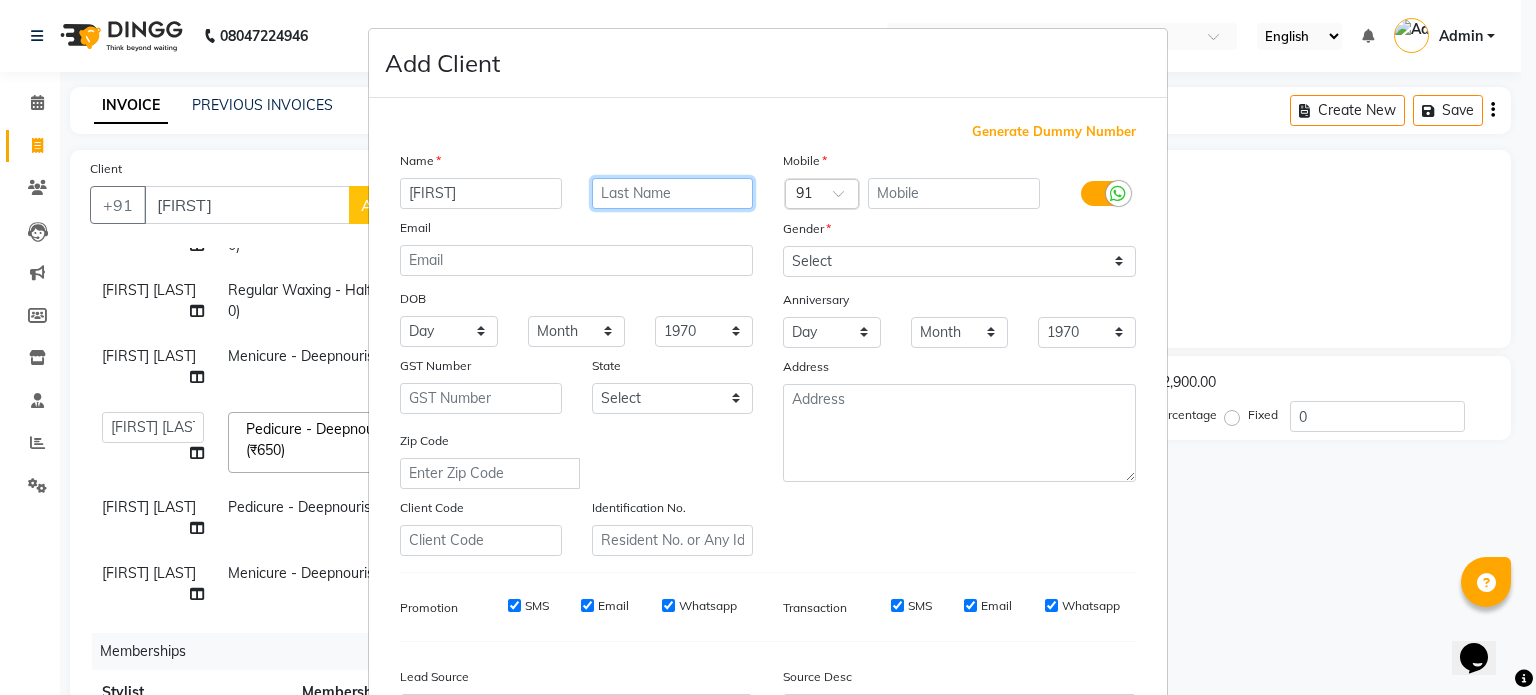 click at bounding box center (673, 193) 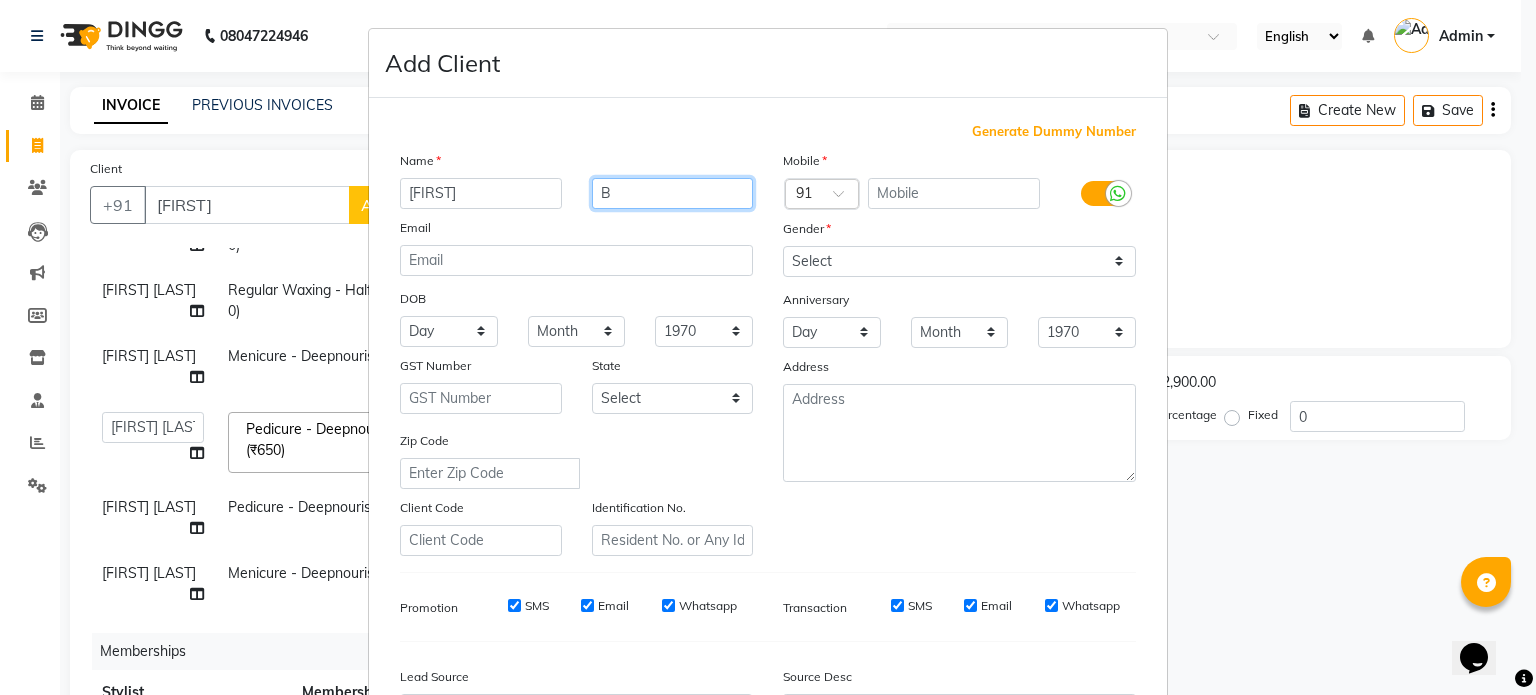 type on "B" 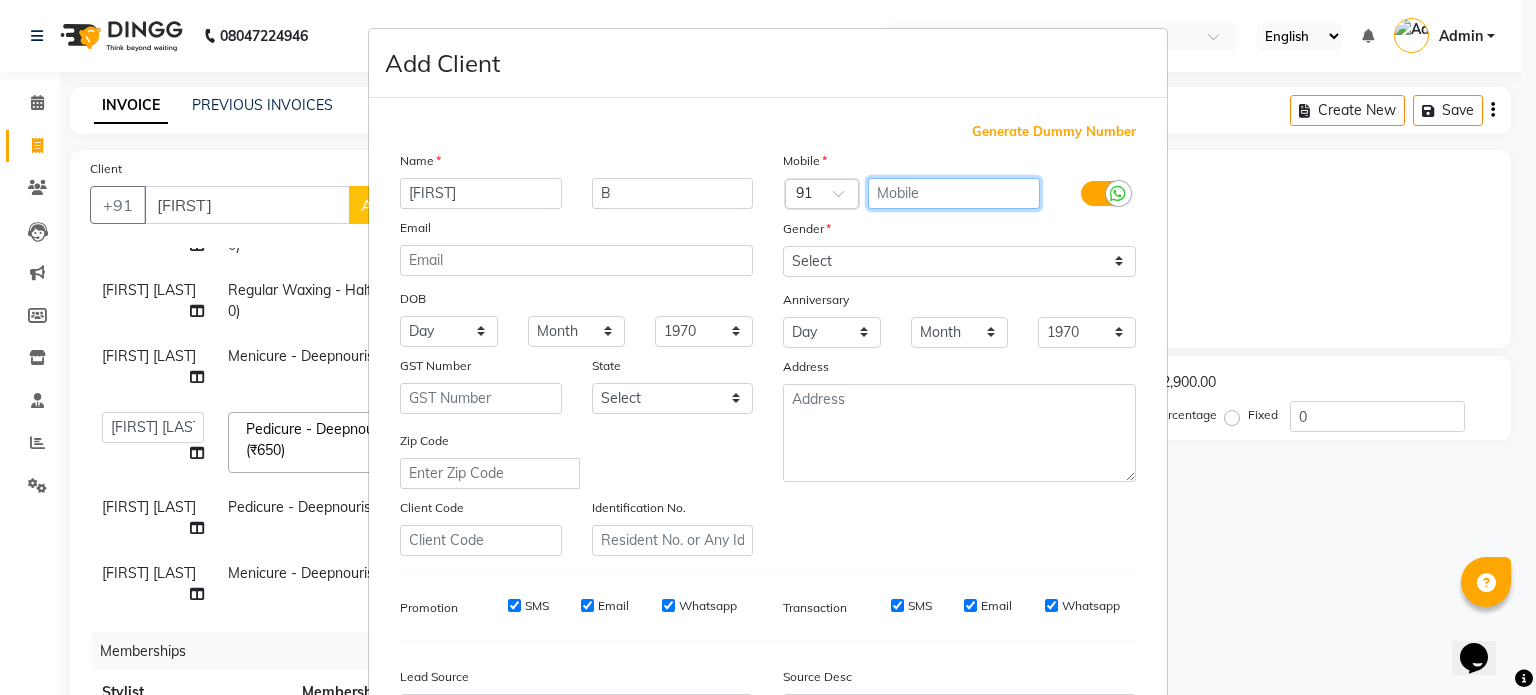 click at bounding box center (954, 193) 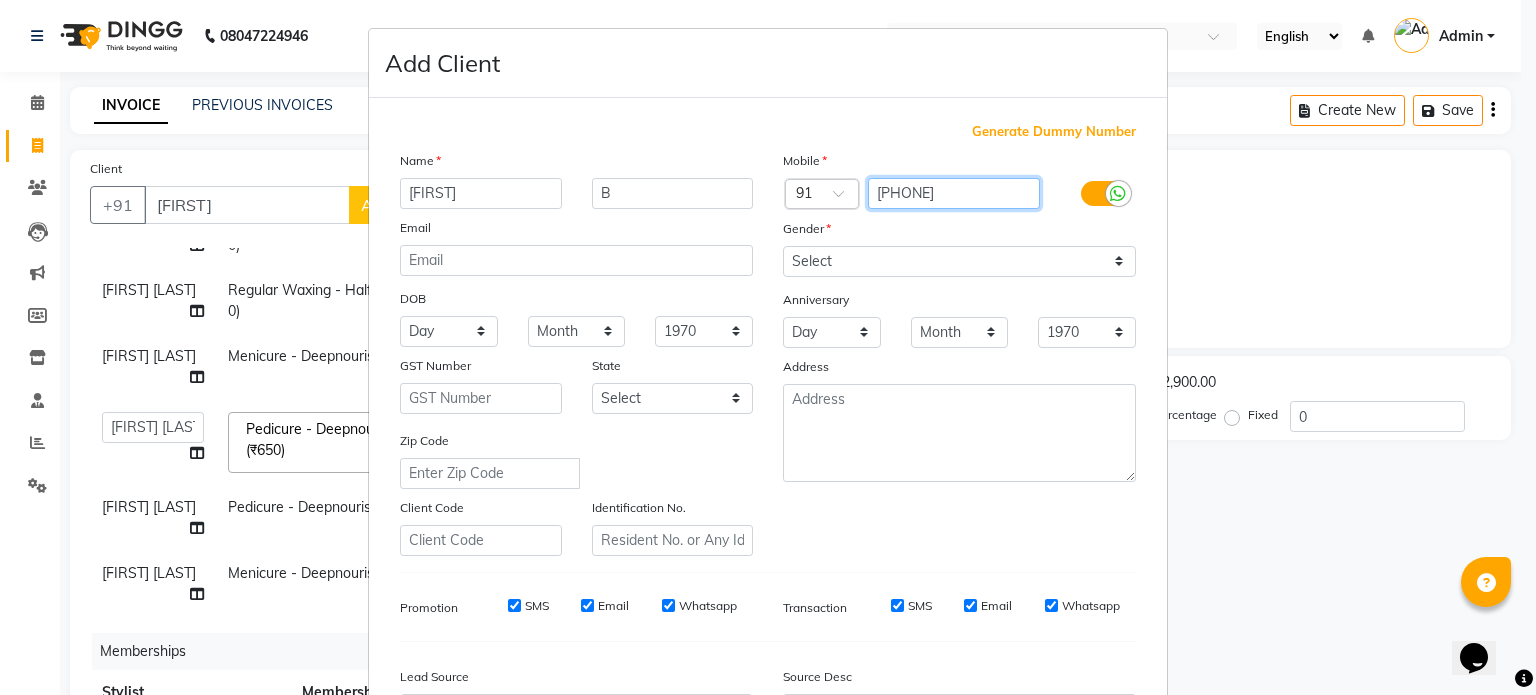 type on "[PHONE]" 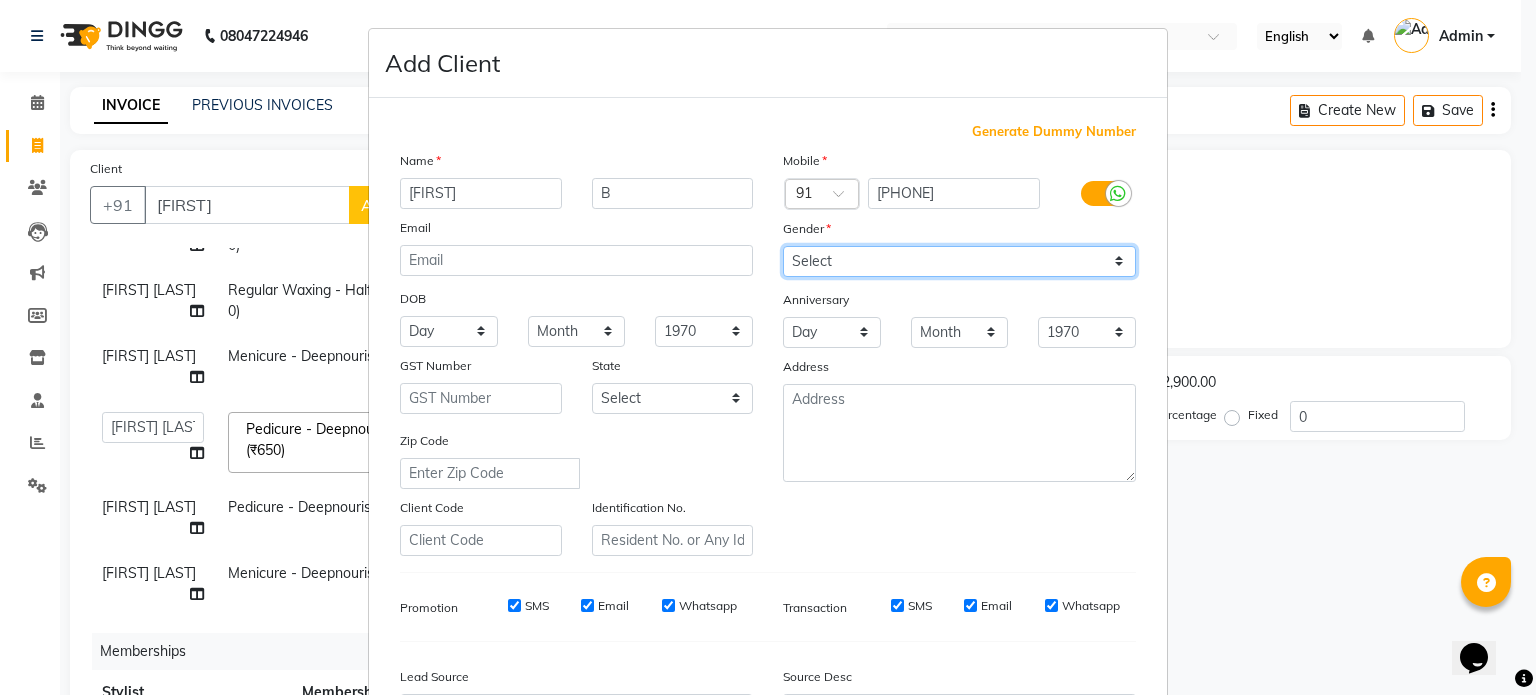click on "Select Male Female Other Prefer Not To Say" at bounding box center (959, 261) 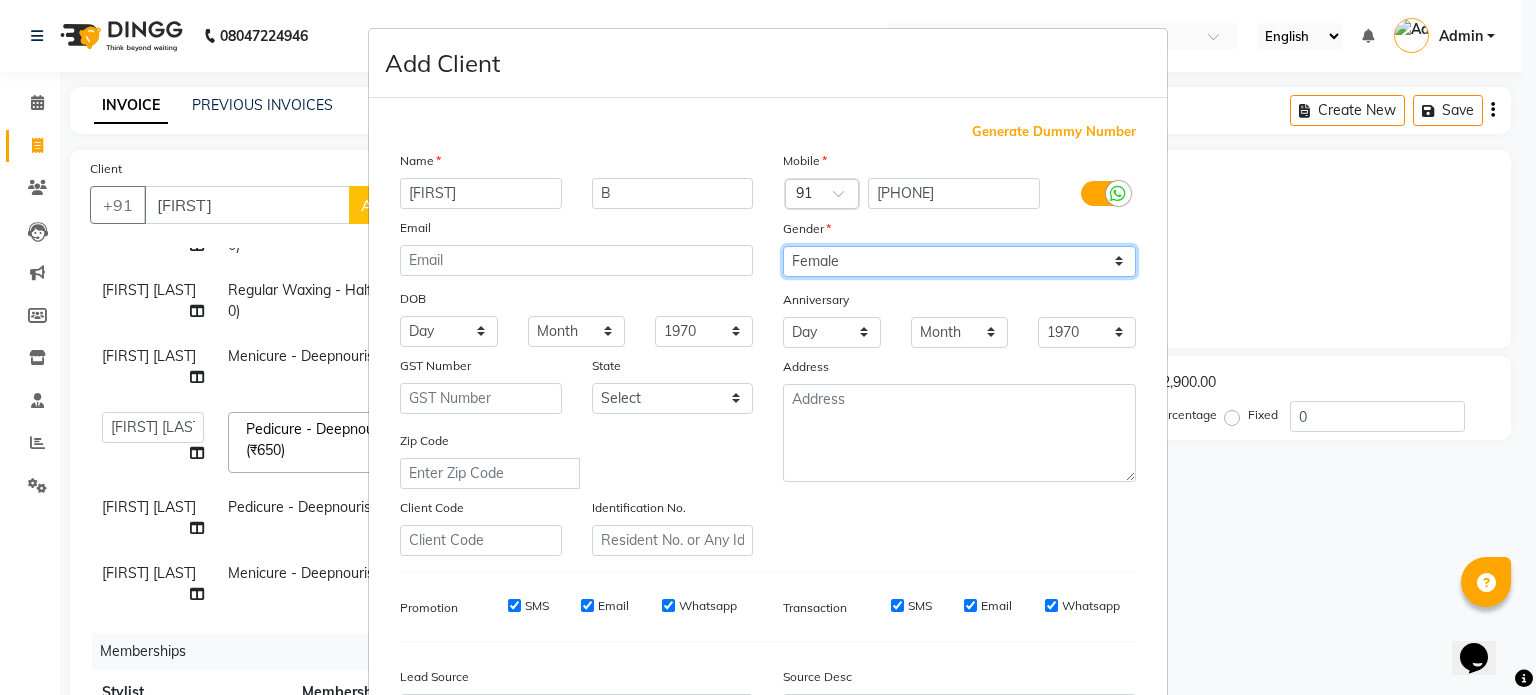 click on "Select Male Female Other Prefer Not To Say" at bounding box center [959, 261] 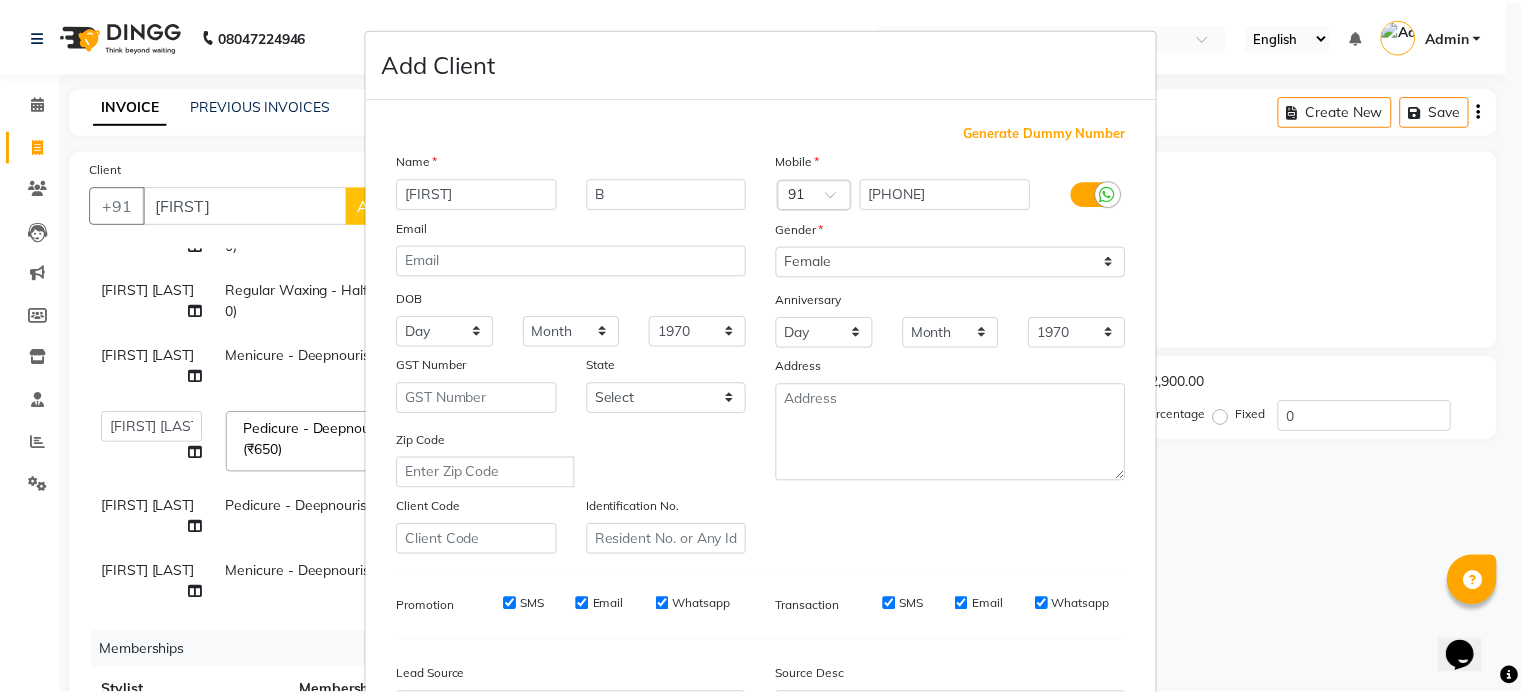 scroll, scrollTop: 237, scrollLeft: 0, axis: vertical 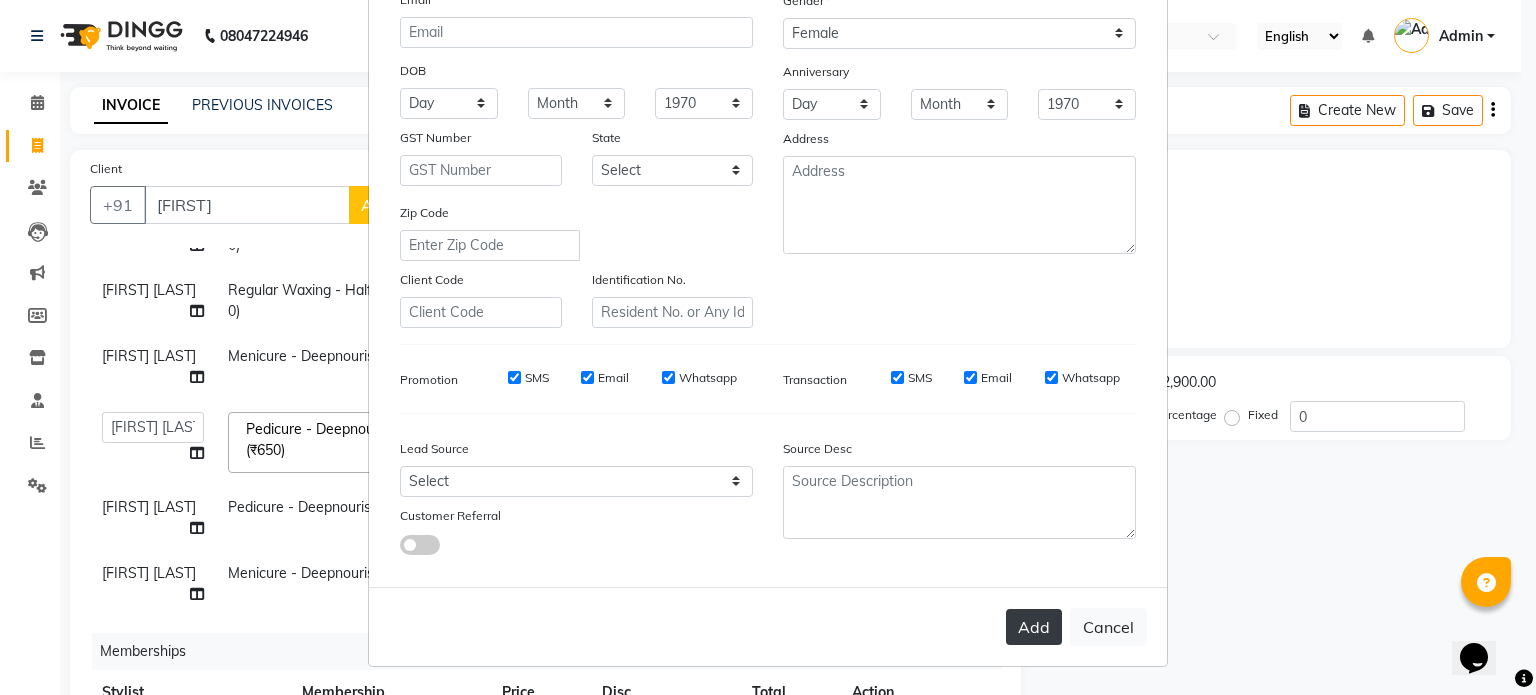 click on "Add" at bounding box center (1034, 627) 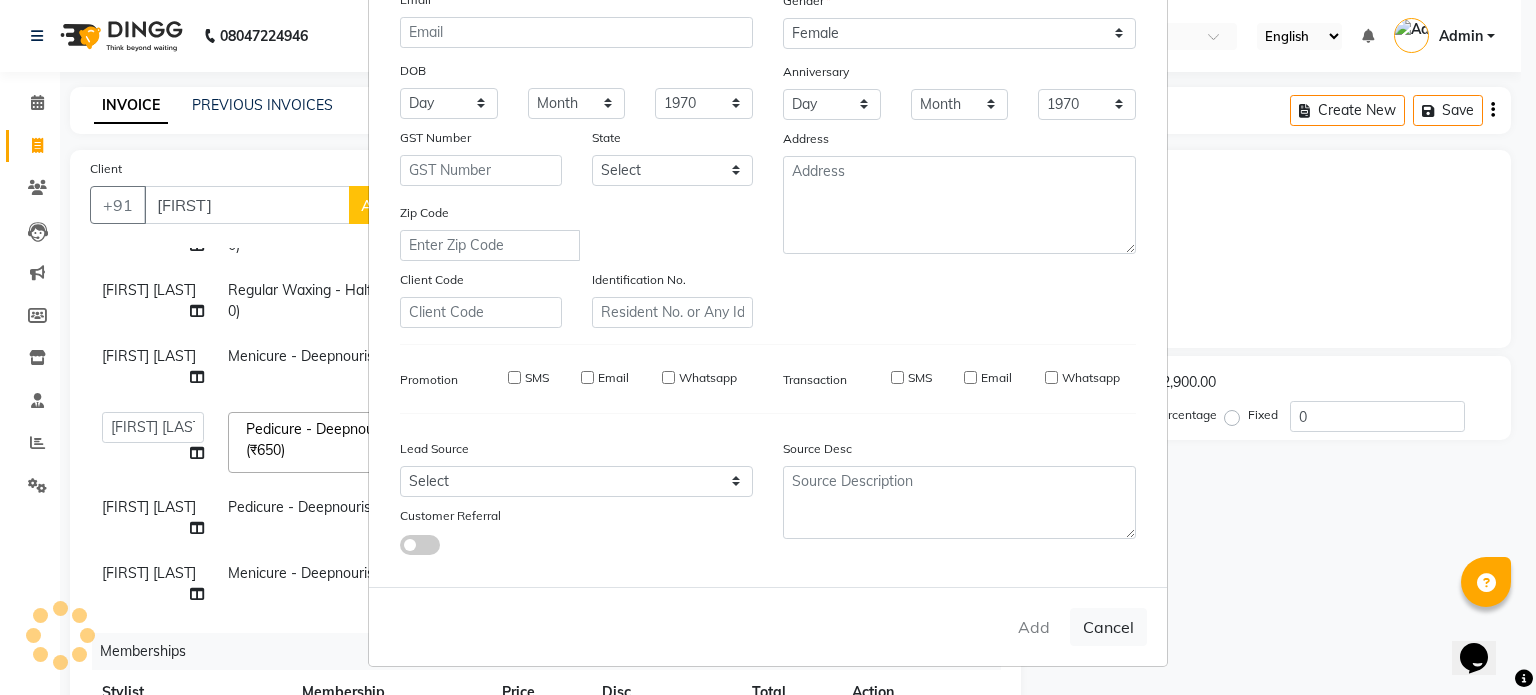 type on "[PHONE]" 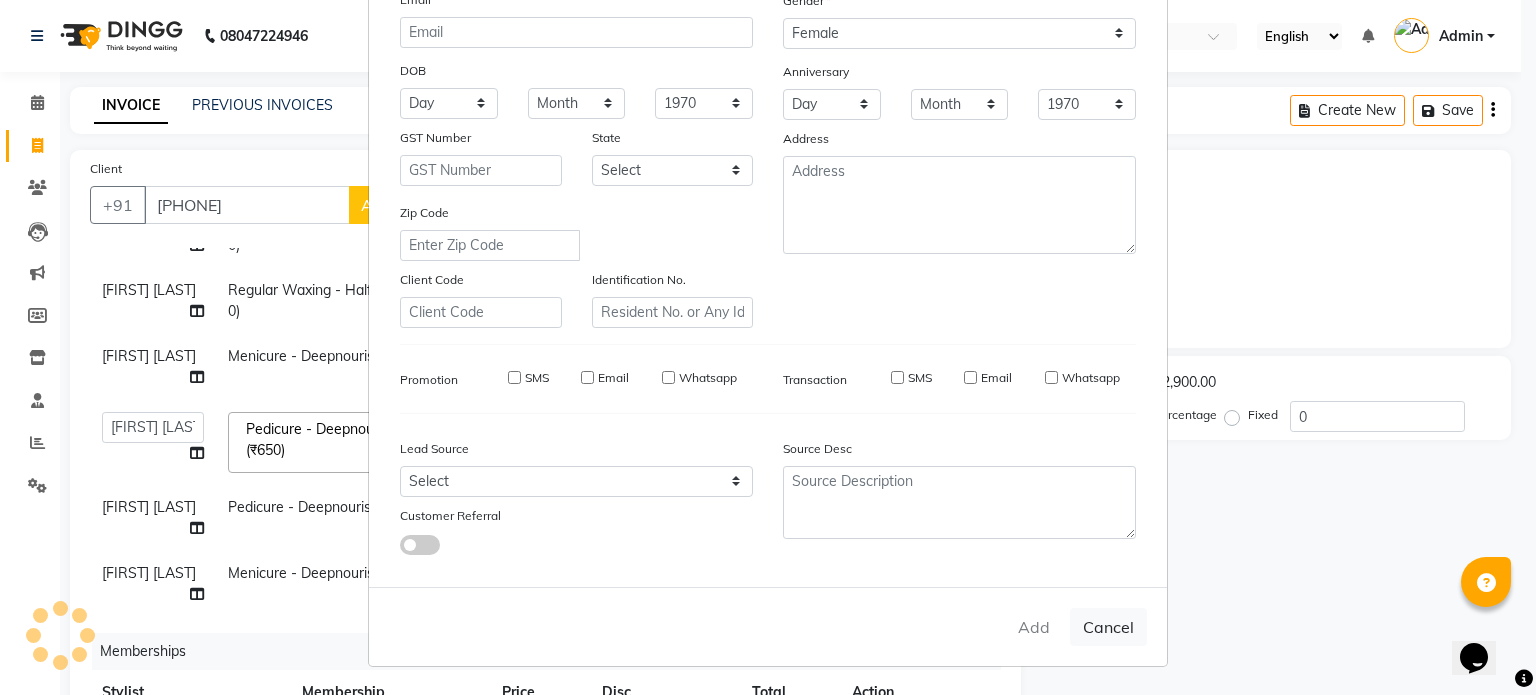 select 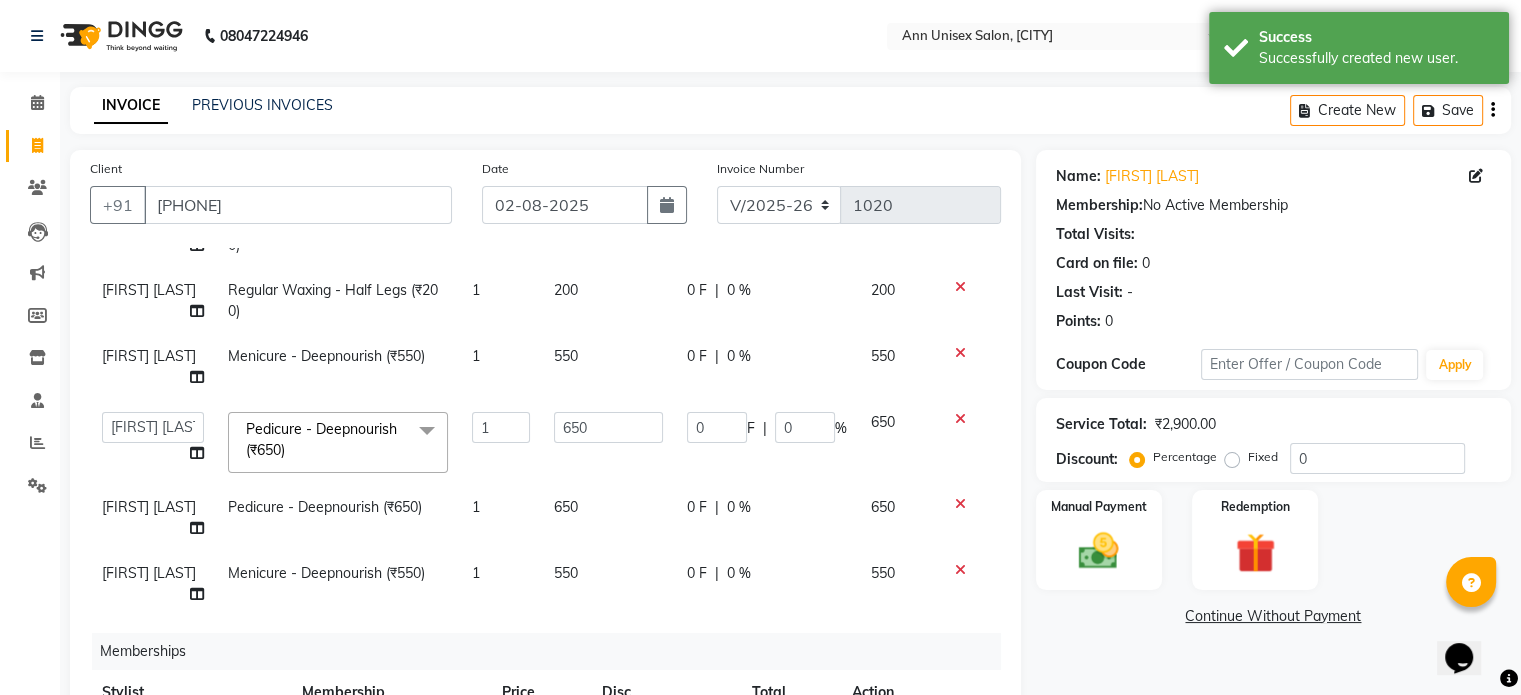 scroll, scrollTop: 160, scrollLeft: 0, axis: vertical 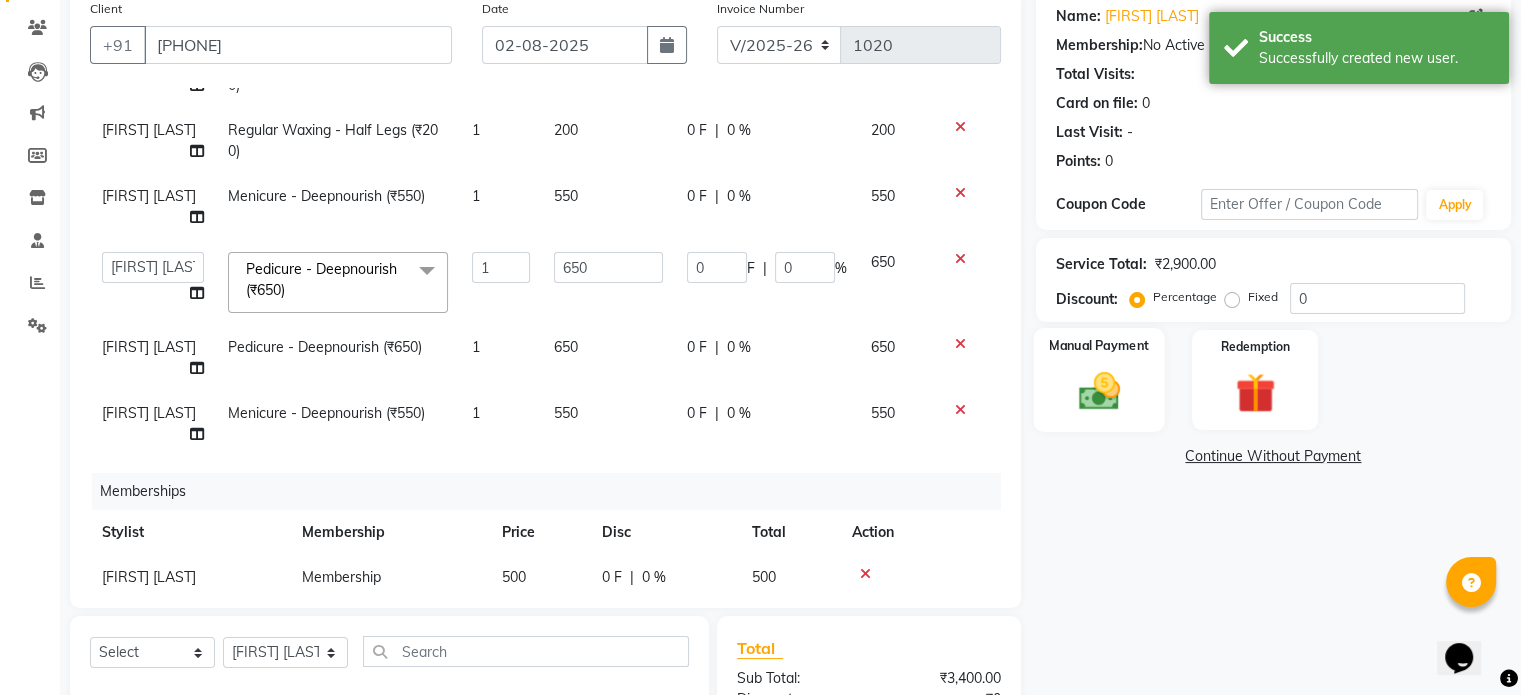 click 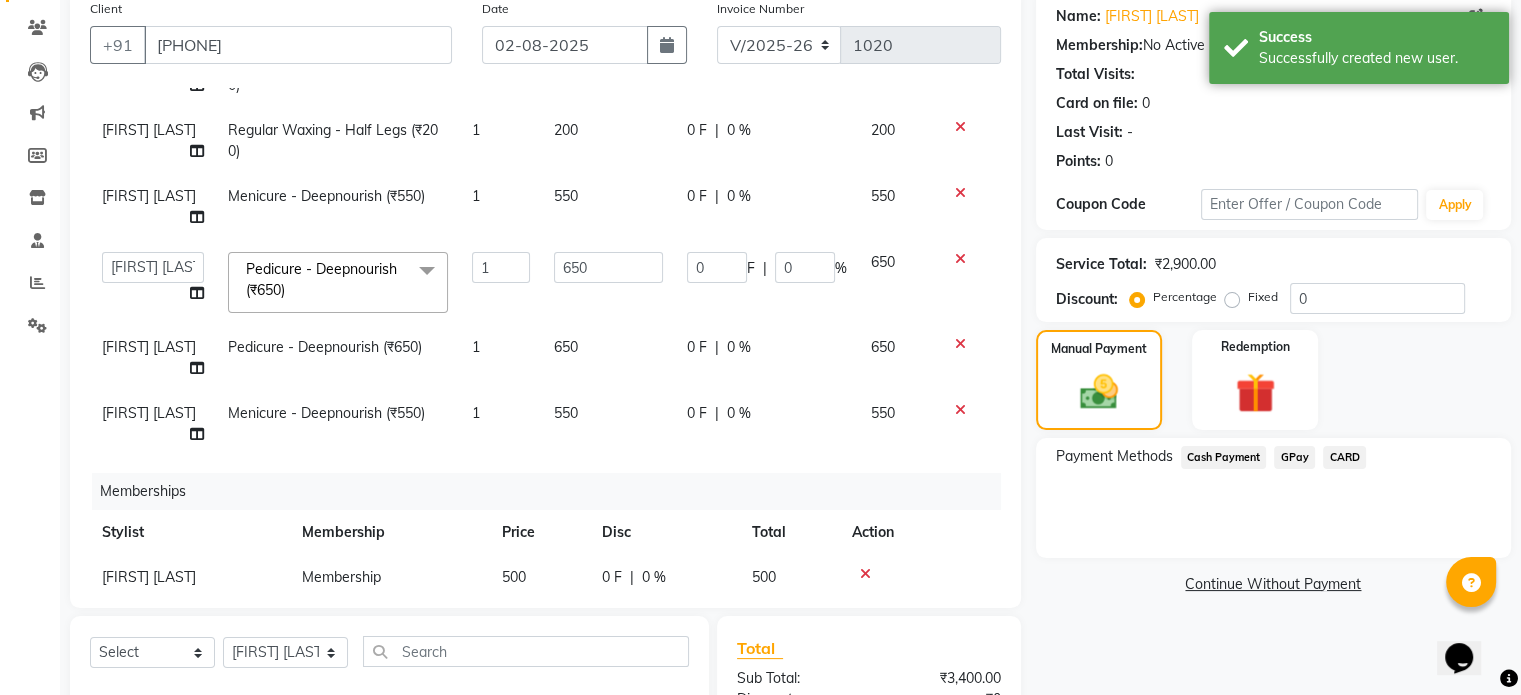 click on "GPay" 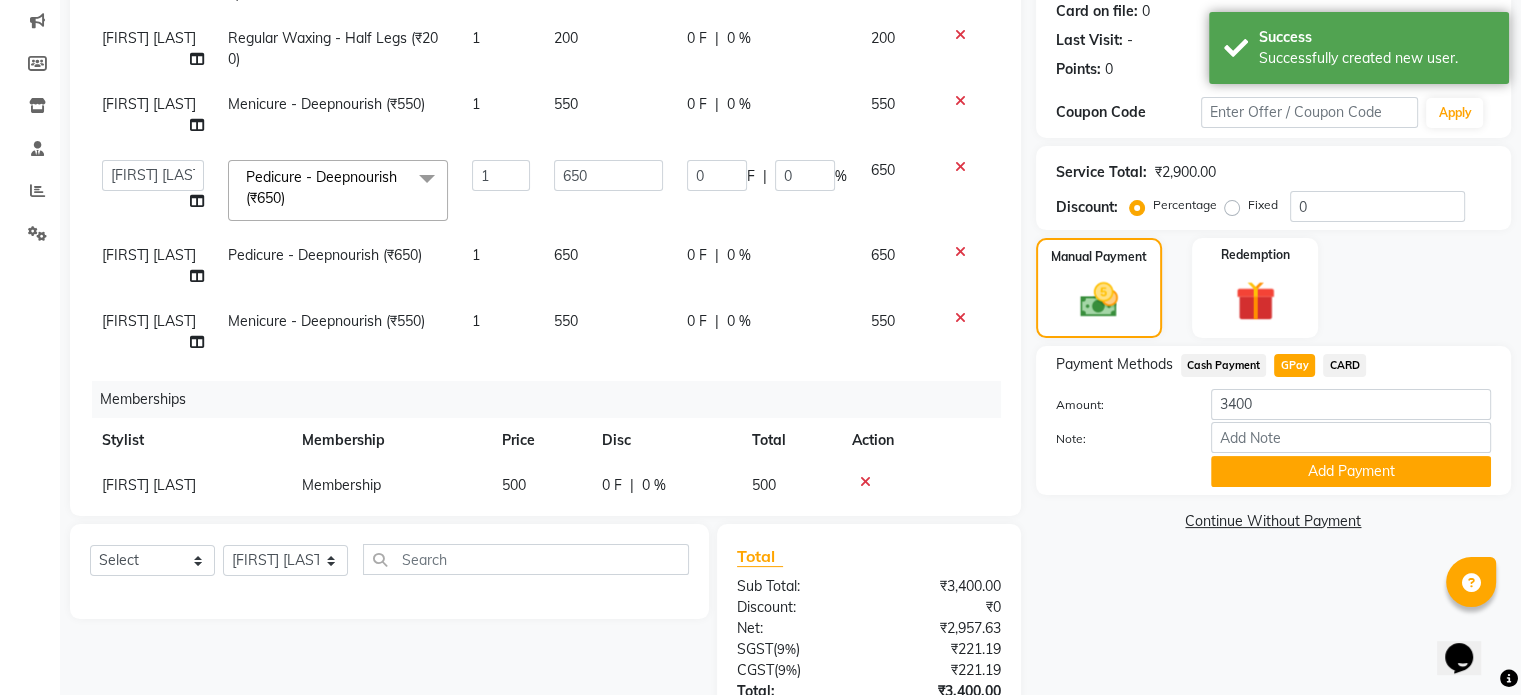 scroll, scrollTop: 405, scrollLeft: 0, axis: vertical 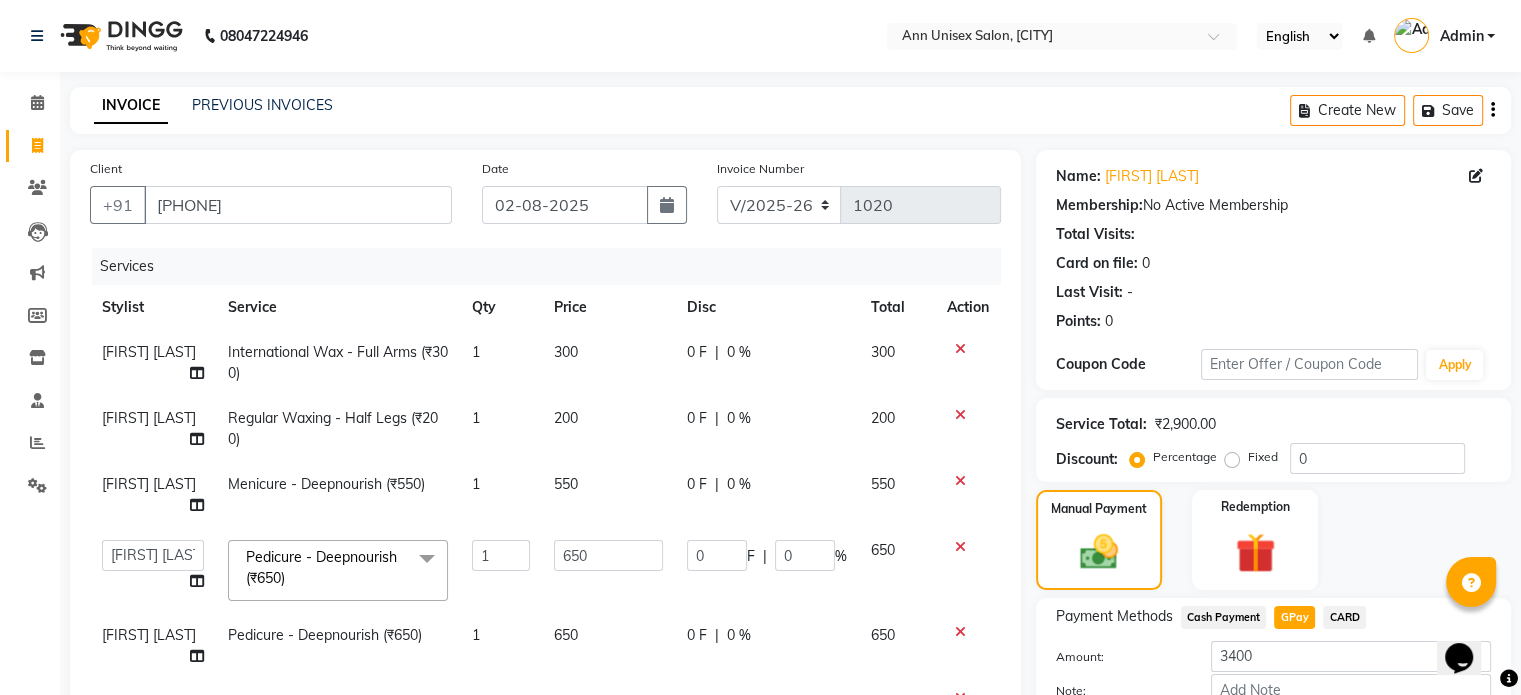 click on "Fixed" 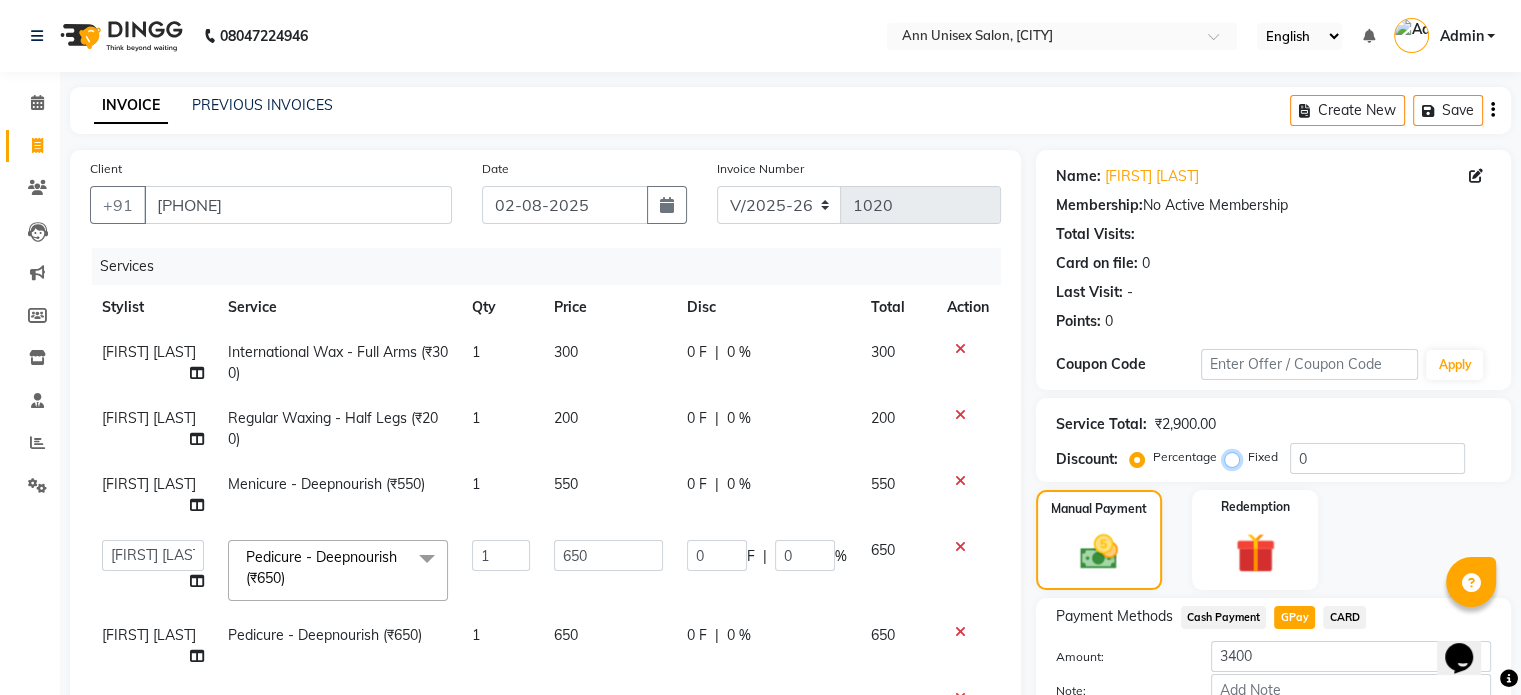 click on "Fixed" at bounding box center (1236, 457) 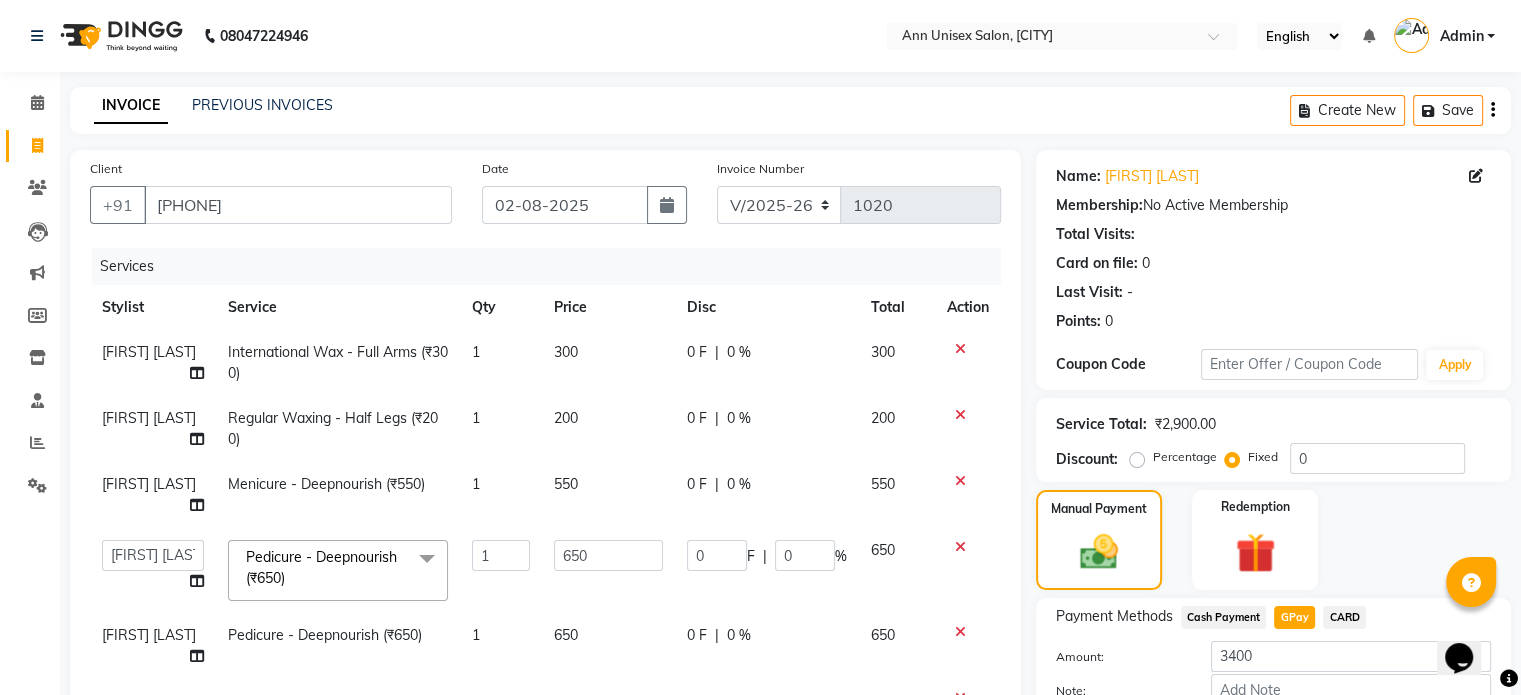 click on "Percentage" 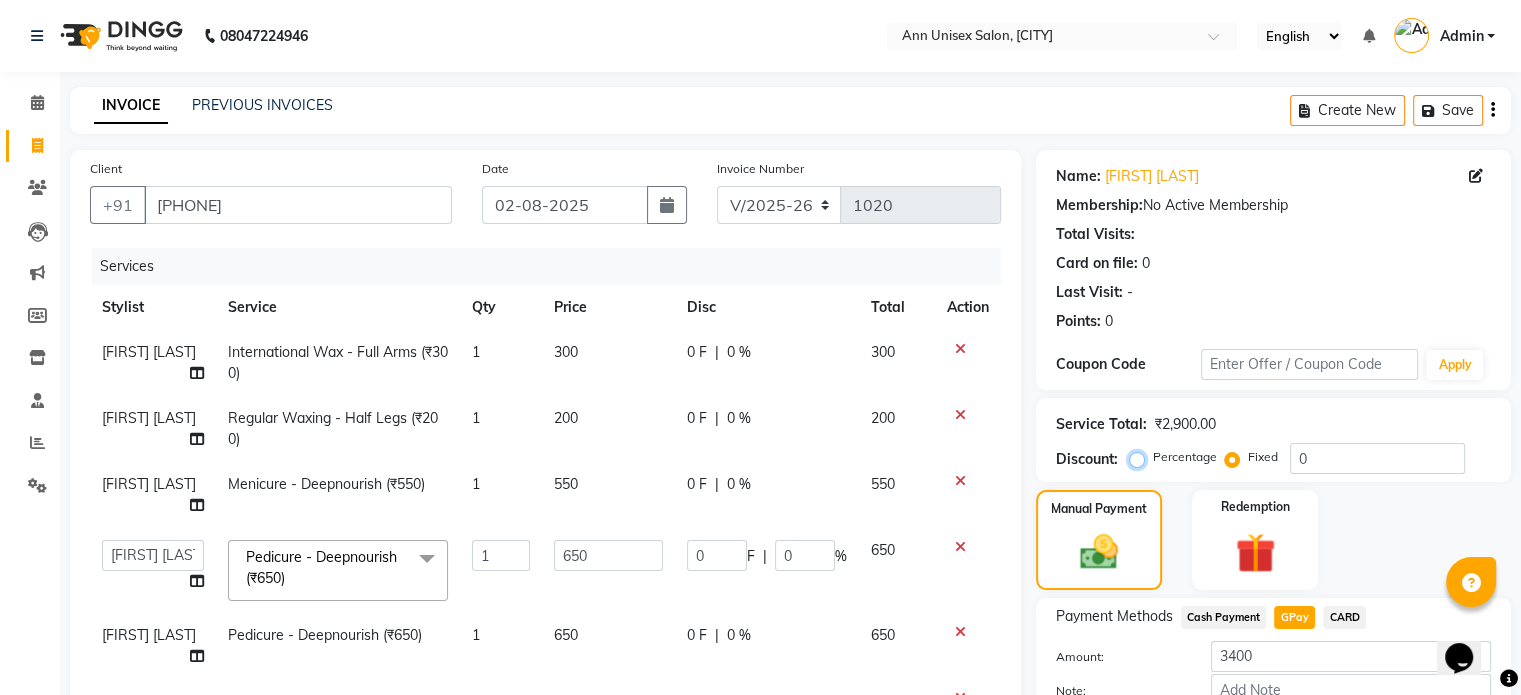 radio on "true" 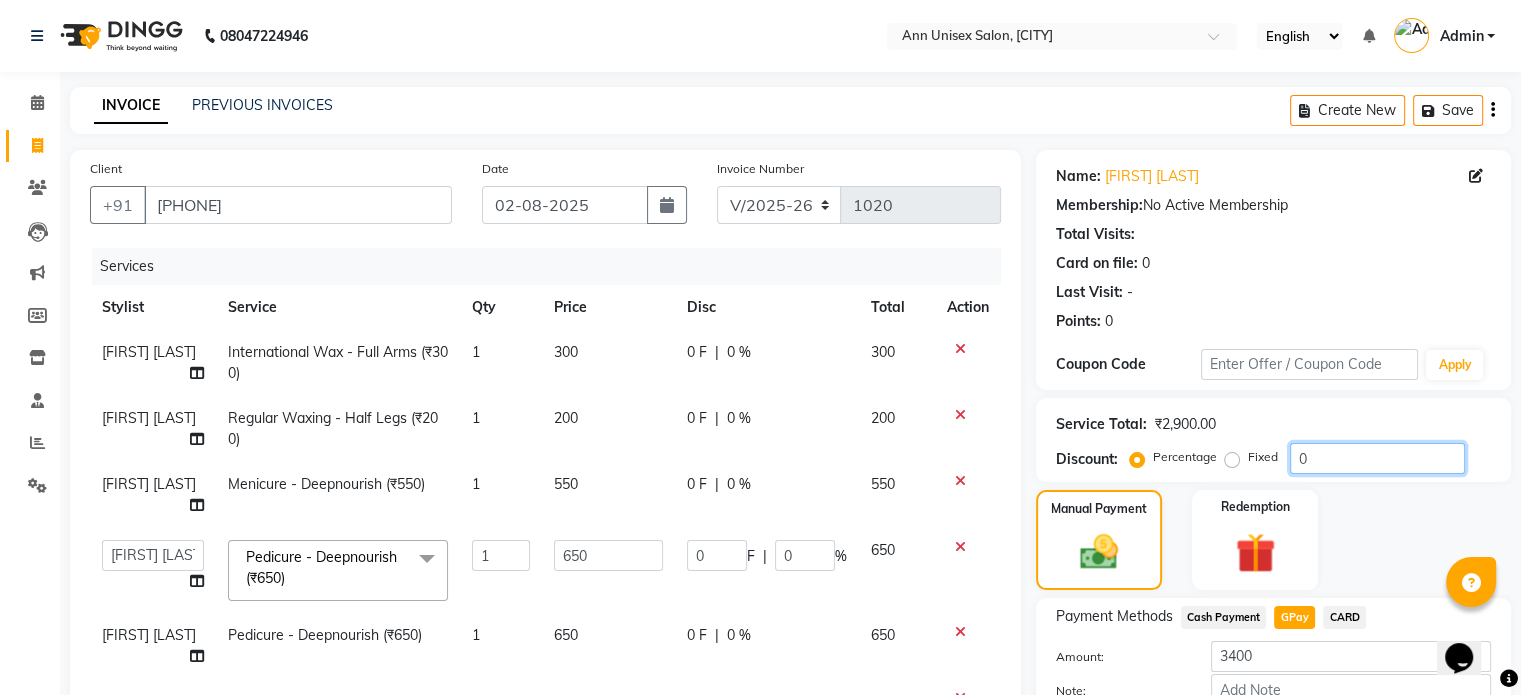 click on "0" 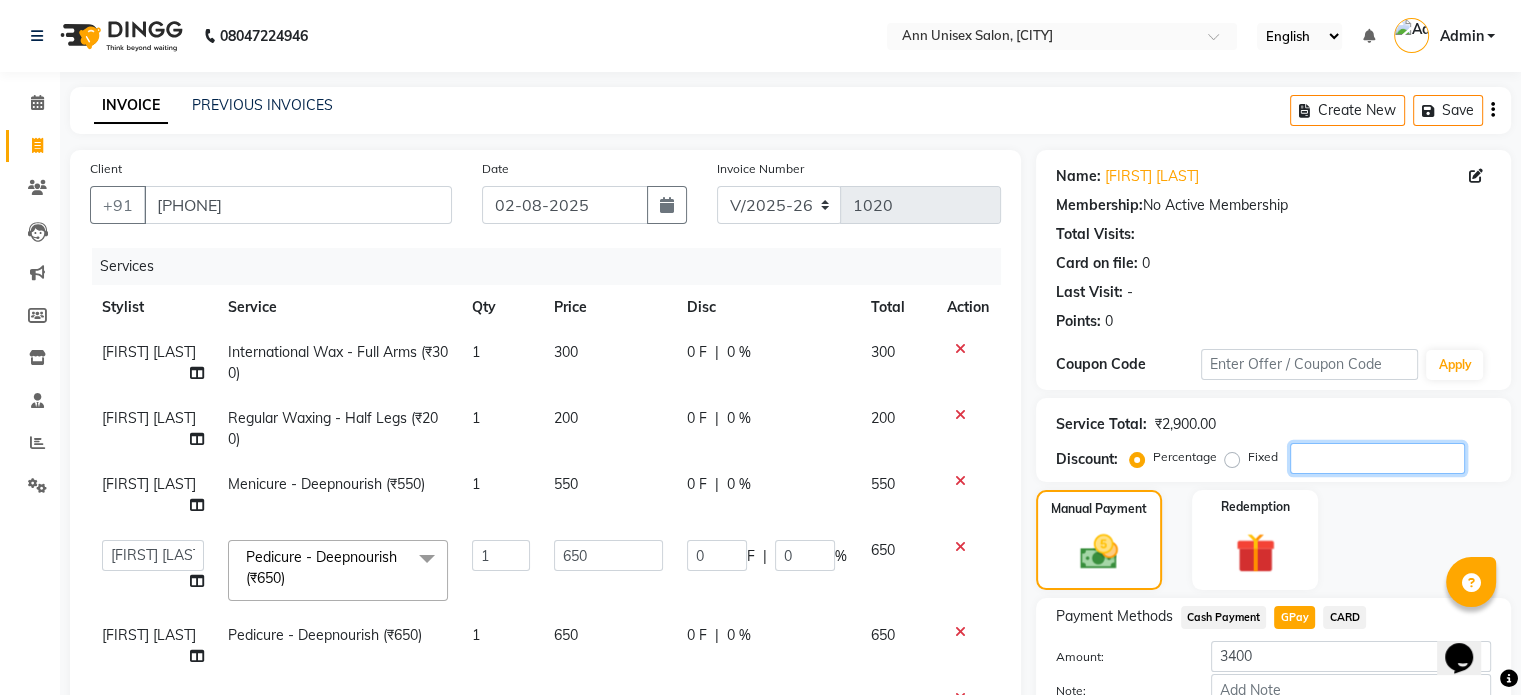 type on "2" 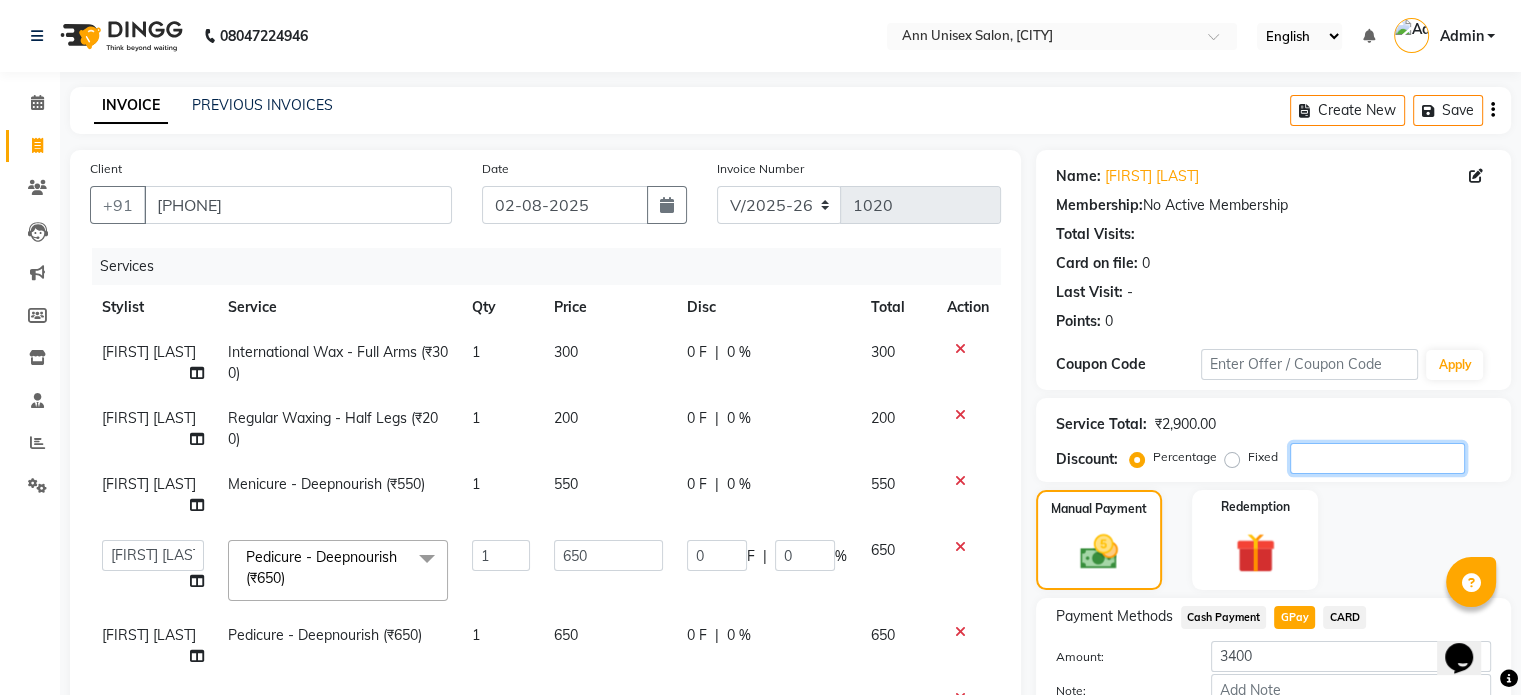 type on "13" 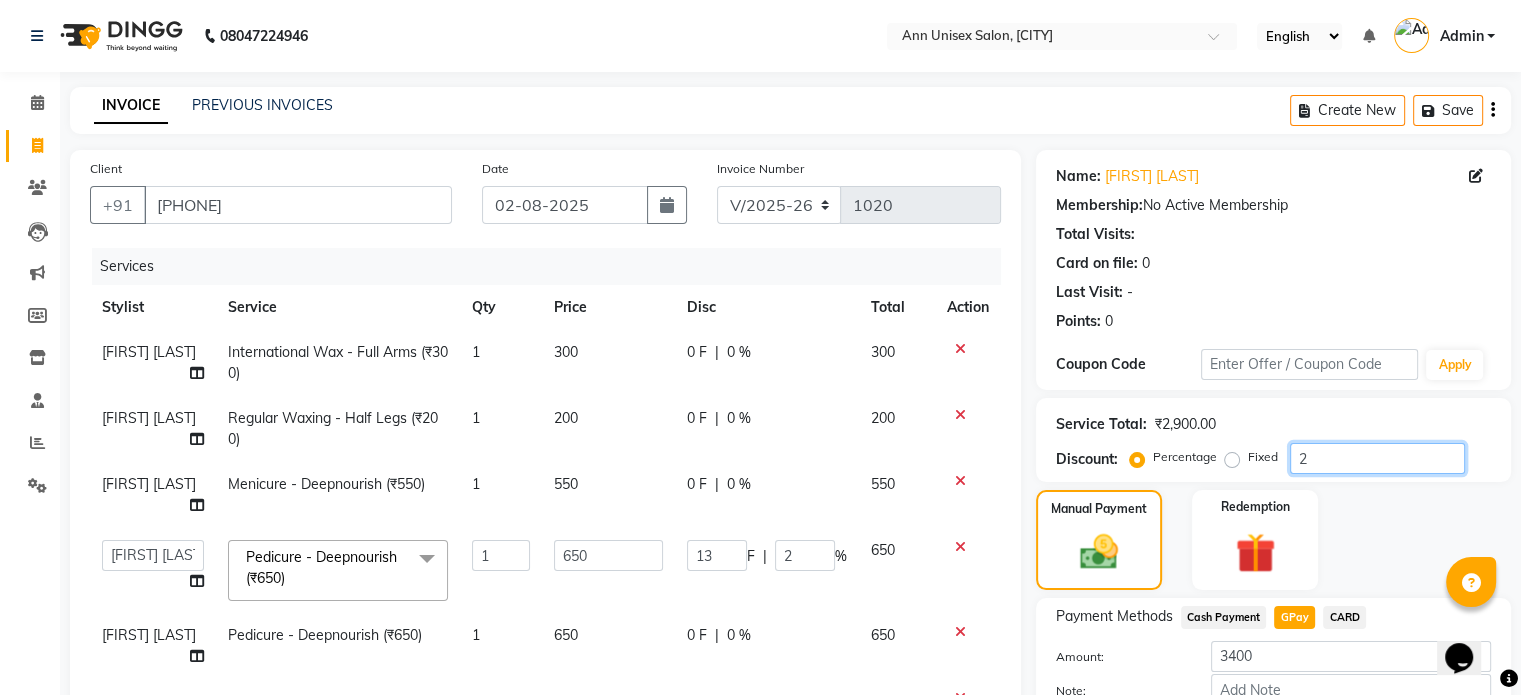 type on "20" 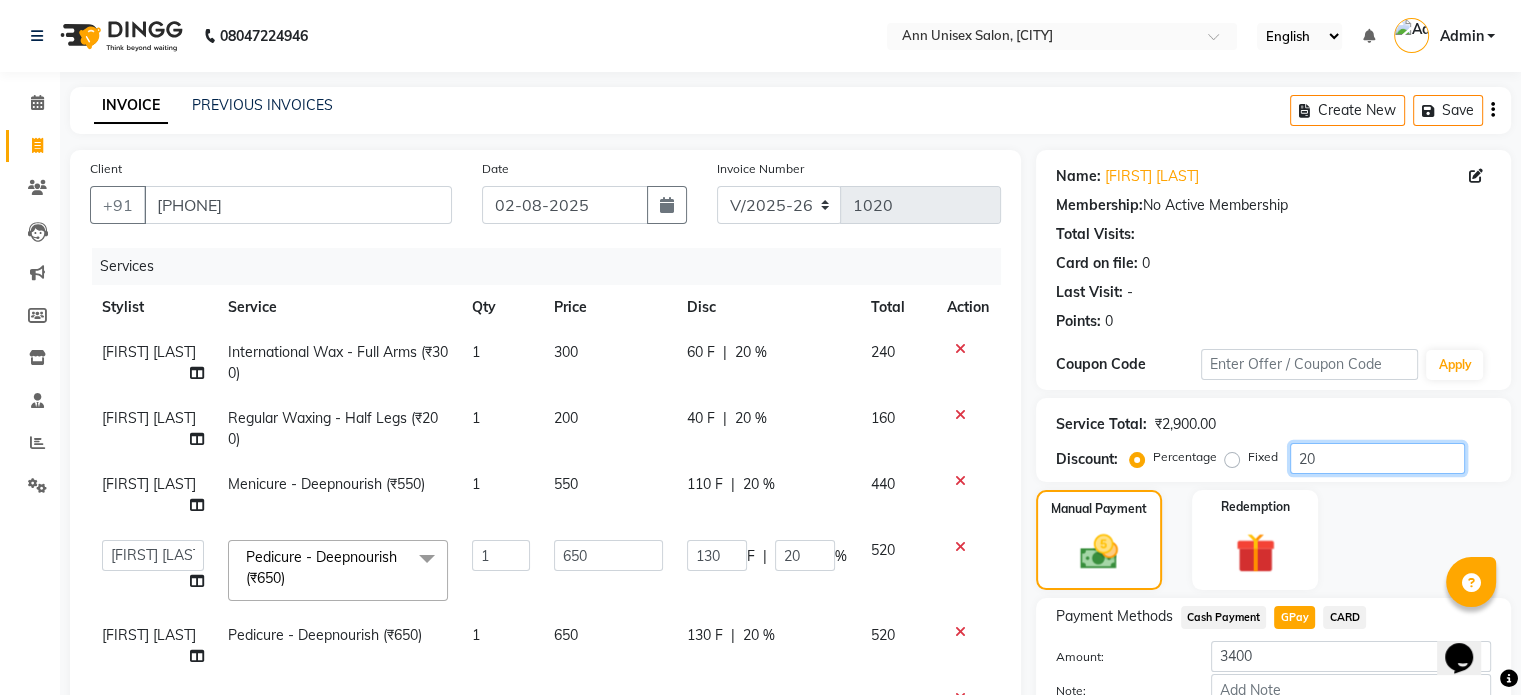 type on "20" 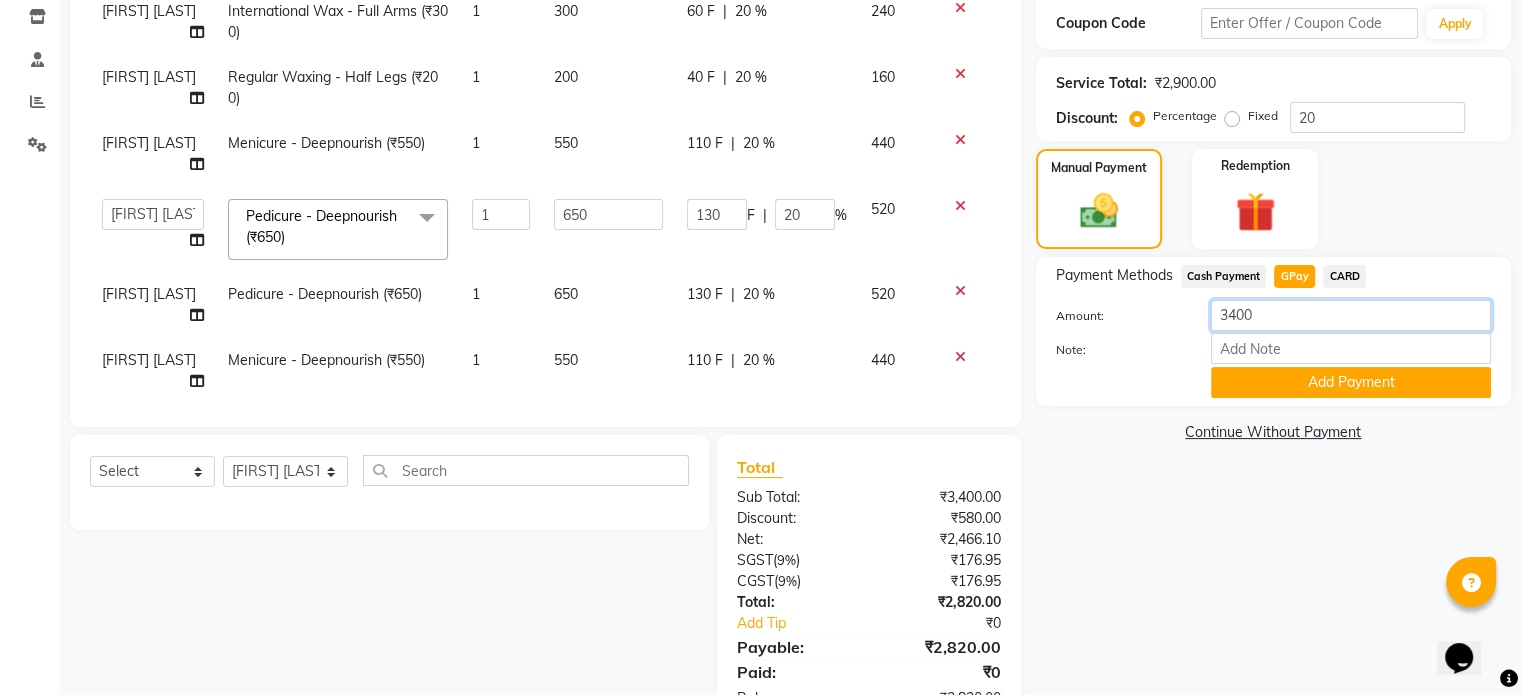 scroll, scrollTop: 405, scrollLeft: 0, axis: vertical 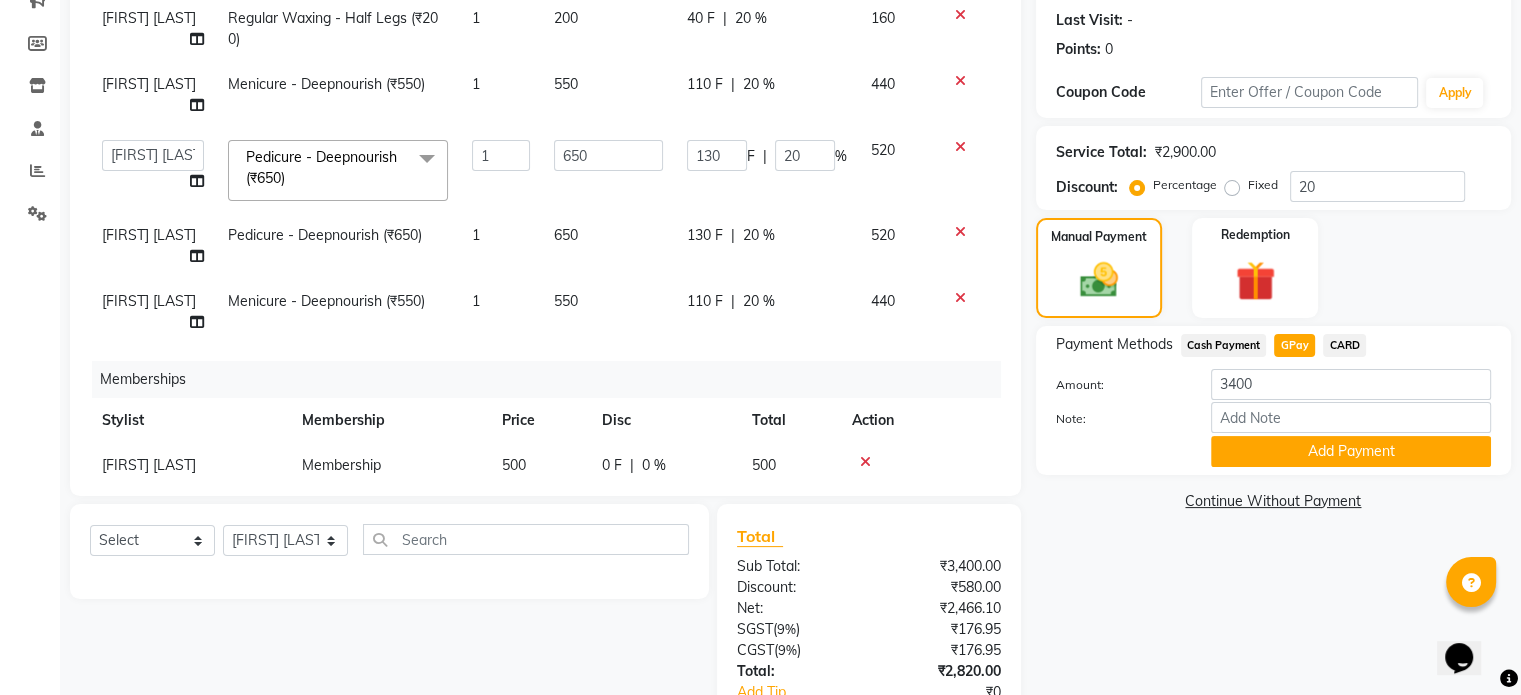 click on "Cash Payment" 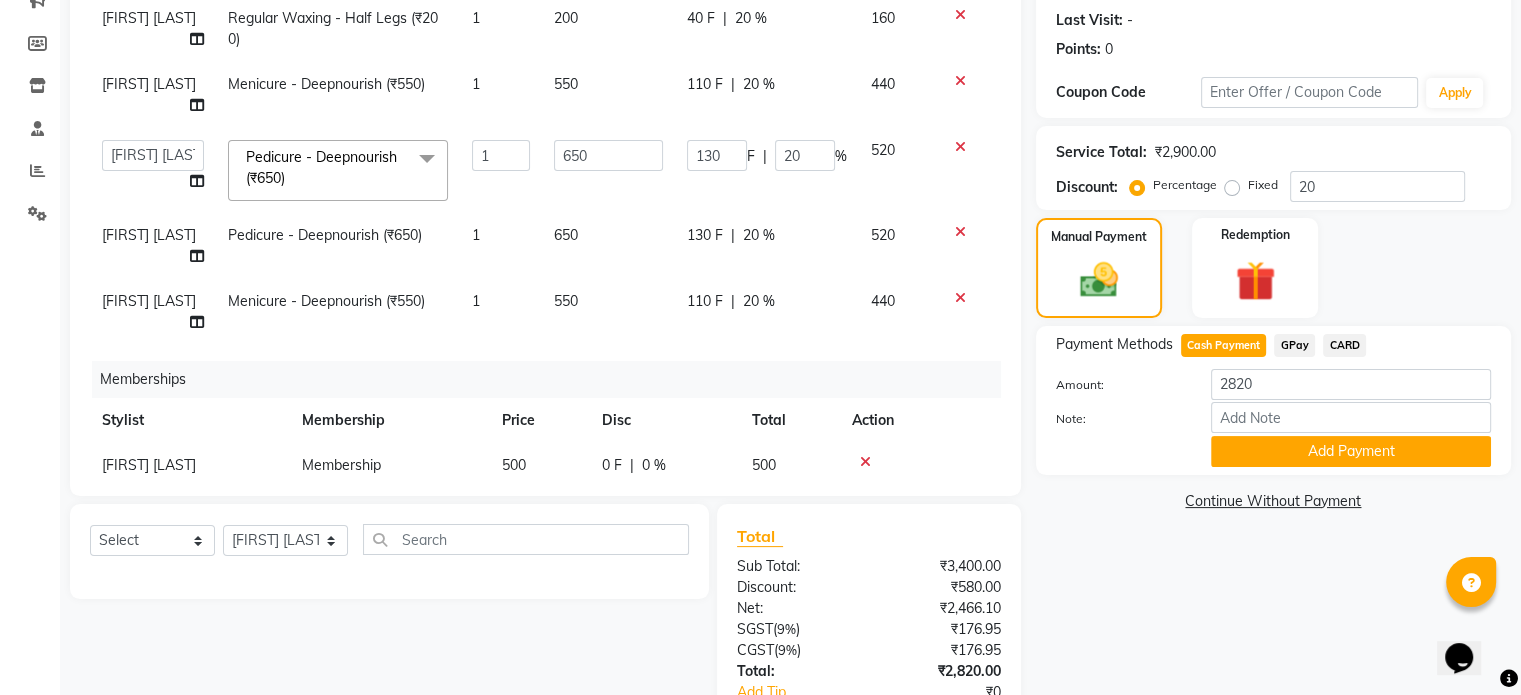 click on "GPay" 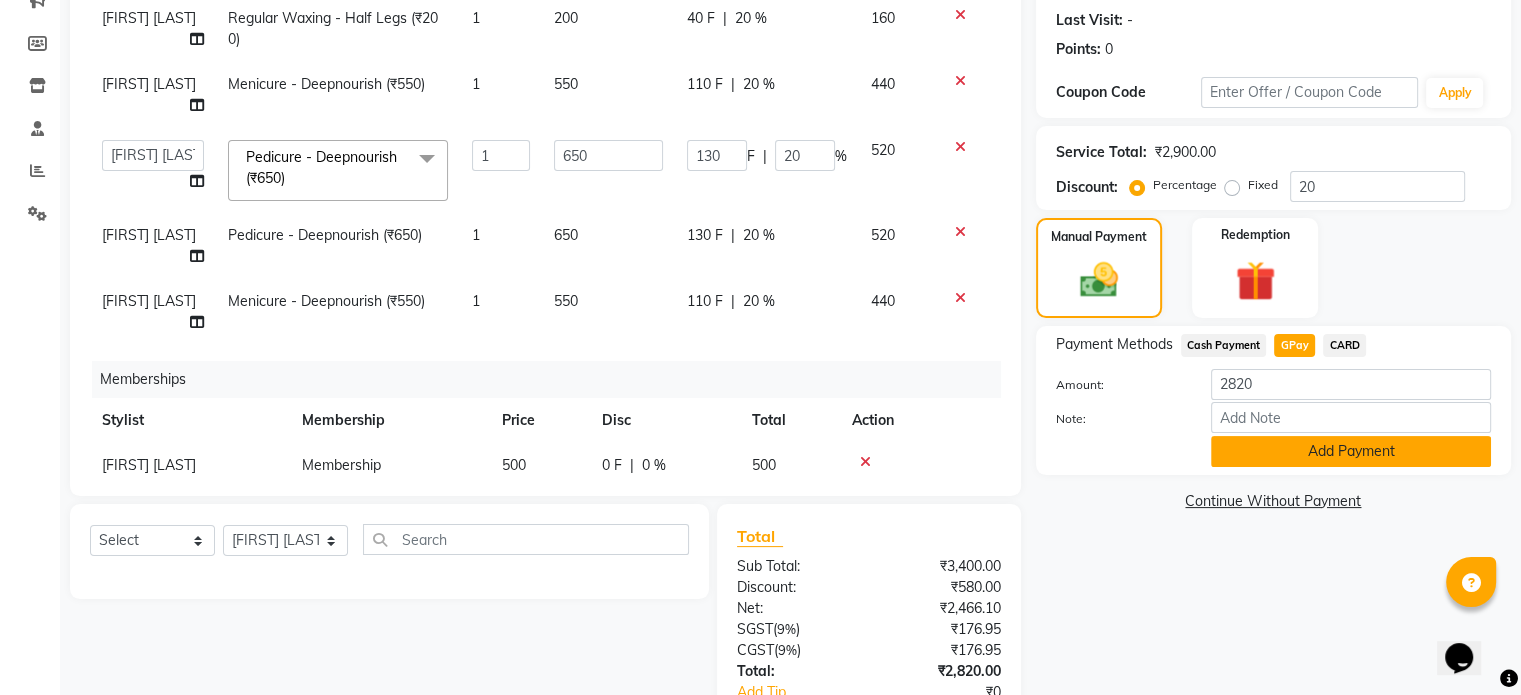 click on "Add Payment" 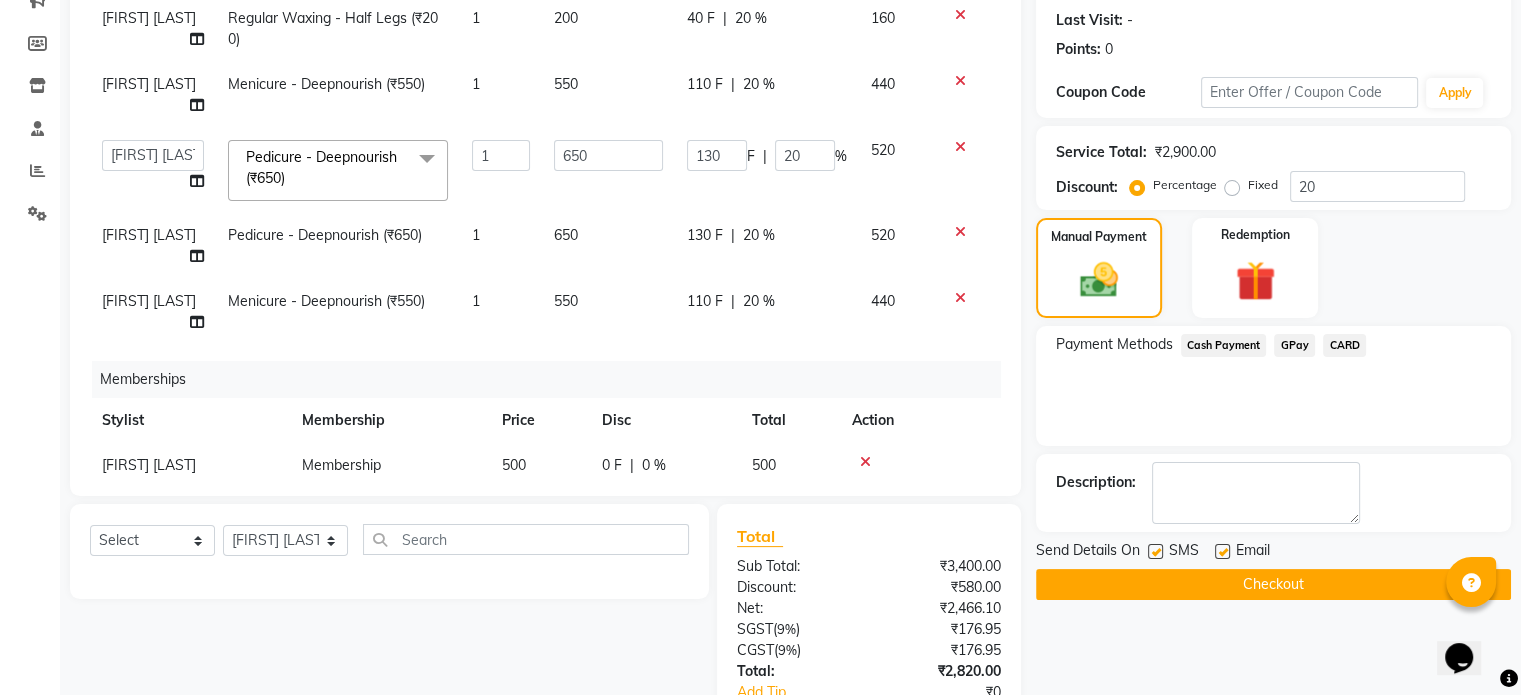 scroll, scrollTop: 447, scrollLeft: 0, axis: vertical 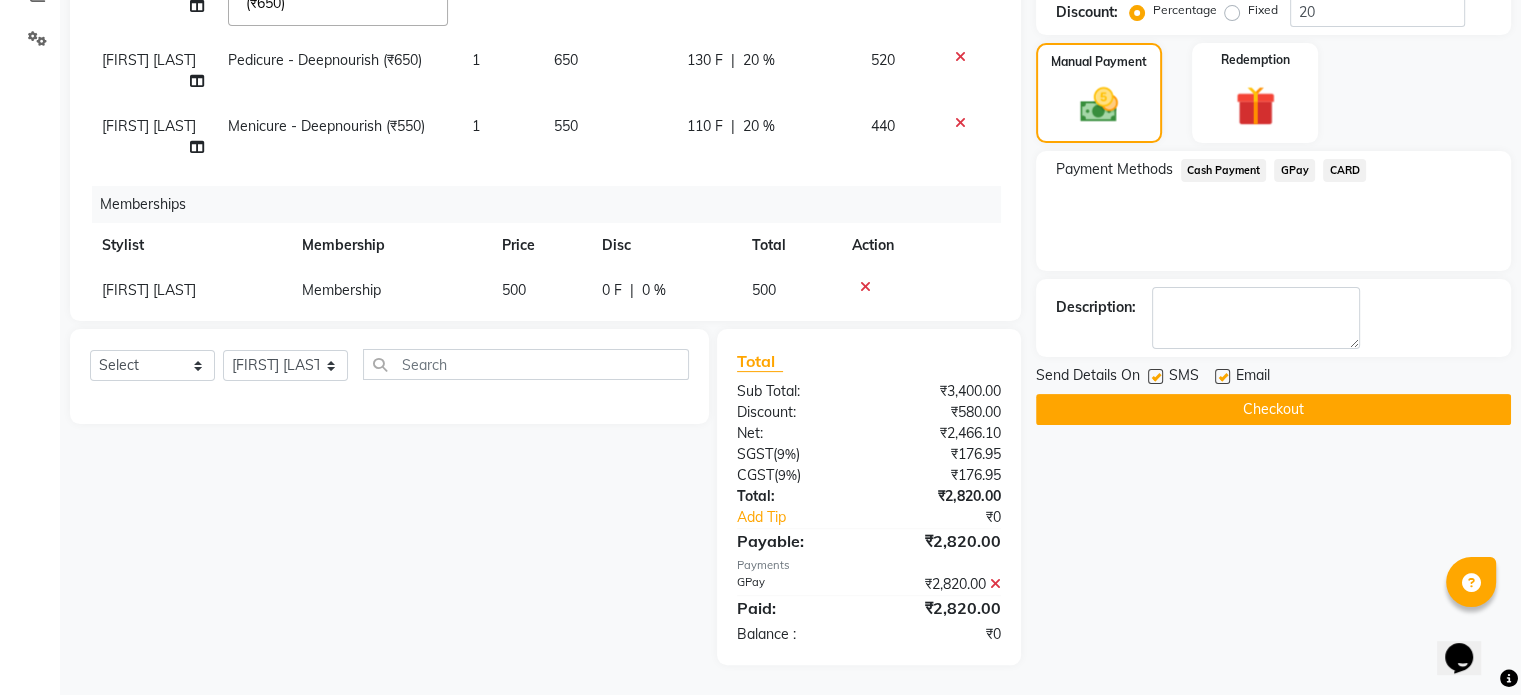 click on "Checkout" 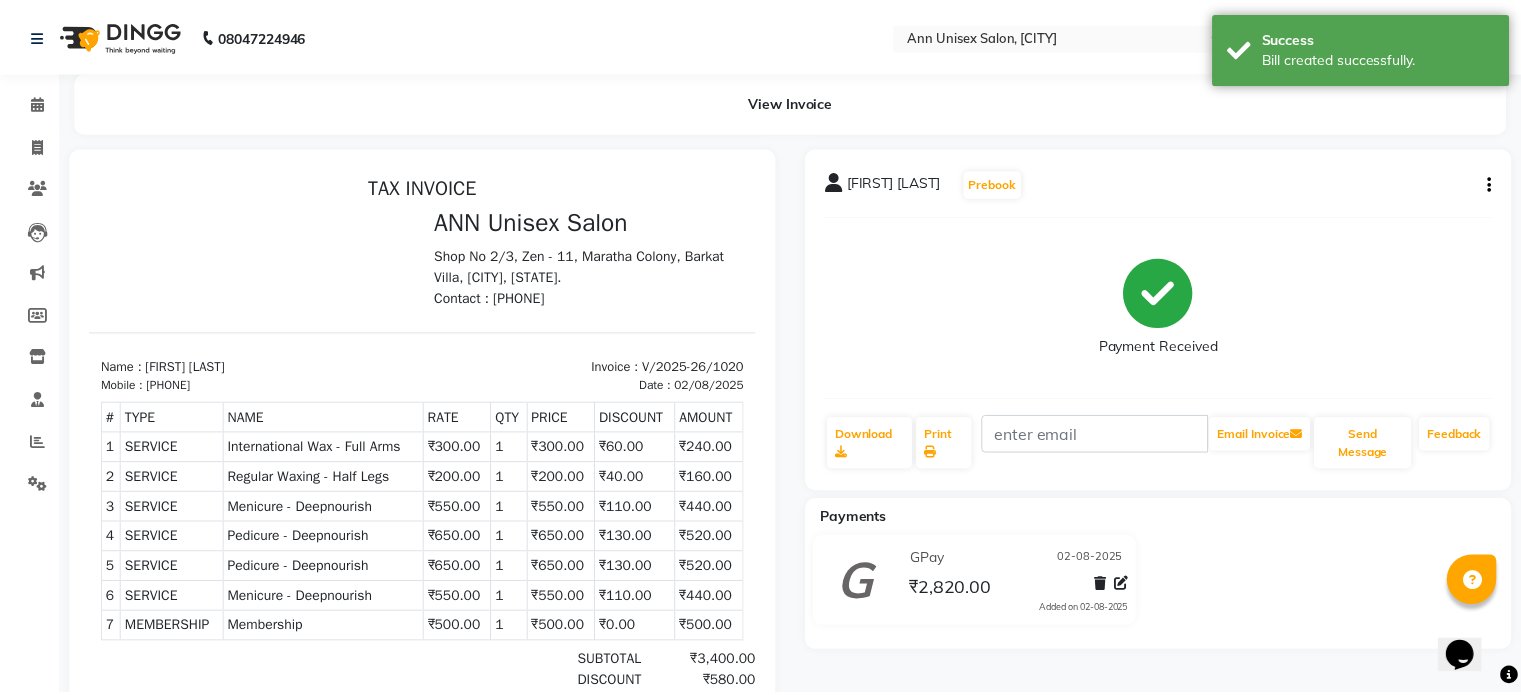 scroll, scrollTop: 0, scrollLeft: 0, axis: both 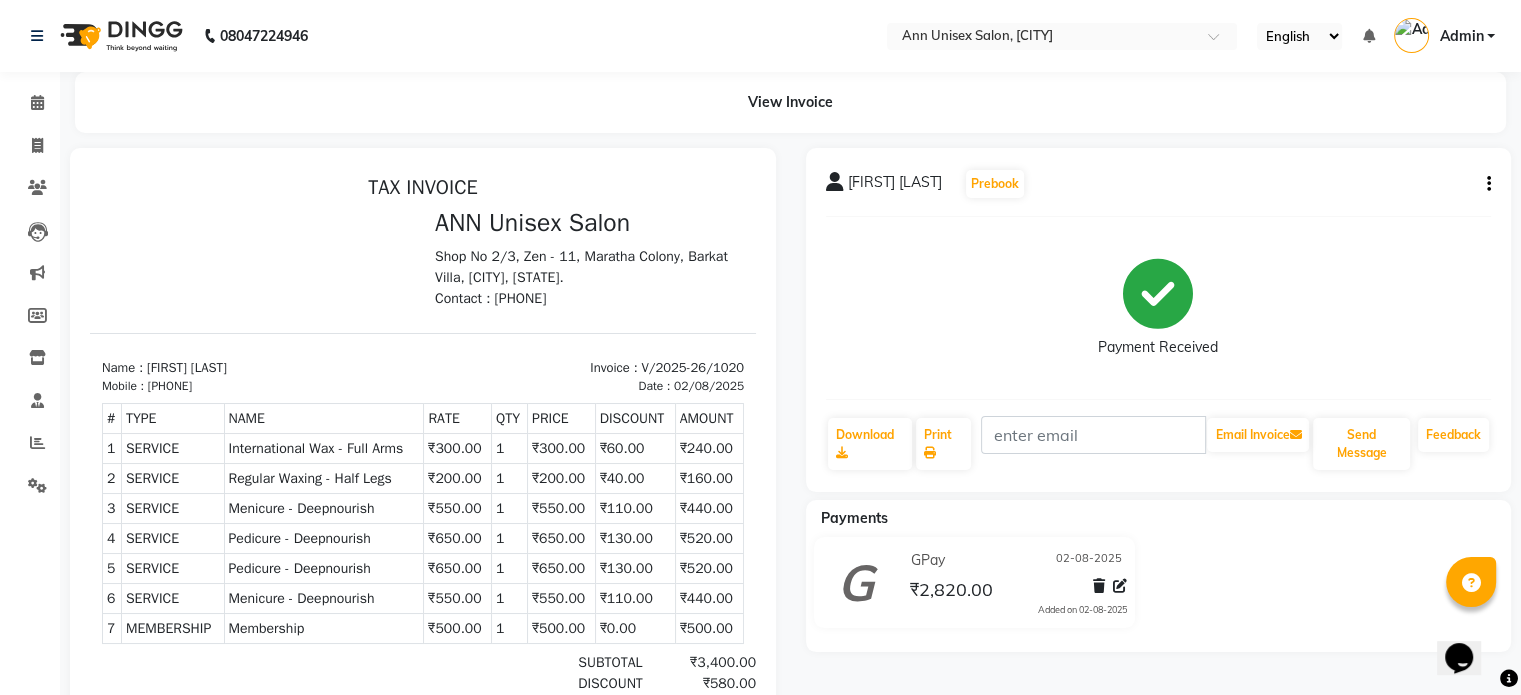 click on "Shop No 2/3, Zen - 11, Maratha Colony, Barkat Villa, [CITY], [STATE]." at bounding box center [589, 267] 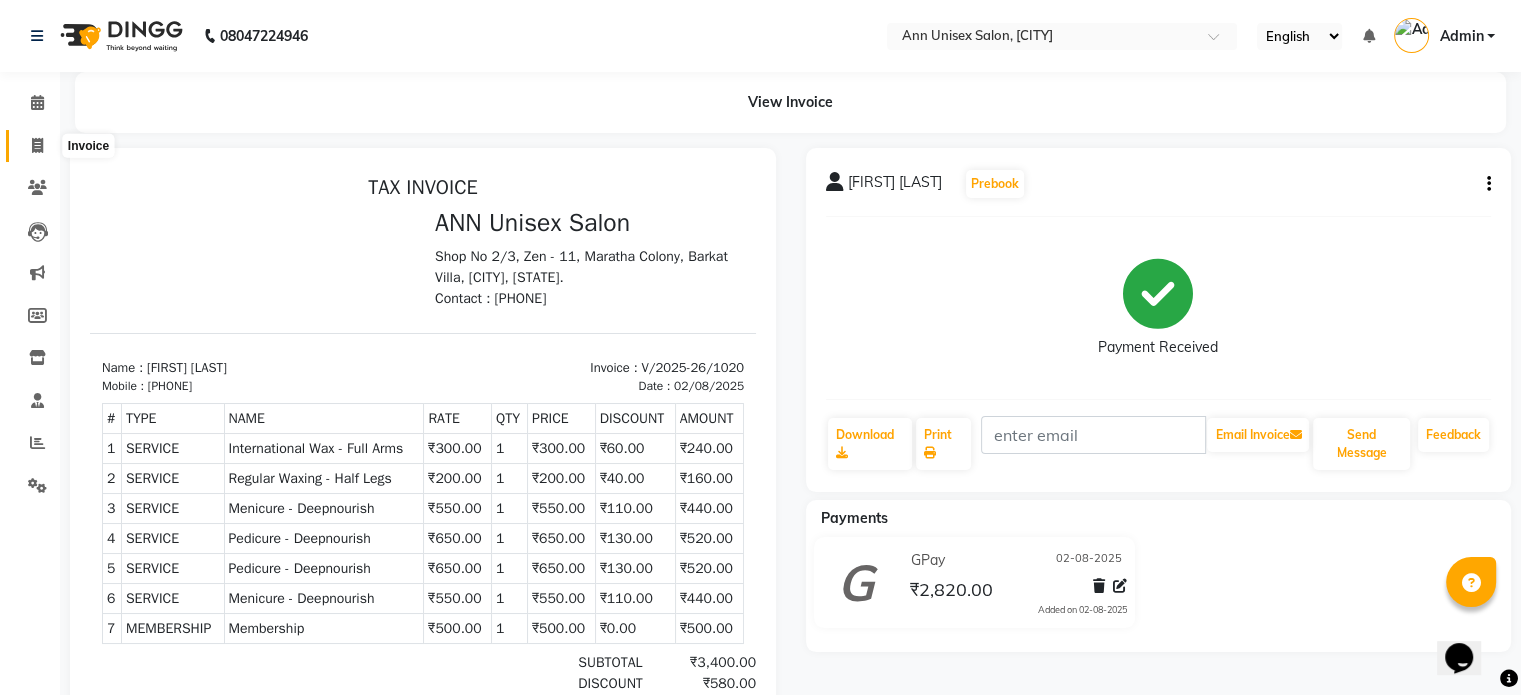 click 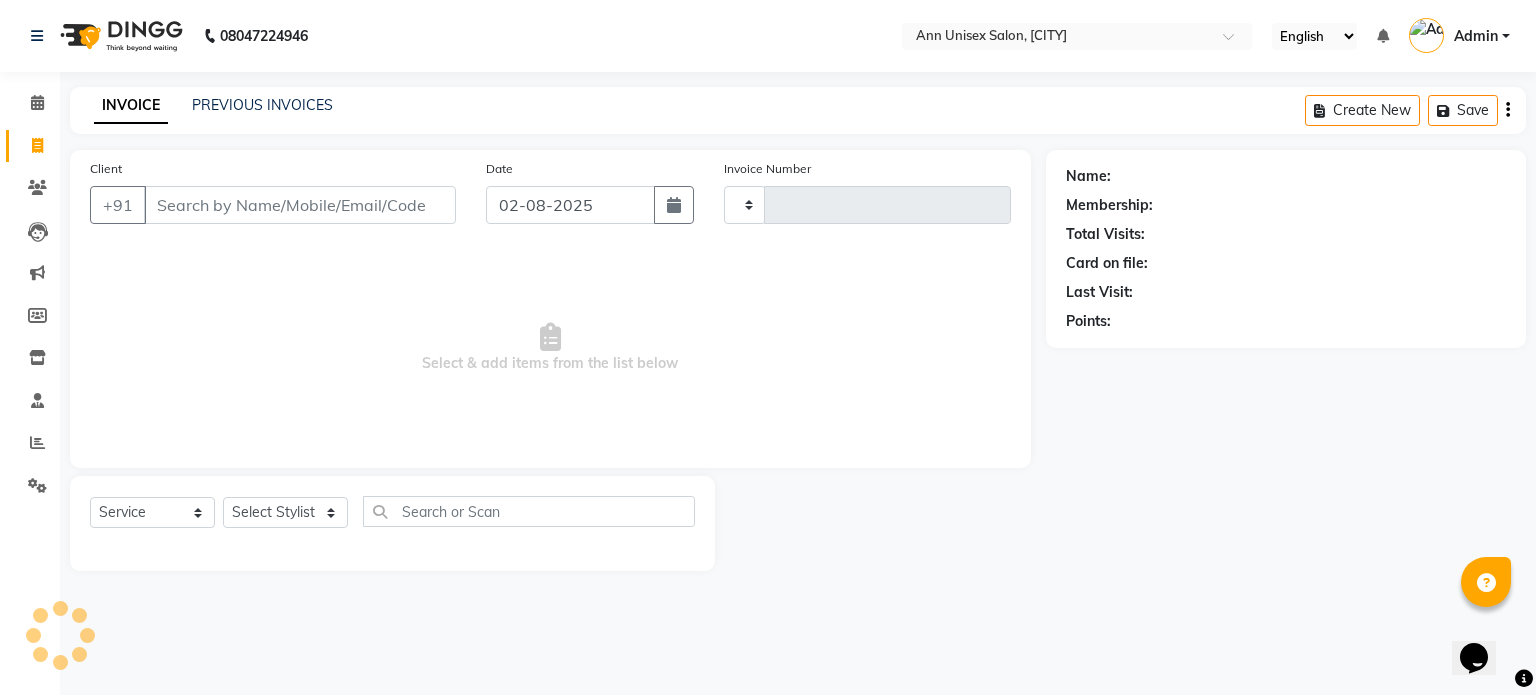 type on "1021" 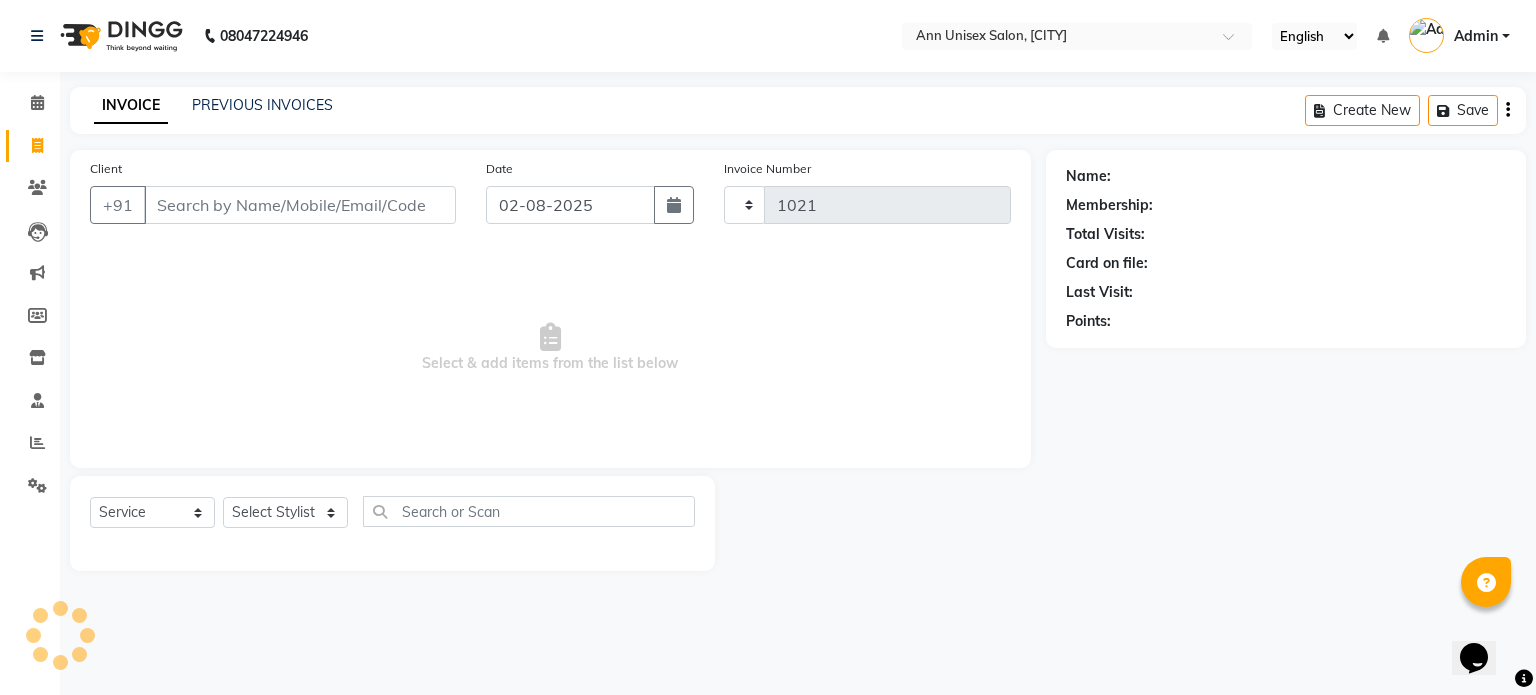 select on "7372" 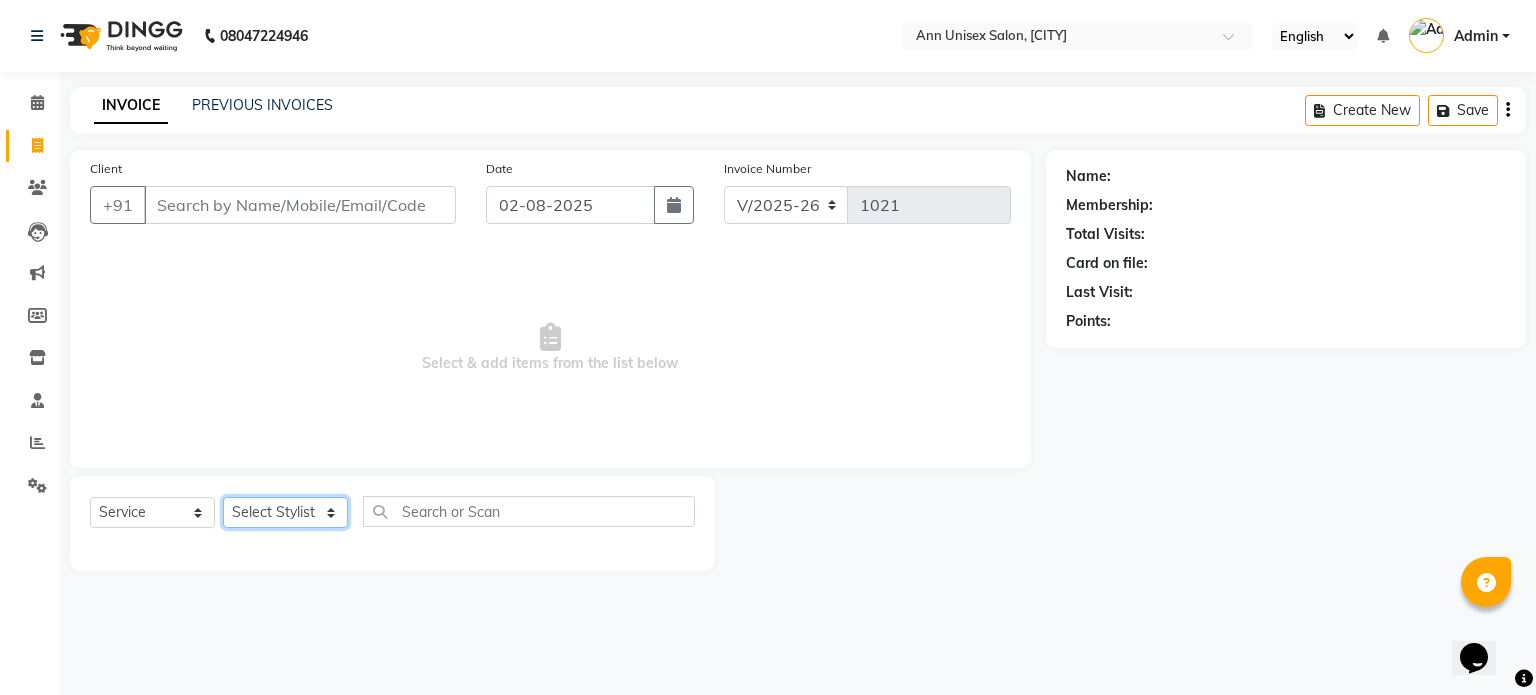 click on "Select Stylist [FIRST] [LAST] [FIRST] [LAST] [FIRST] [LAST] [FIRST] [LAST] [FIRST] [LAST] [FIRST] [LAST] [FIRST] [LAST] [FIRST] [LAST]" 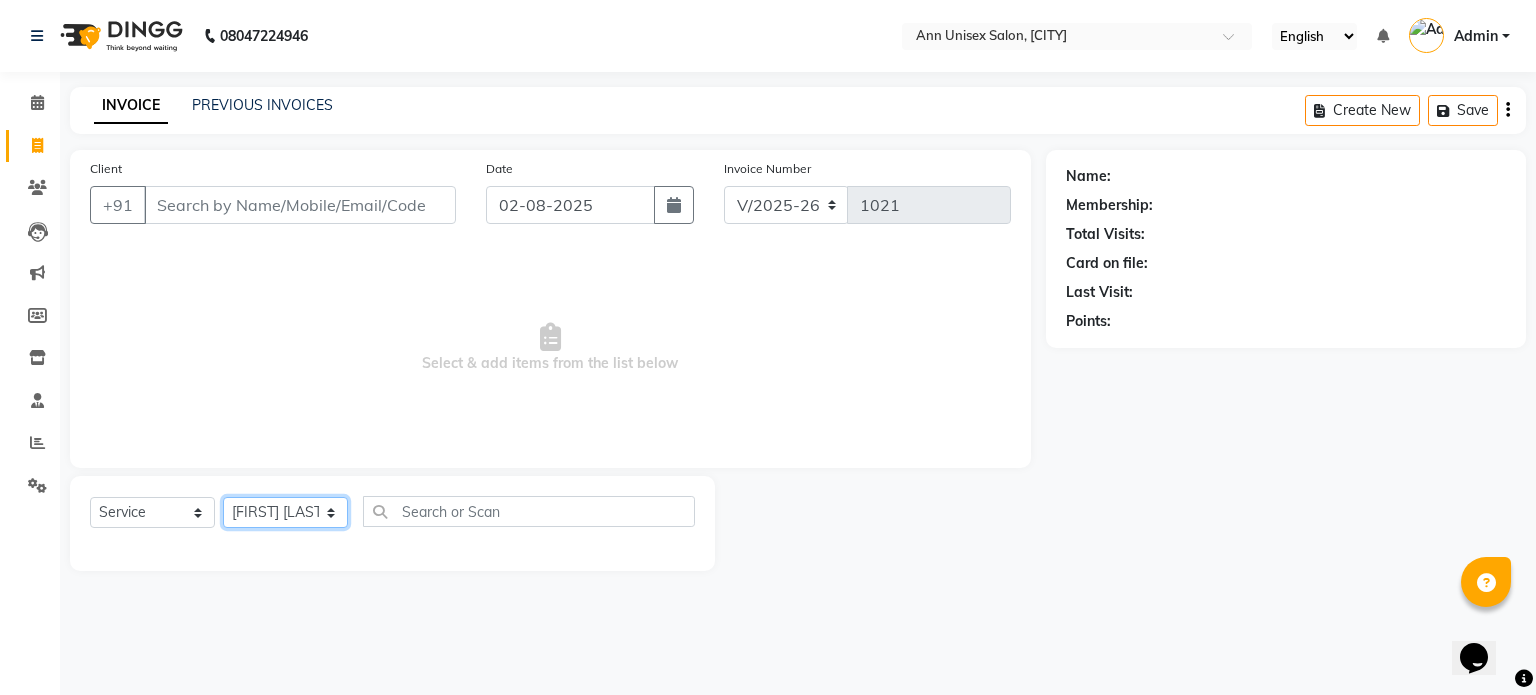 click on "Select Stylist [FIRST] [LAST] [FIRST] [LAST] [FIRST] [LAST] [FIRST] [LAST] [FIRST] [LAST] [FIRST] [LAST] [FIRST] [LAST] [FIRST] [LAST]" 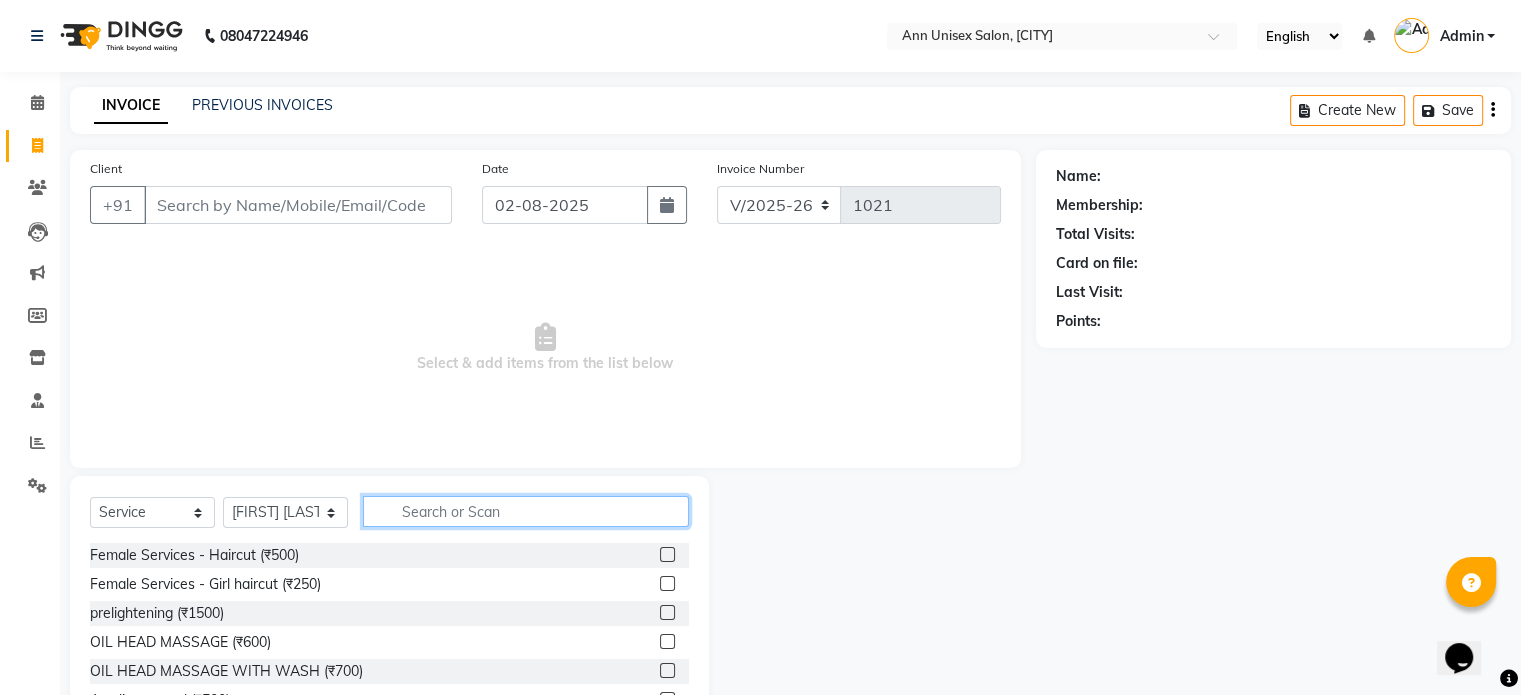 click 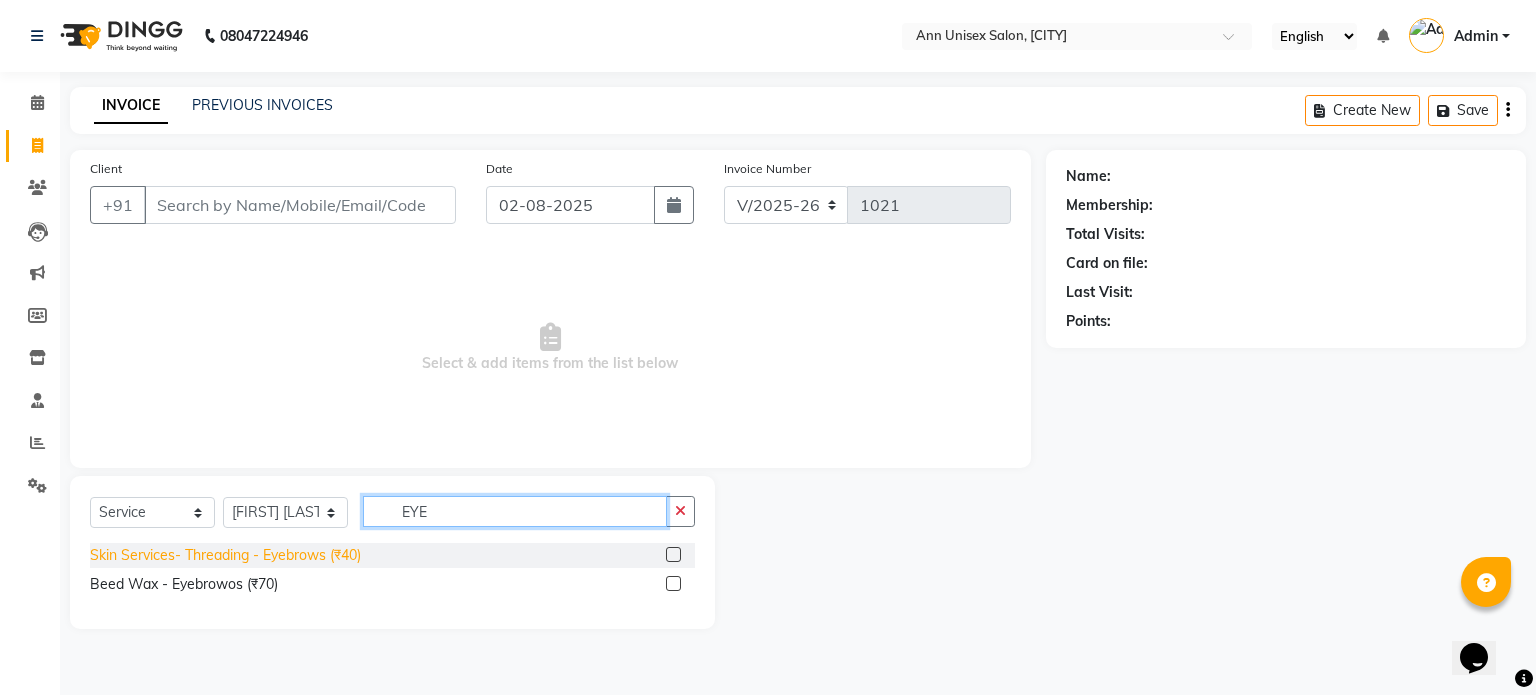 type on "EYE" 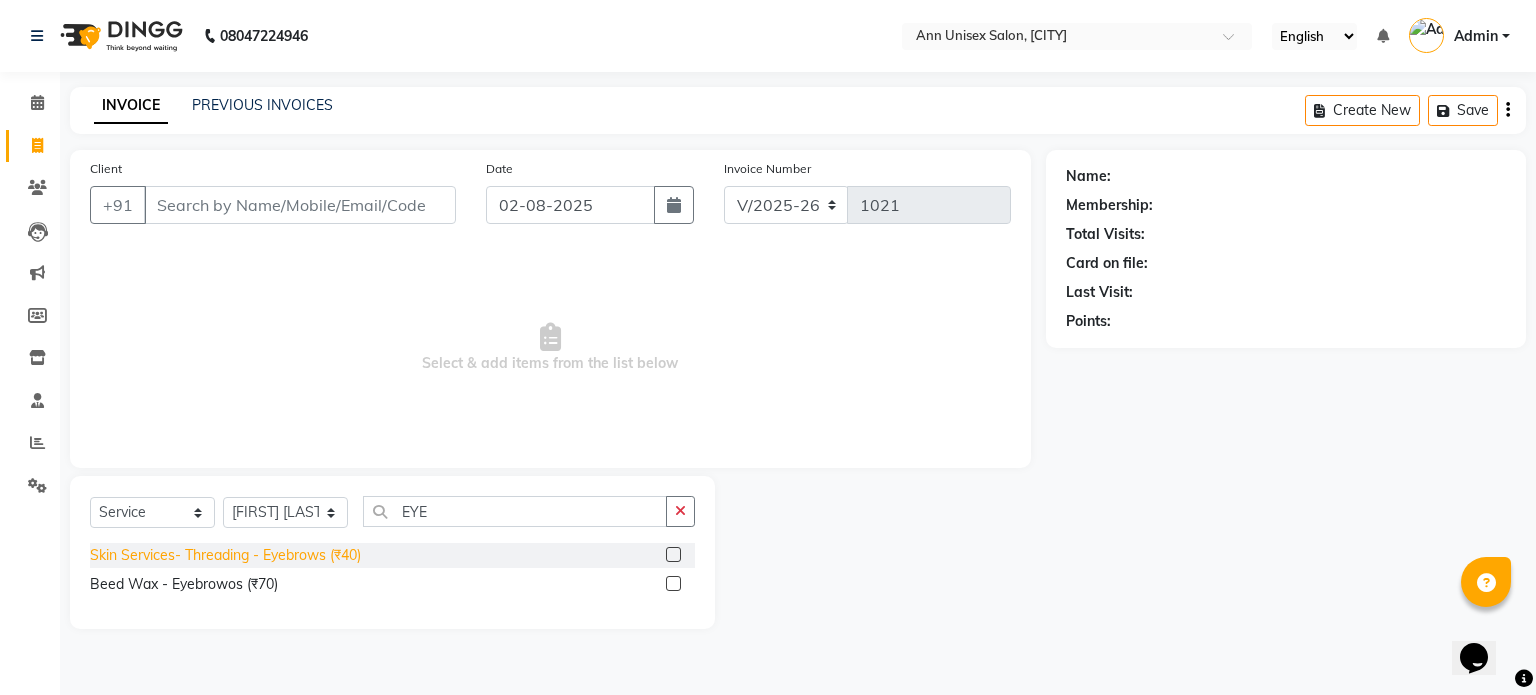 click on "Skin Services- Threading - Eyebrows (₹40)" 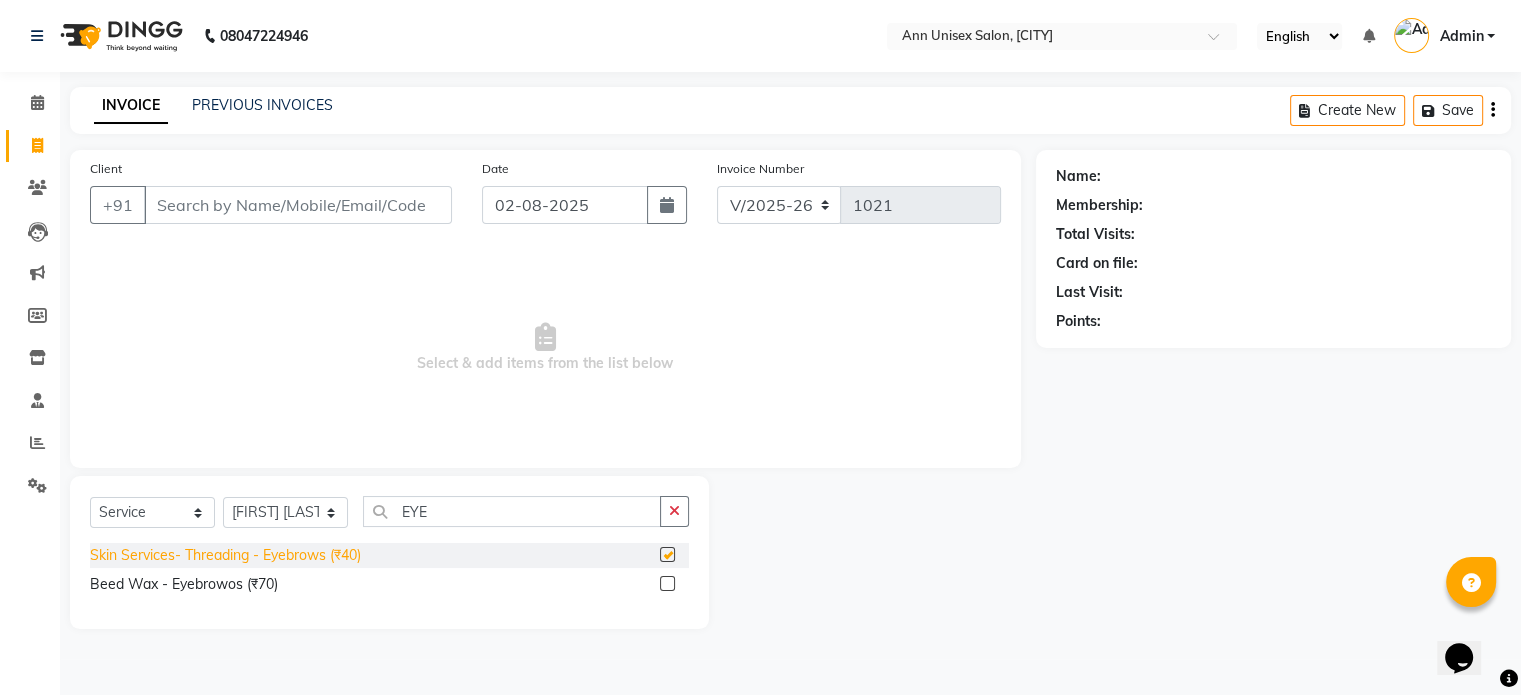 checkbox on "false" 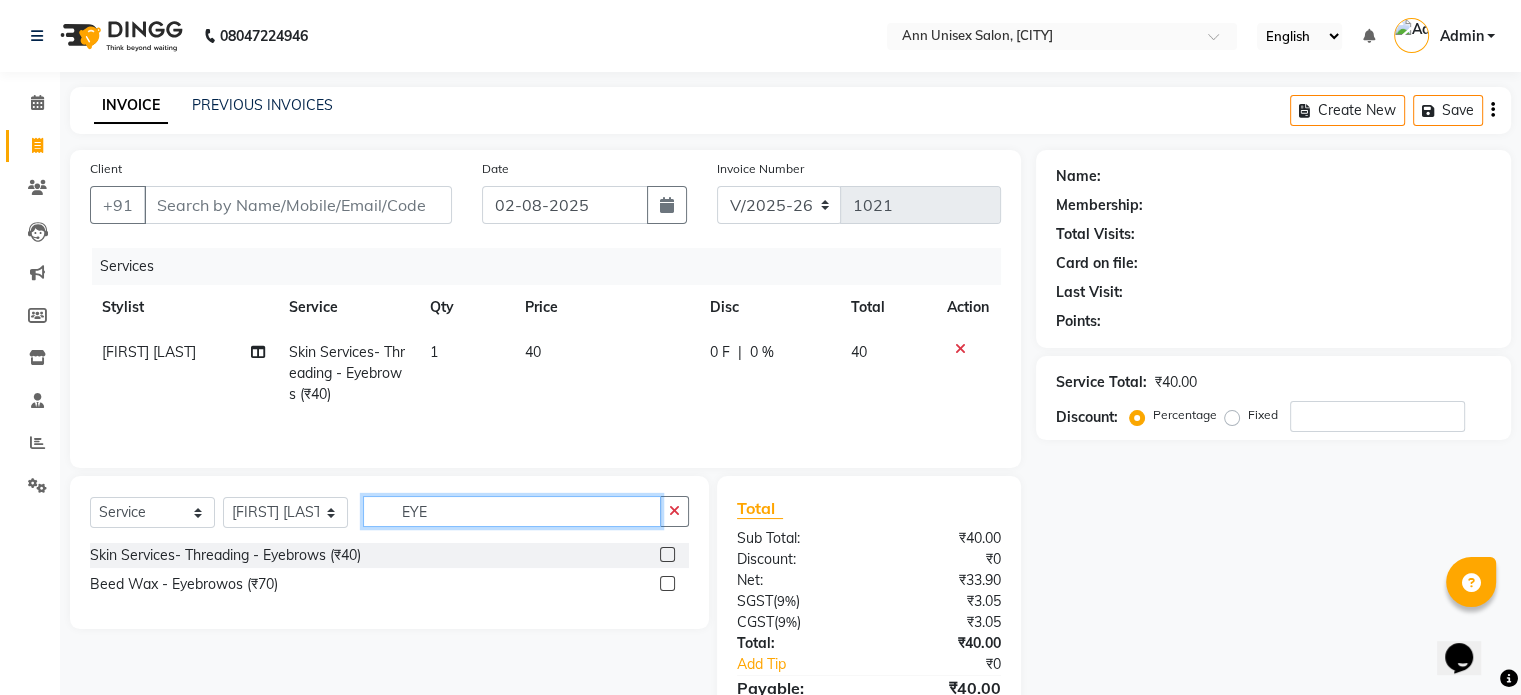 click on "EYE" 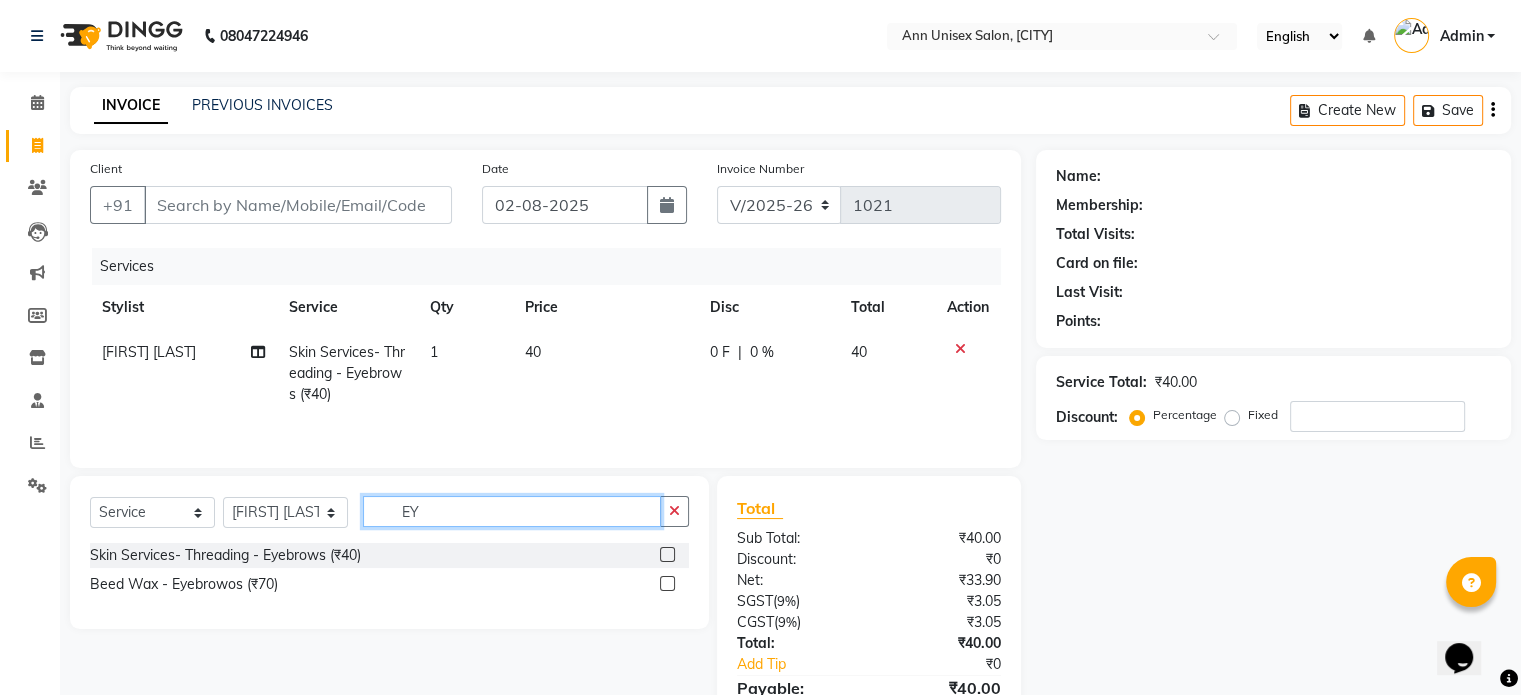 type on "E" 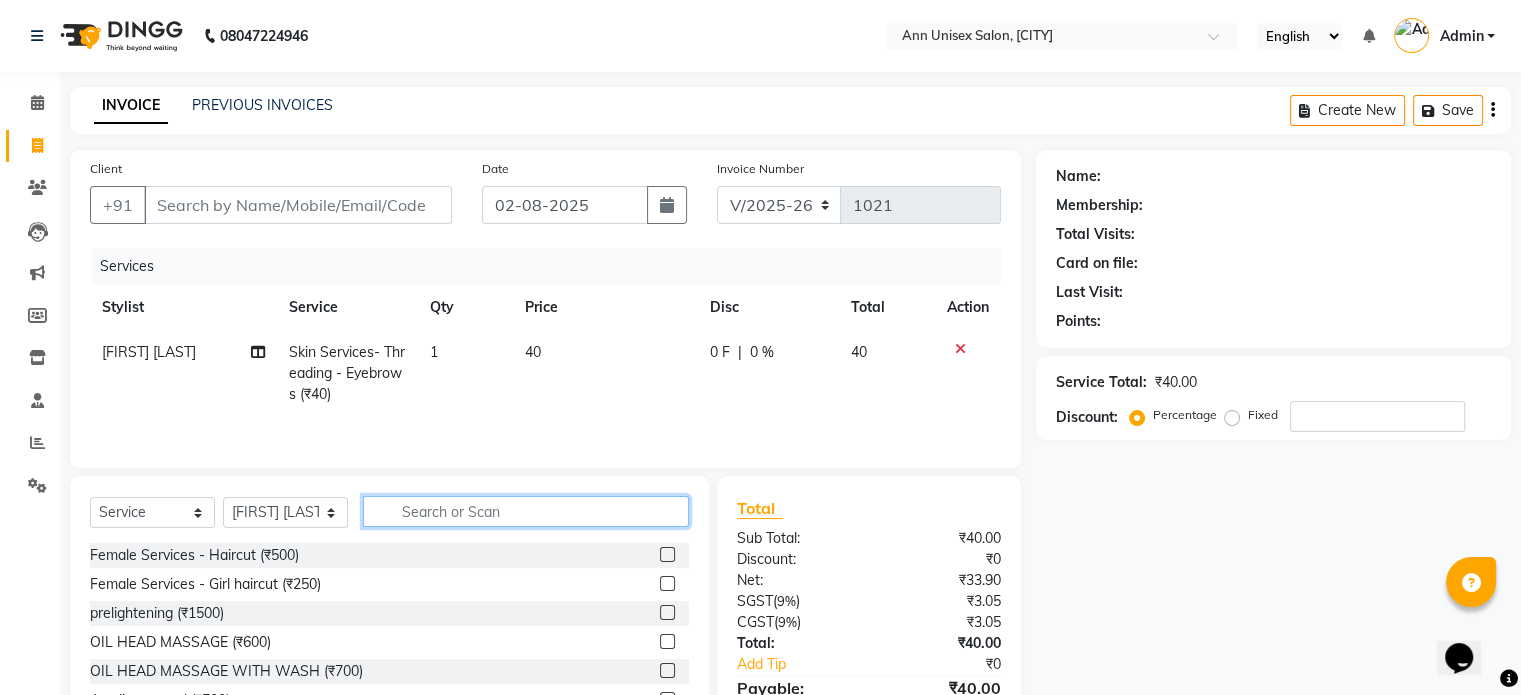 type on "V" 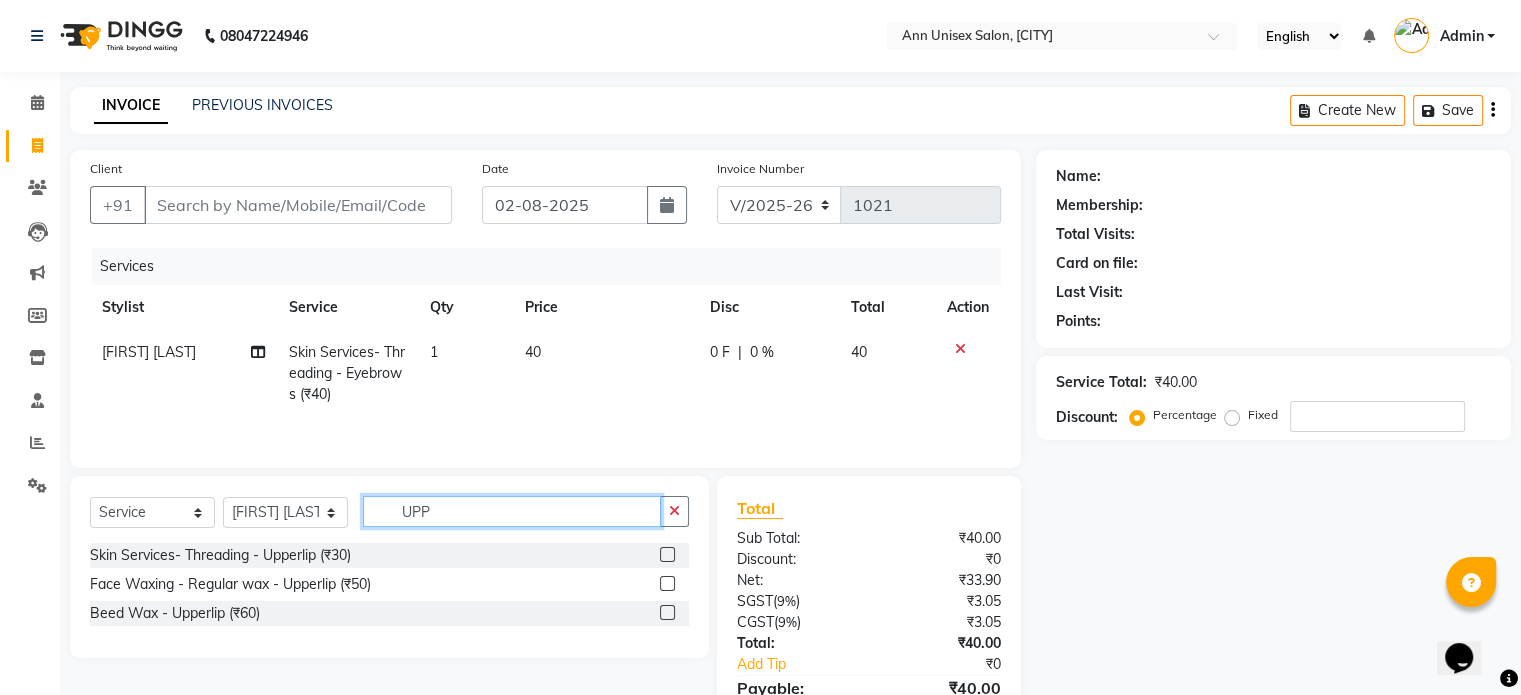 type on "UPP" 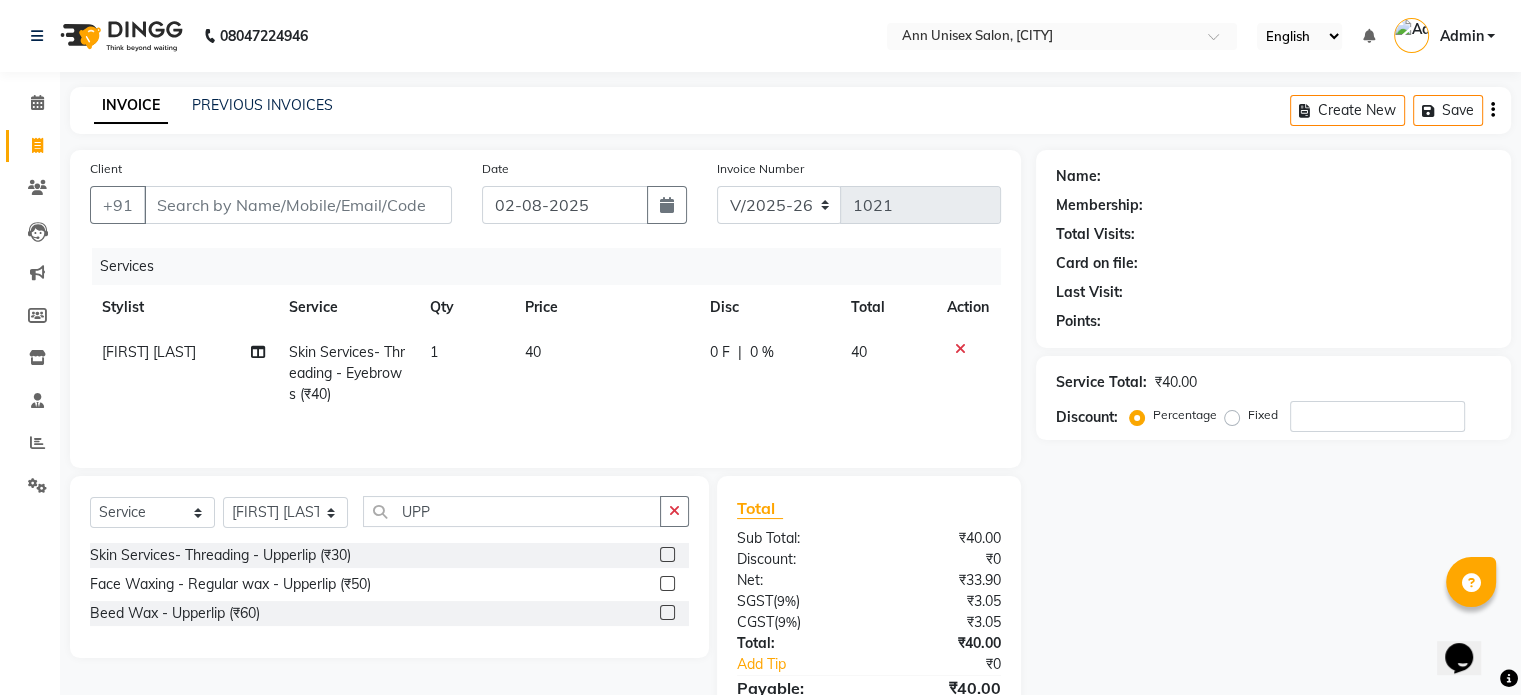 click on "Skin Services- Threading - Upperlip (₹30)" 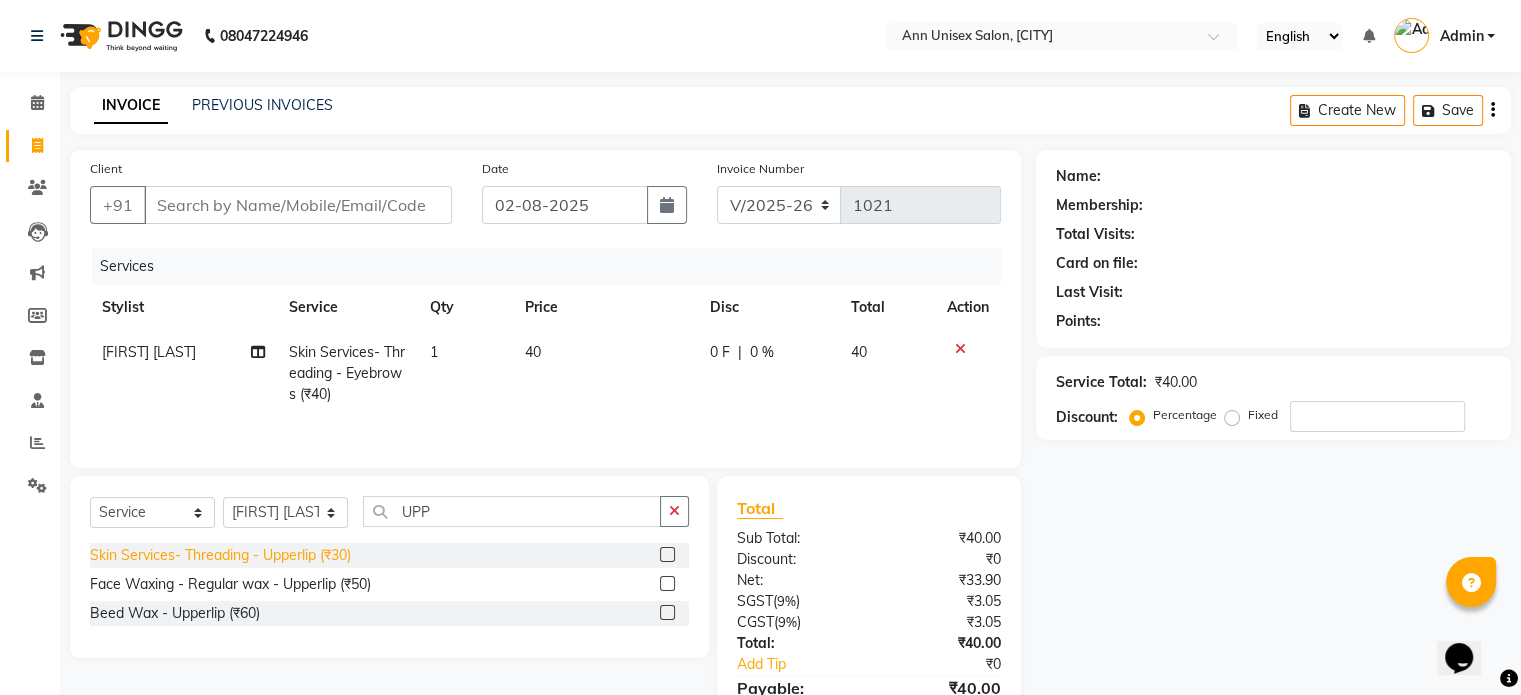 click on "Skin Services- Threading - Upperlip (₹30)" 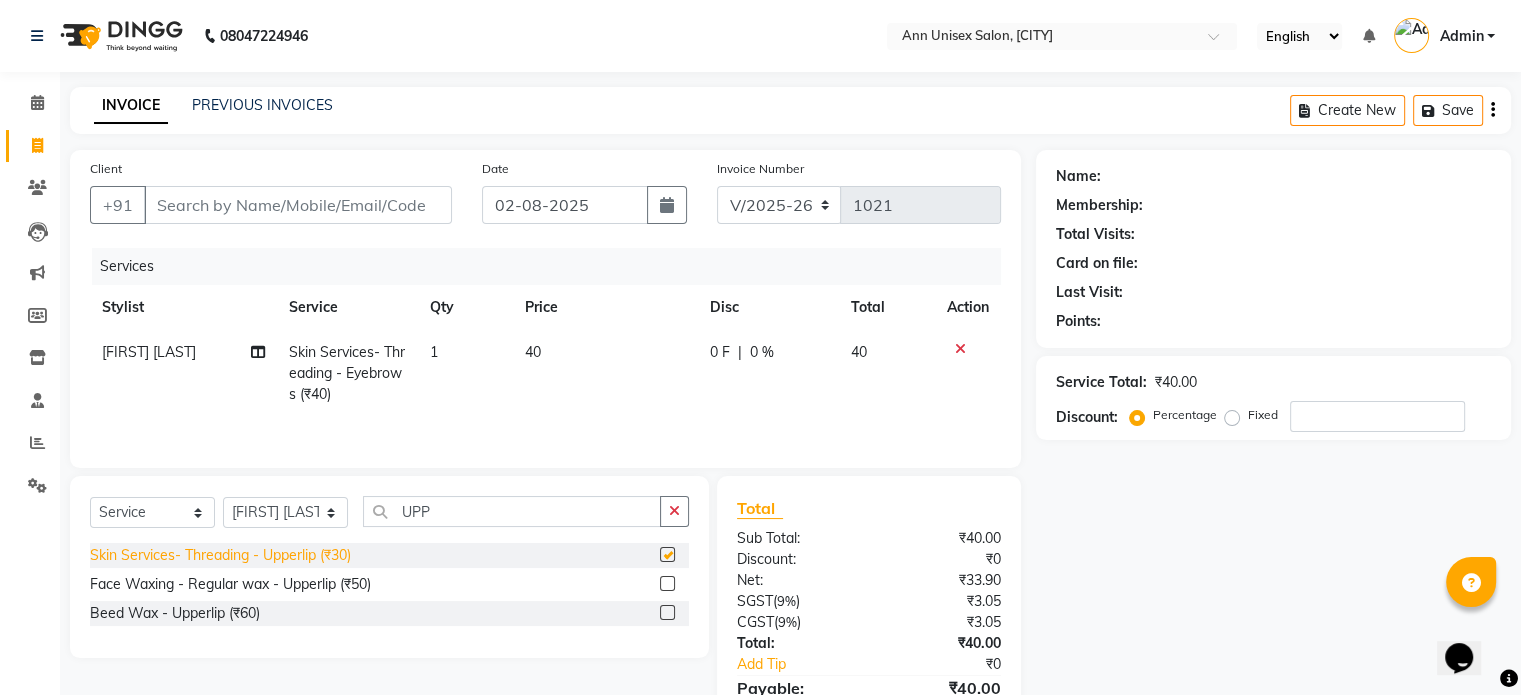 checkbox on "false" 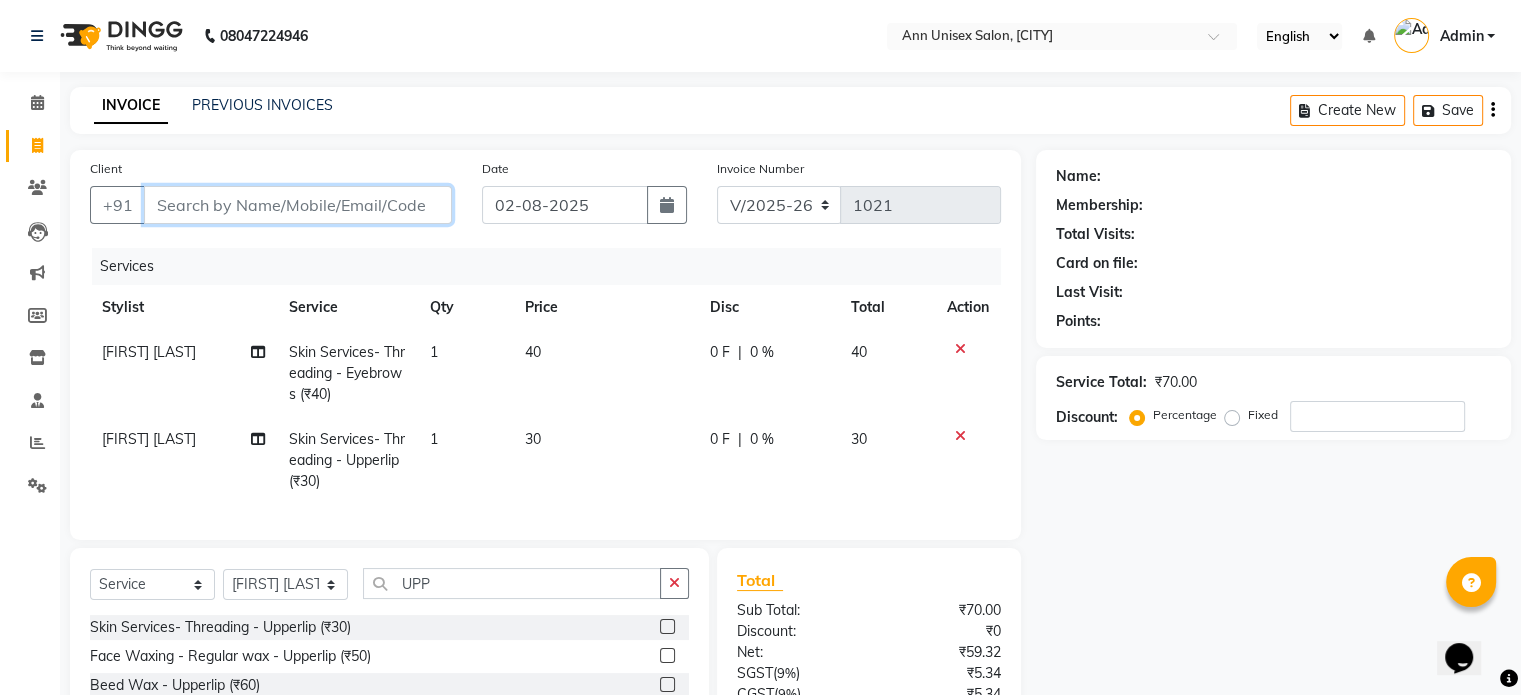 click on "Client" at bounding box center [298, 205] 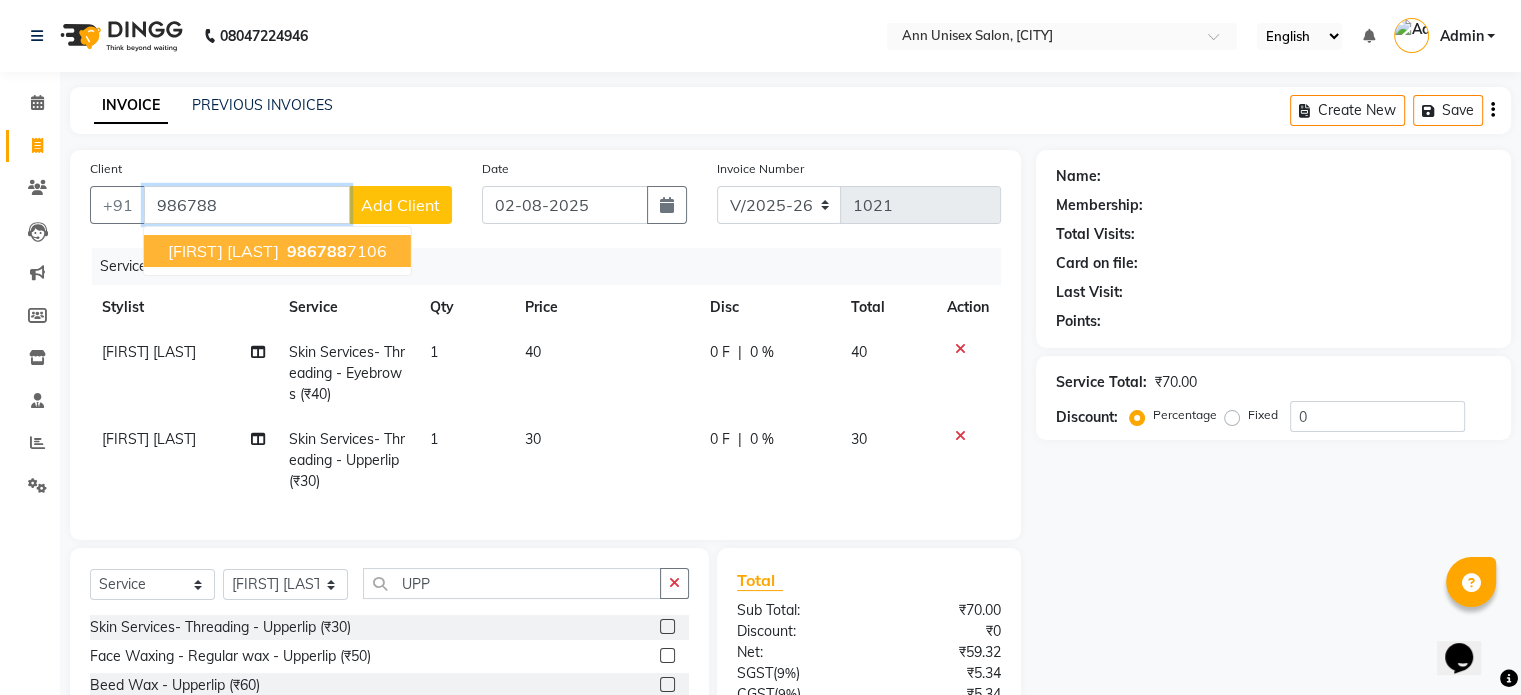 click on "[FIRST] [LAST]" at bounding box center [223, 251] 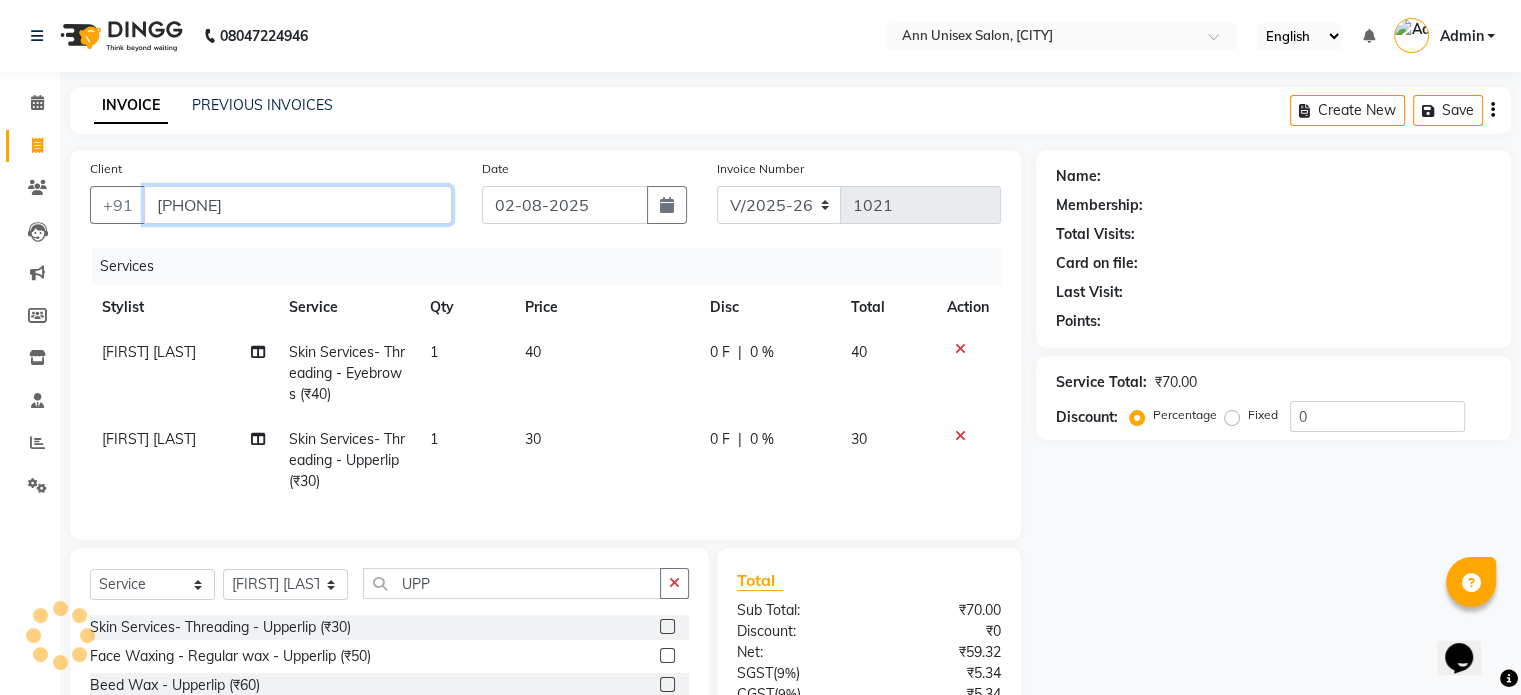 type on "[PHONE]" 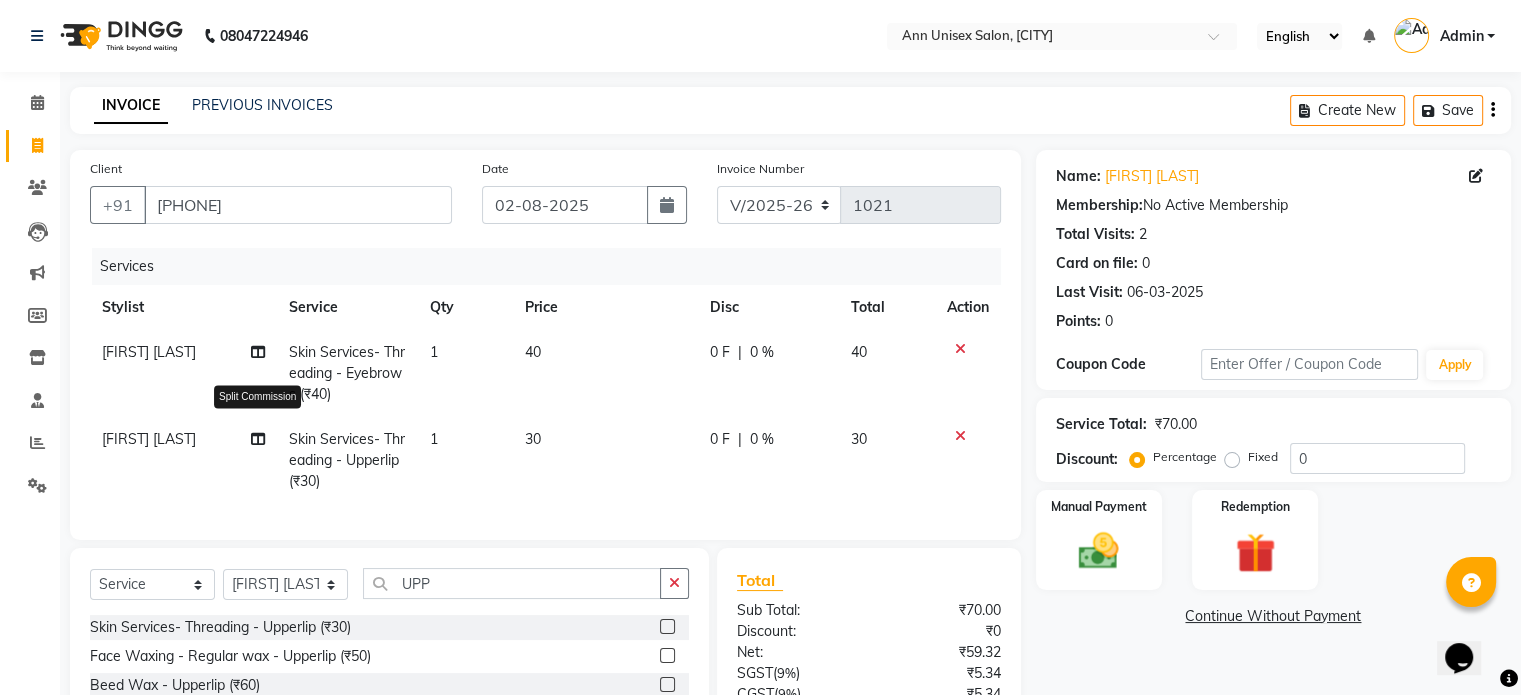 scroll, scrollTop: 192, scrollLeft: 0, axis: vertical 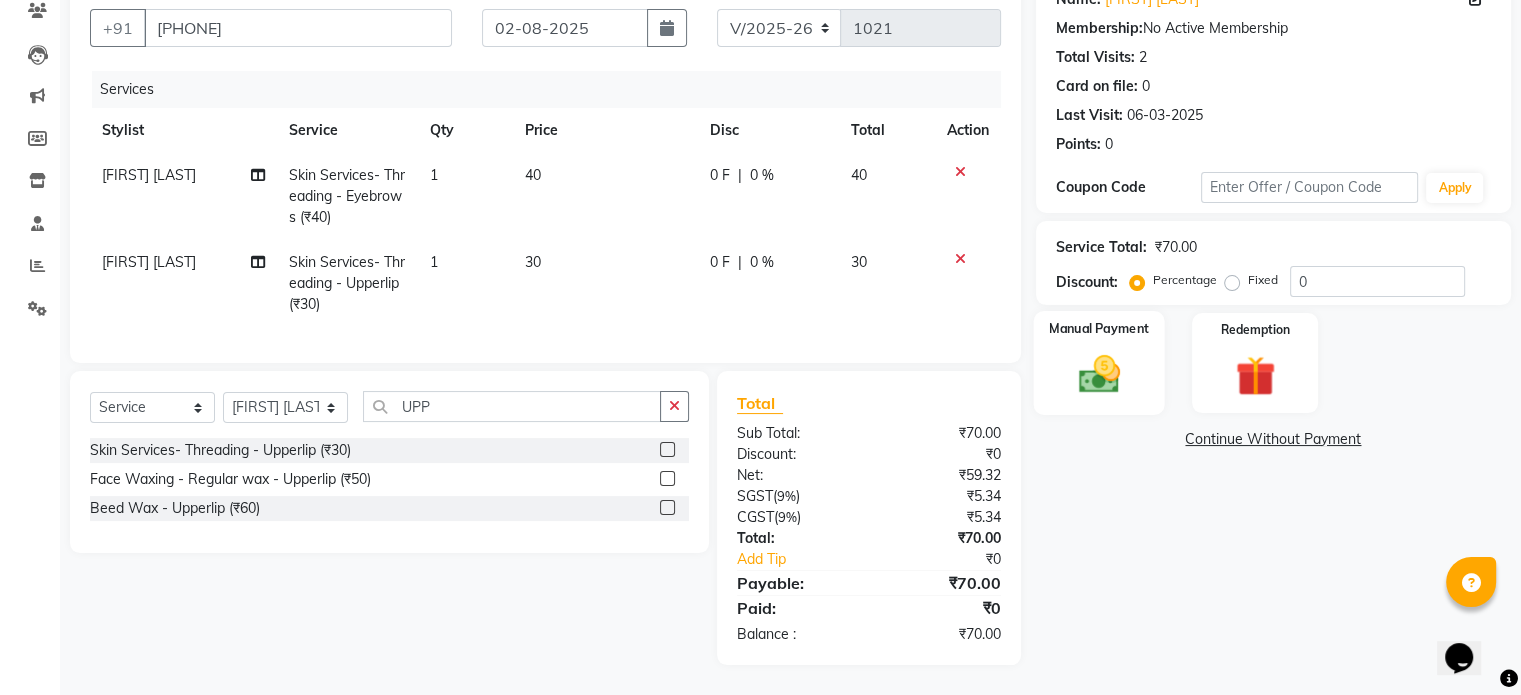 click 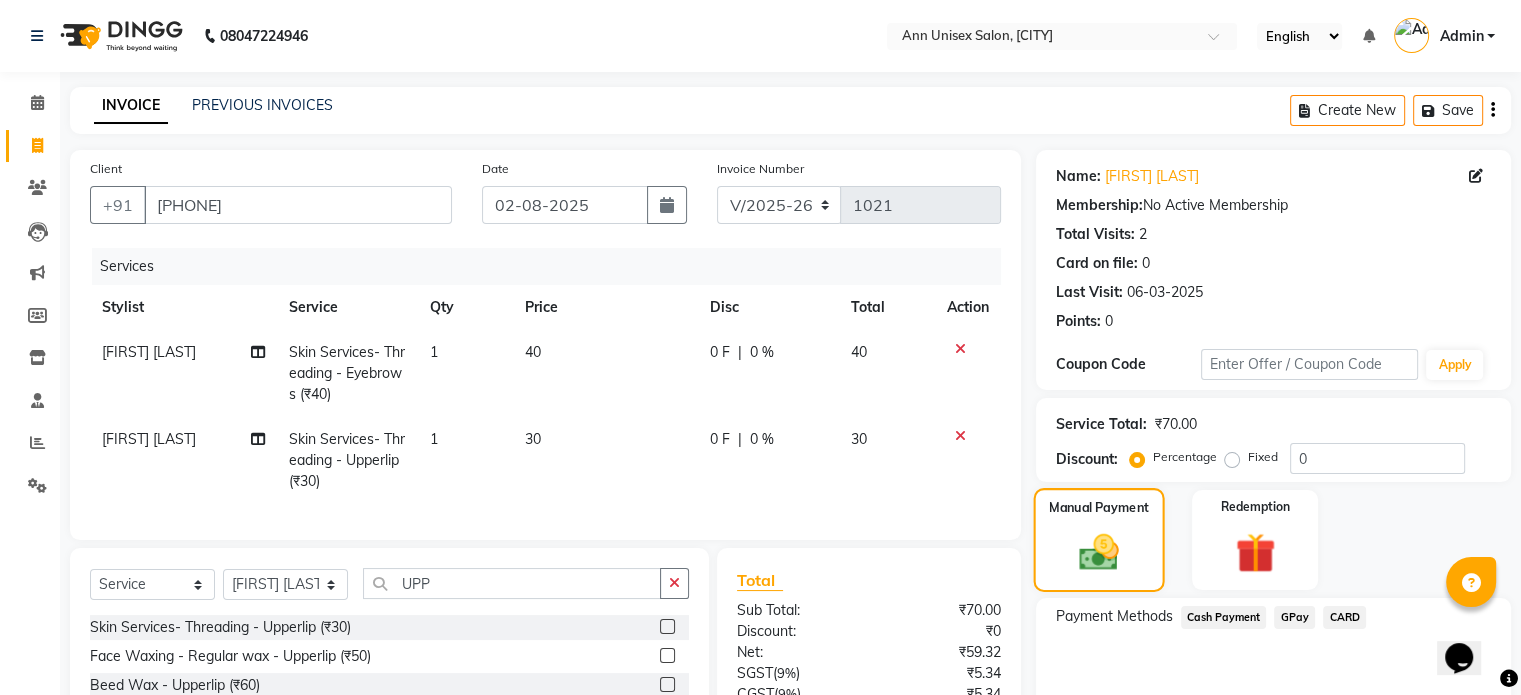 scroll, scrollTop: 192, scrollLeft: 0, axis: vertical 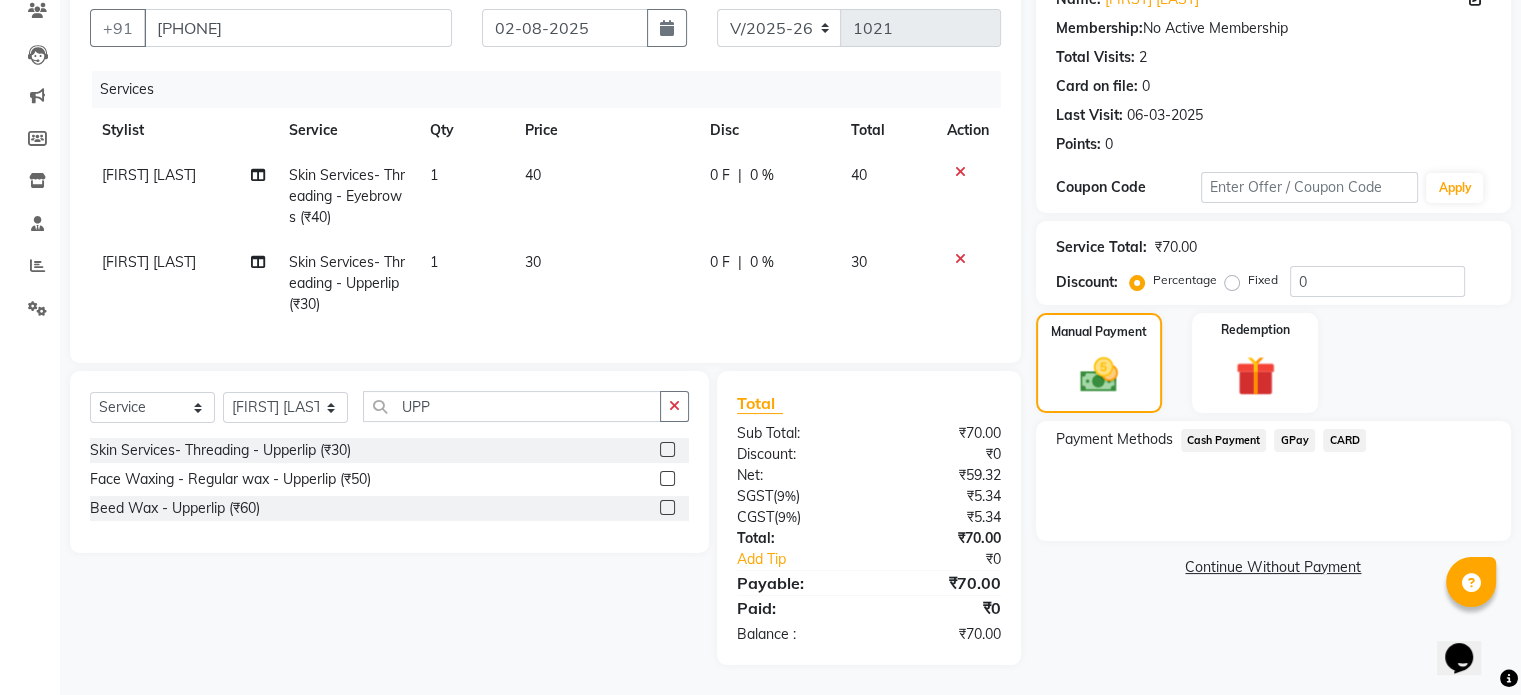 click on "GPay" 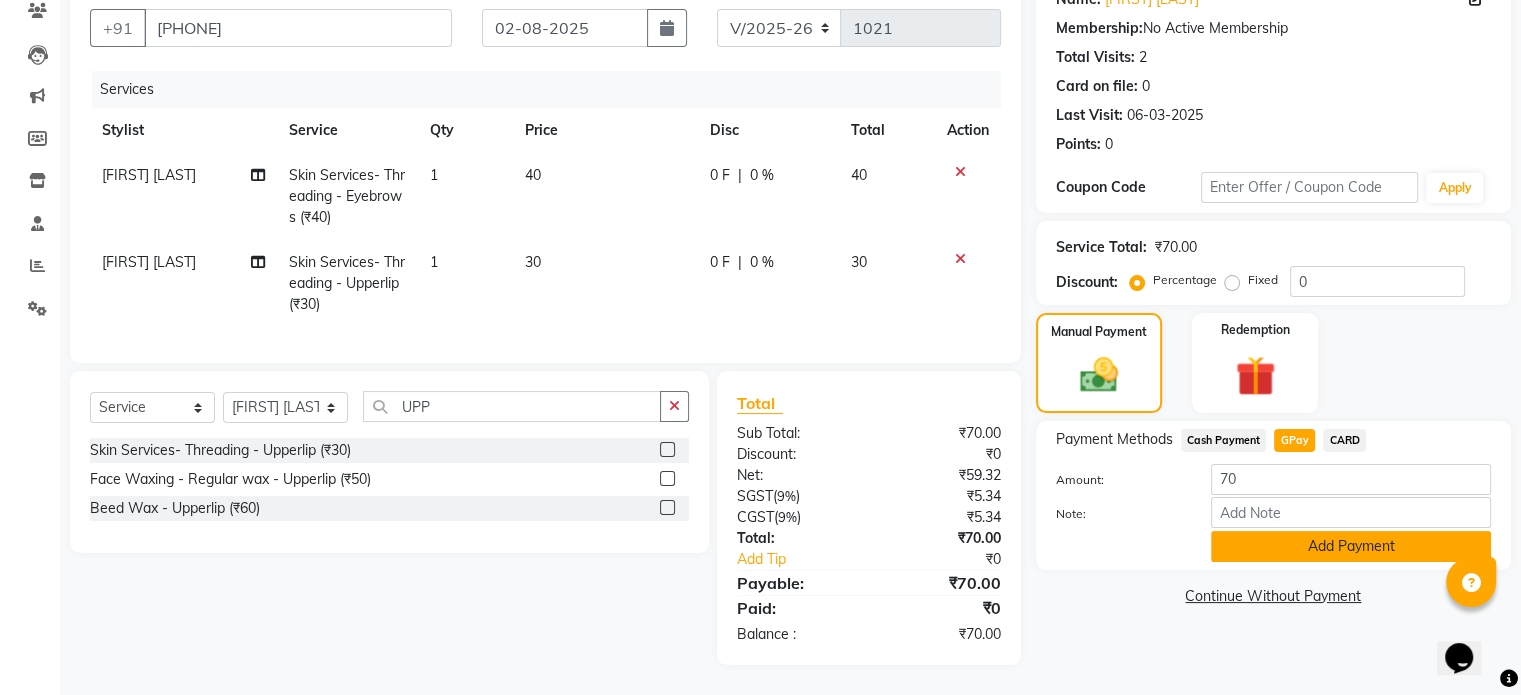 click on "Add Payment" 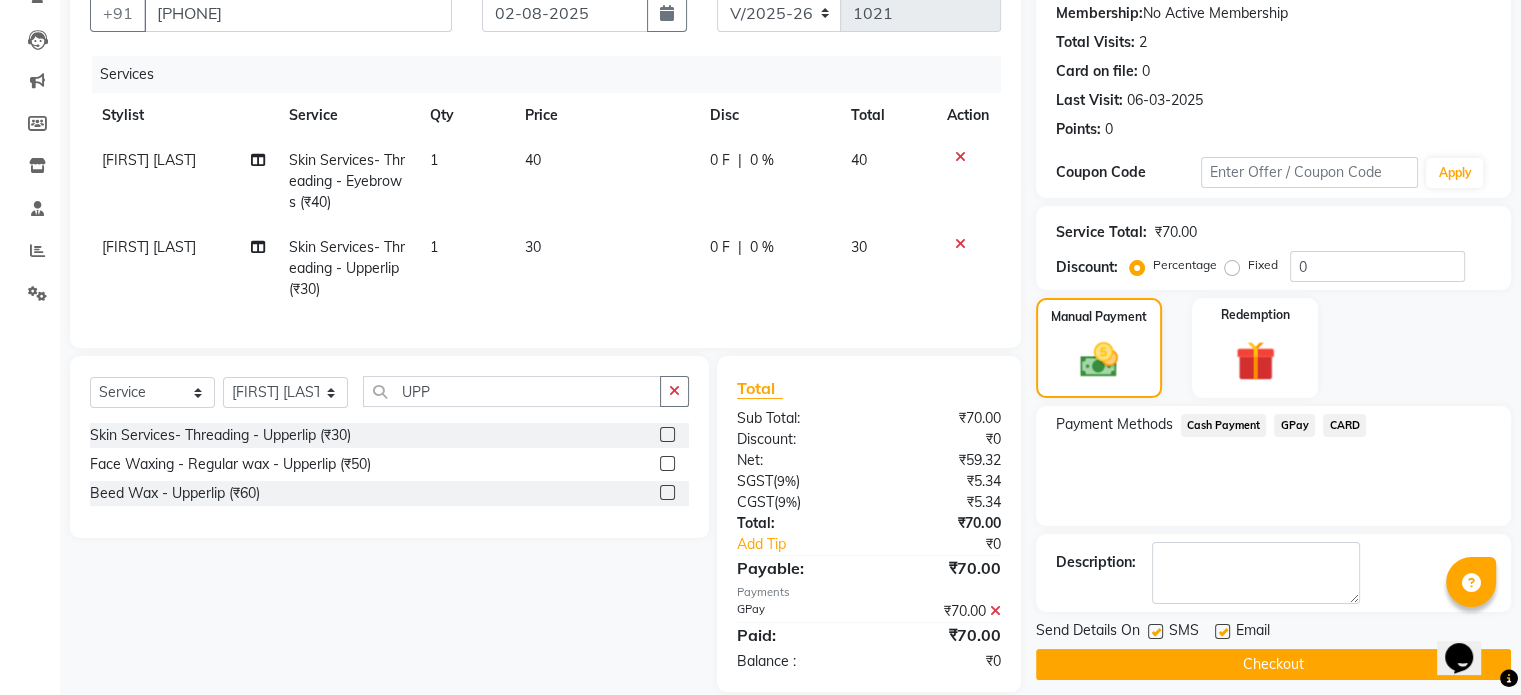 click on "Checkout" 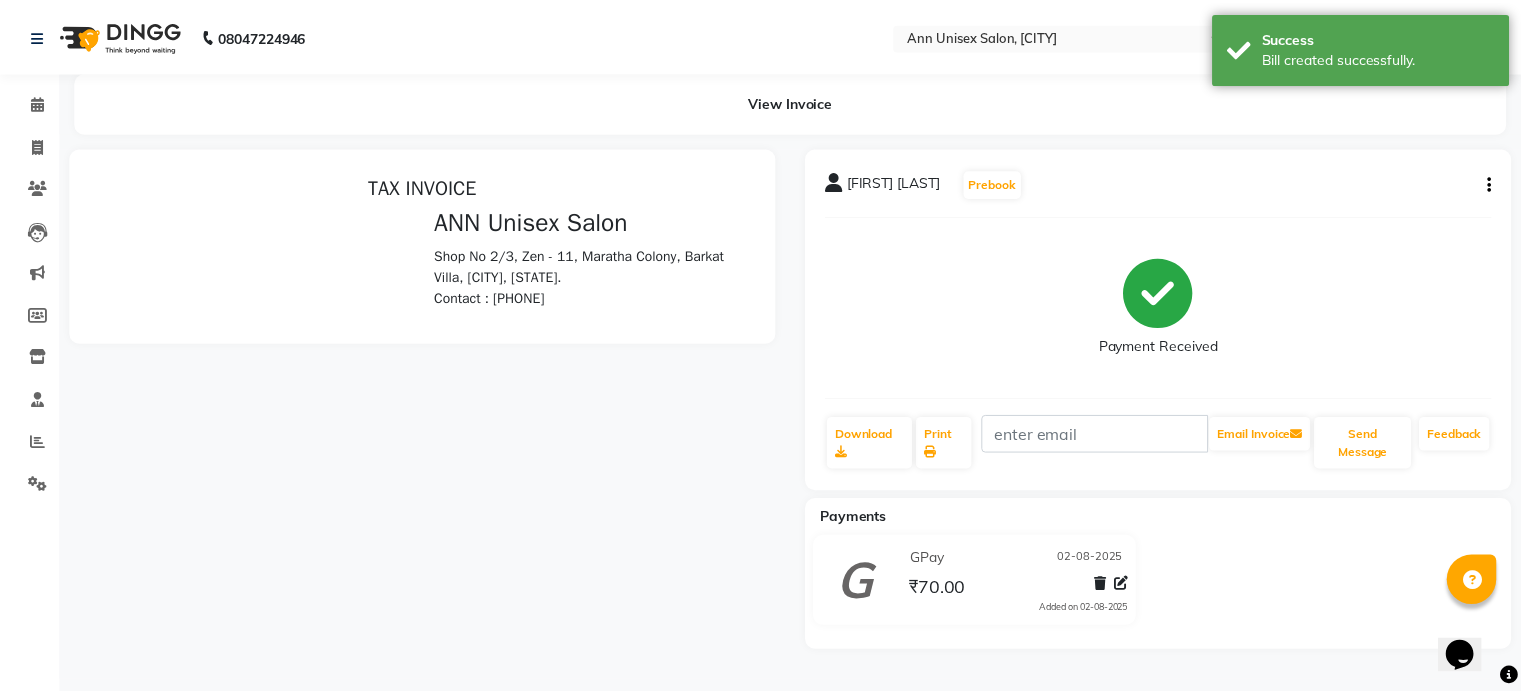 scroll, scrollTop: 0, scrollLeft: 0, axis: both 